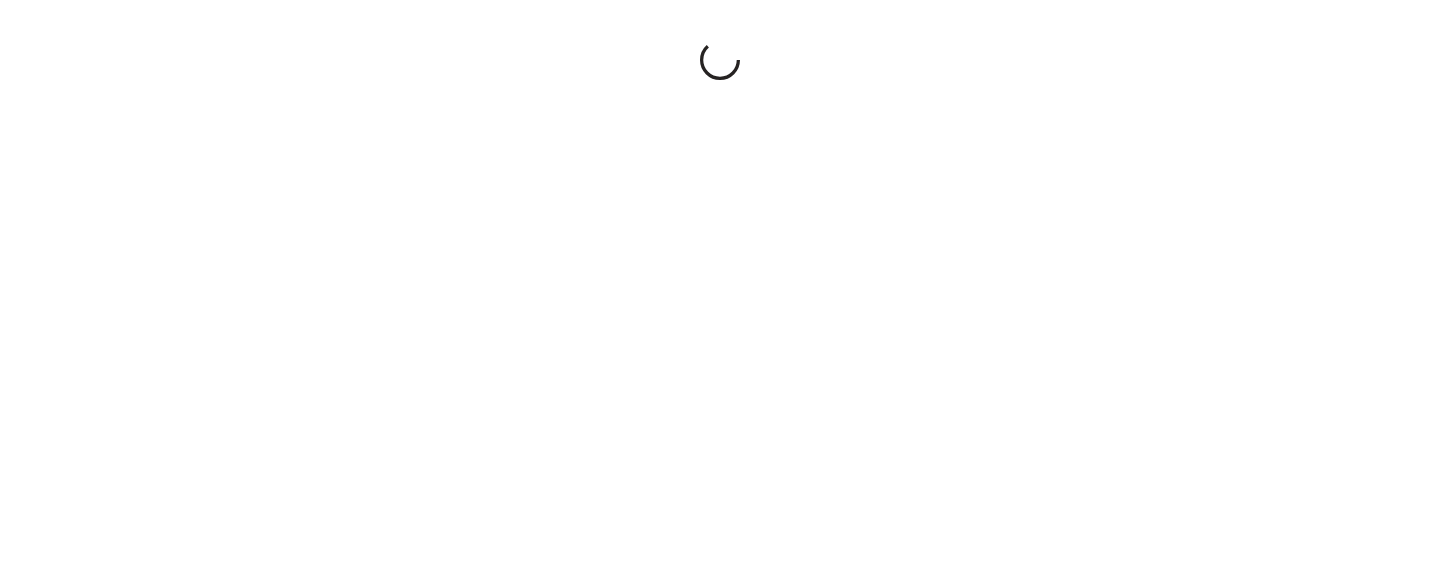 scroll, scrollTop: 0, scrollLeft: 0, axis: both 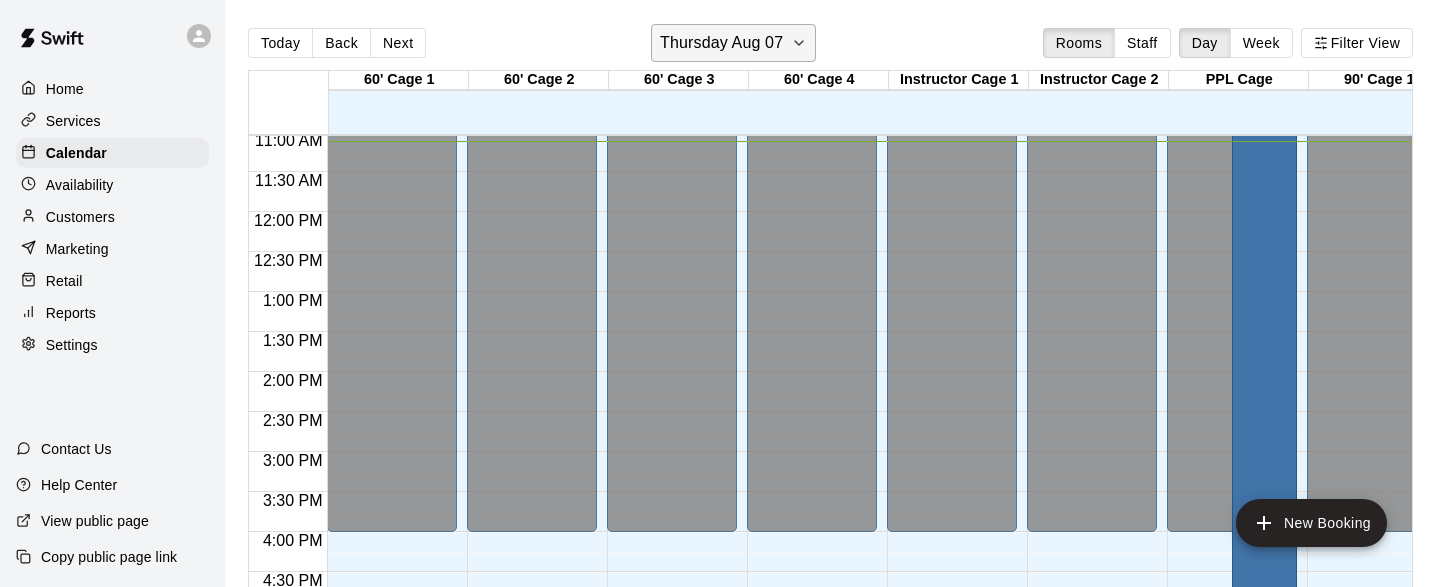 click 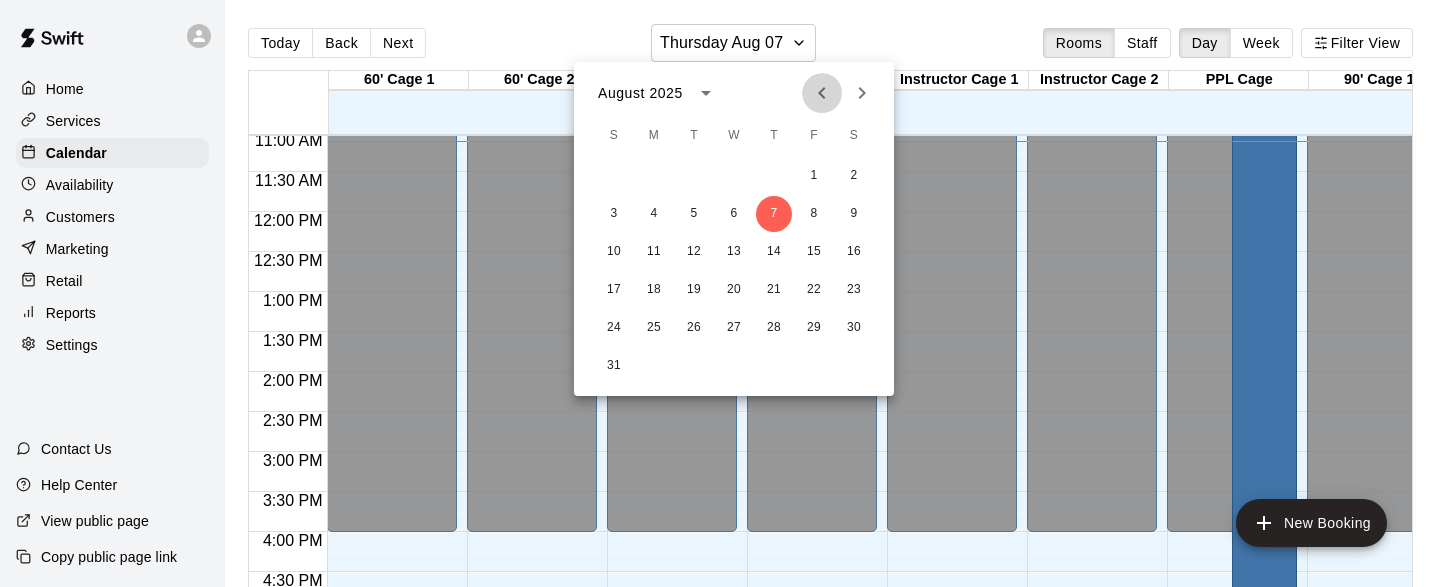 click 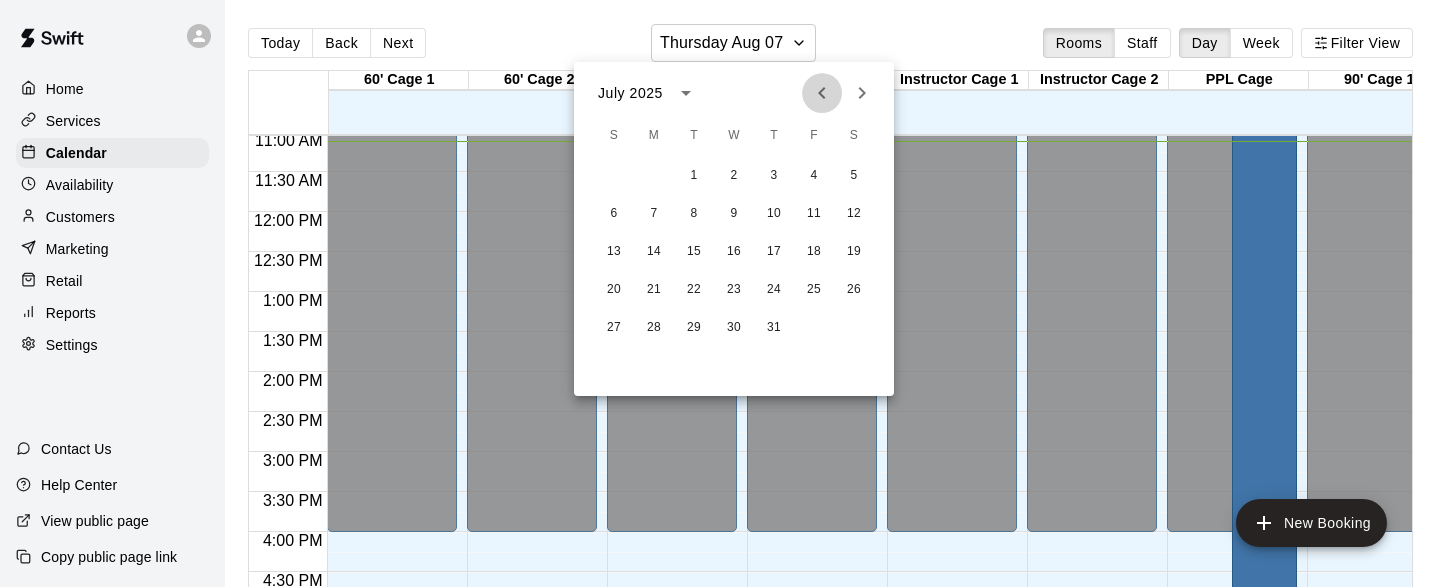click 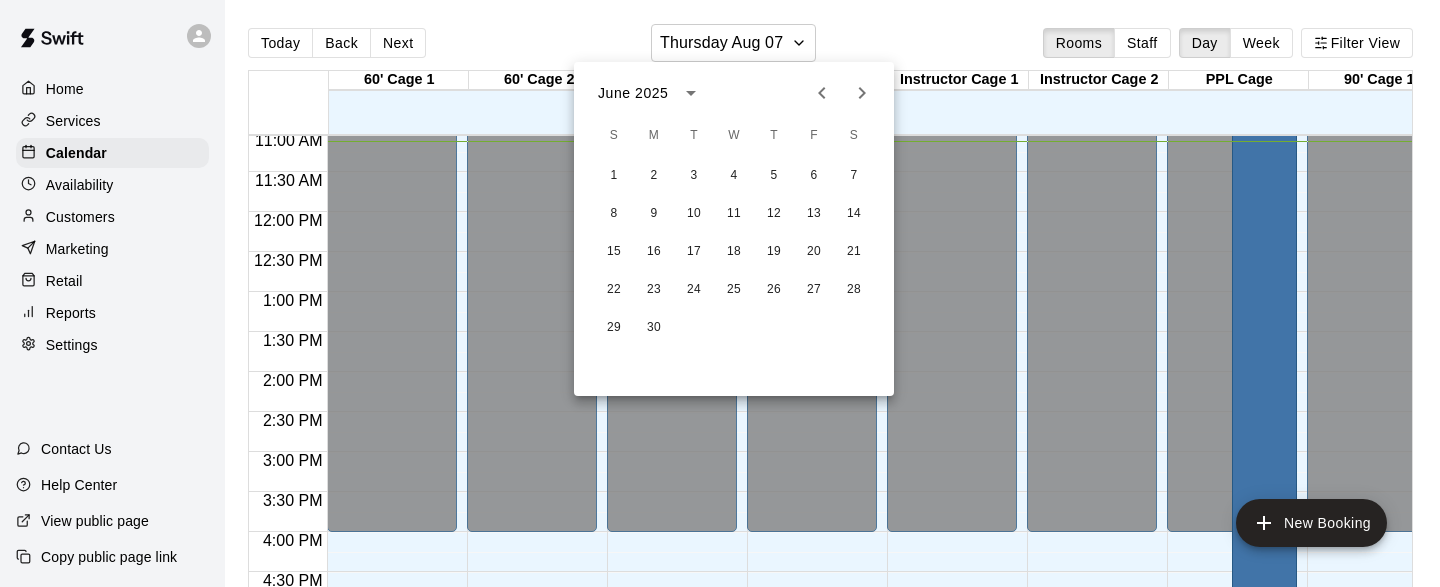 click 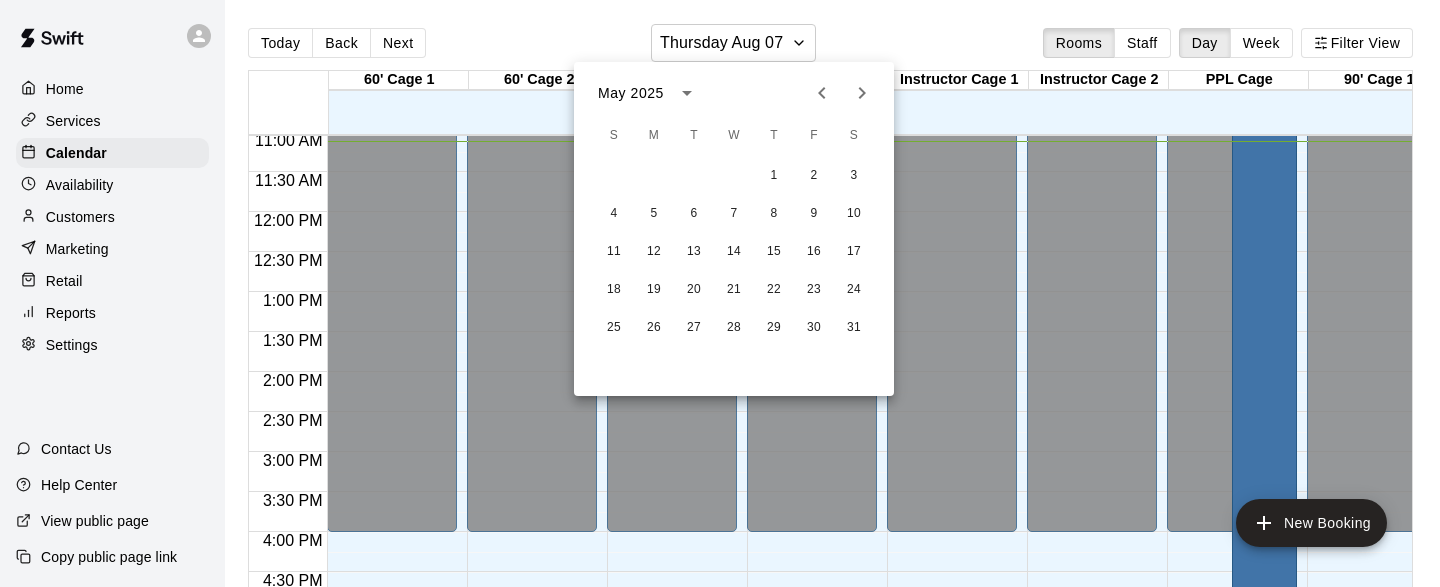 click 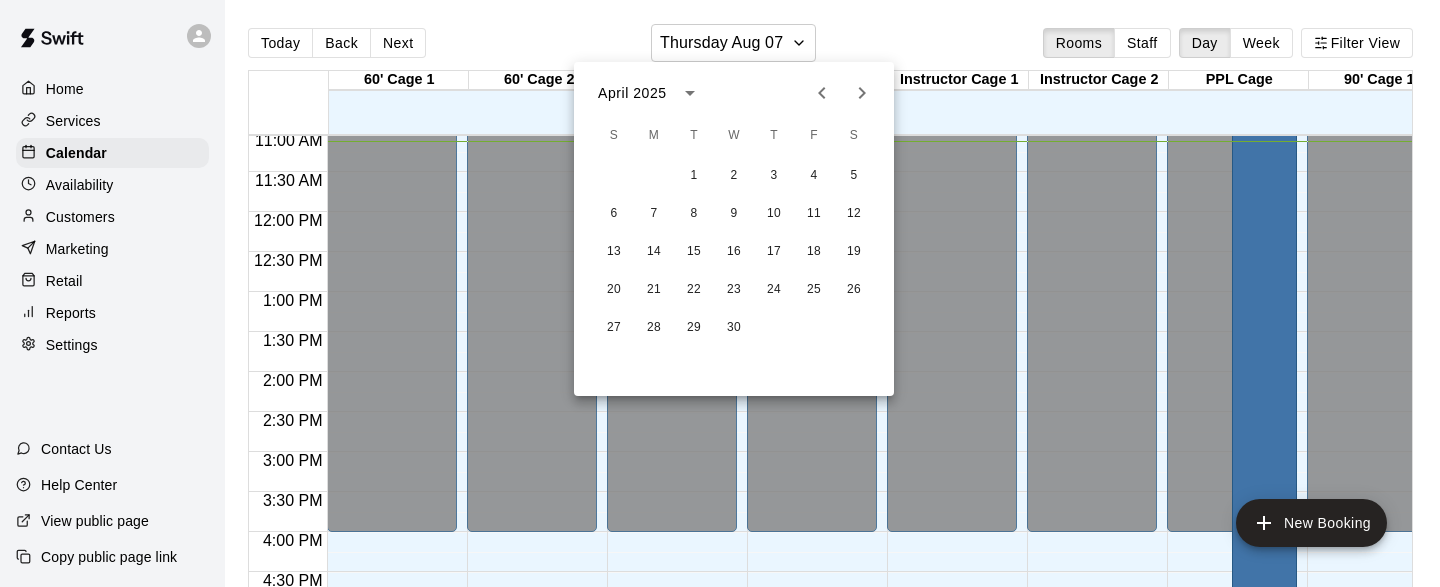 click 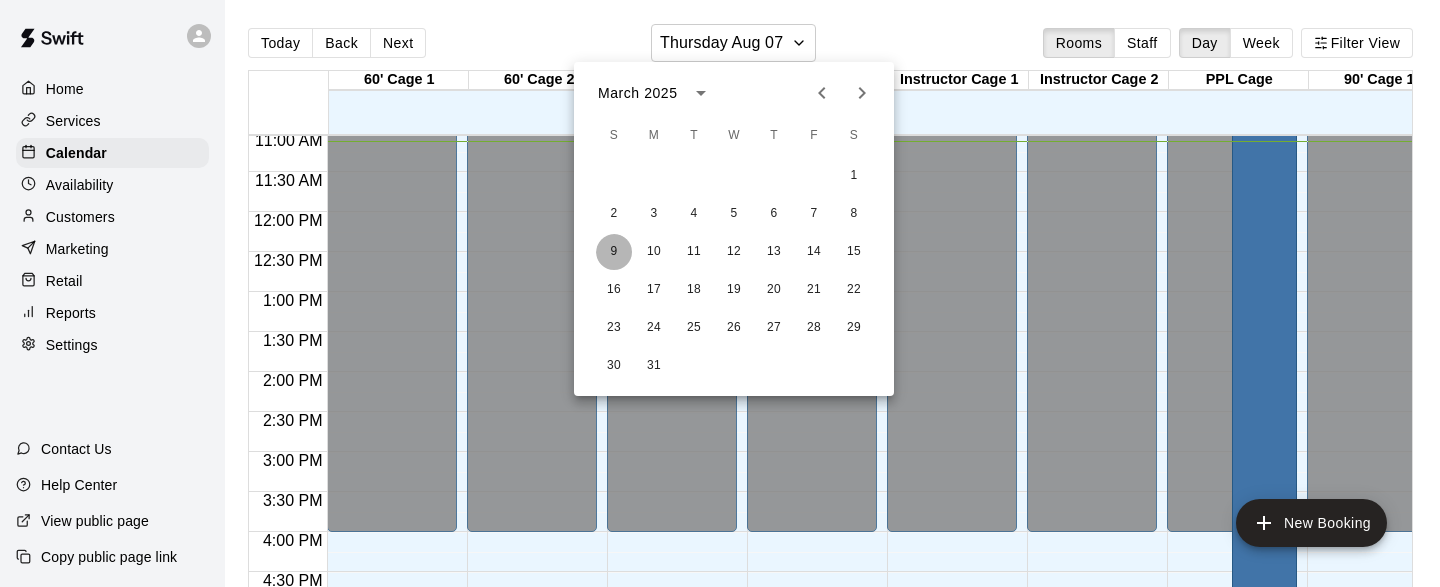 click on "9" at bounding box center (614, 252) 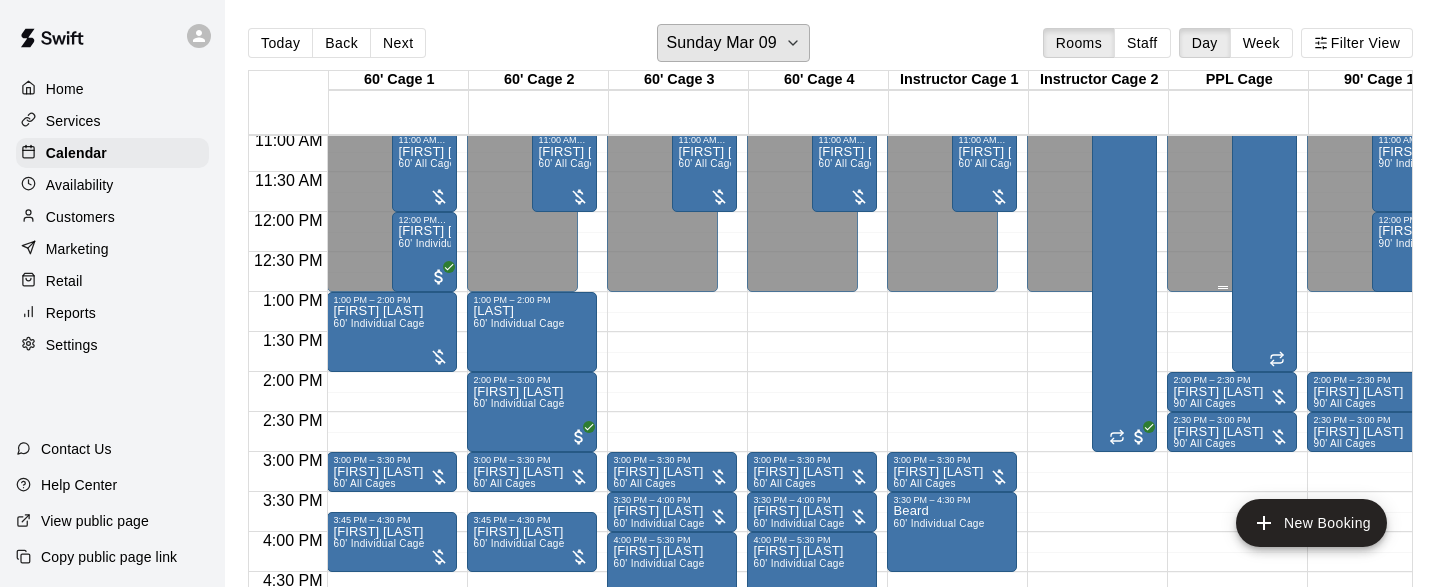 scroll, scrollTop: 884, scrollLeft: 662, axis: both 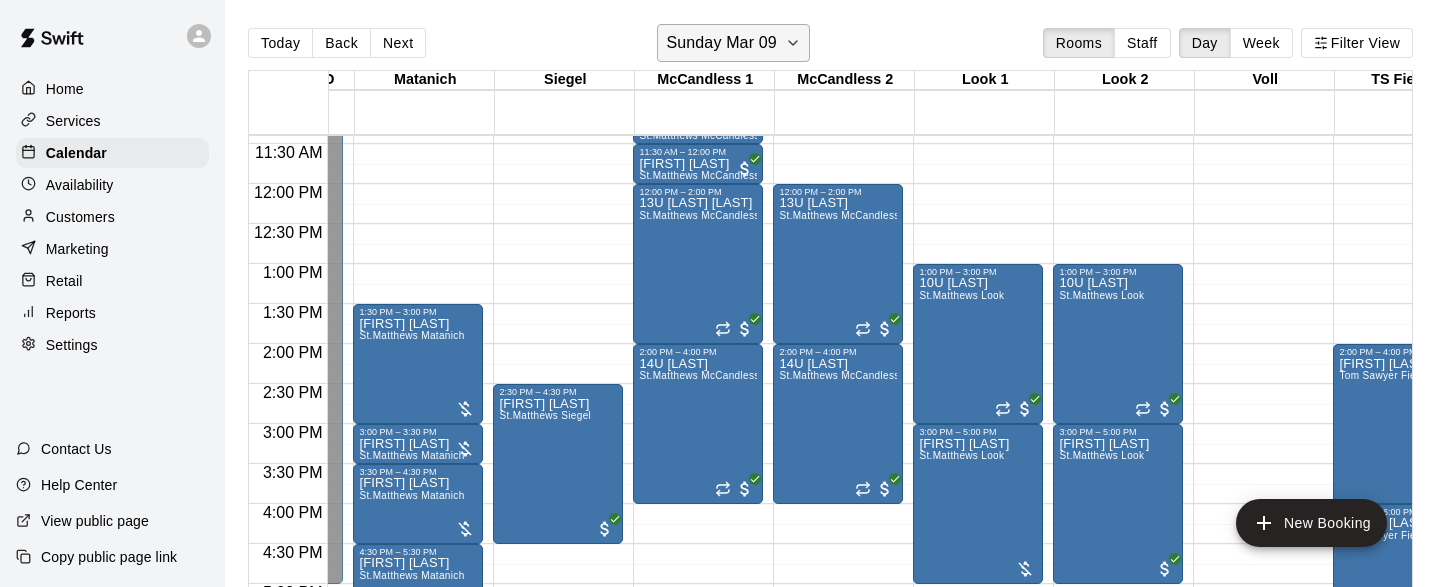 click 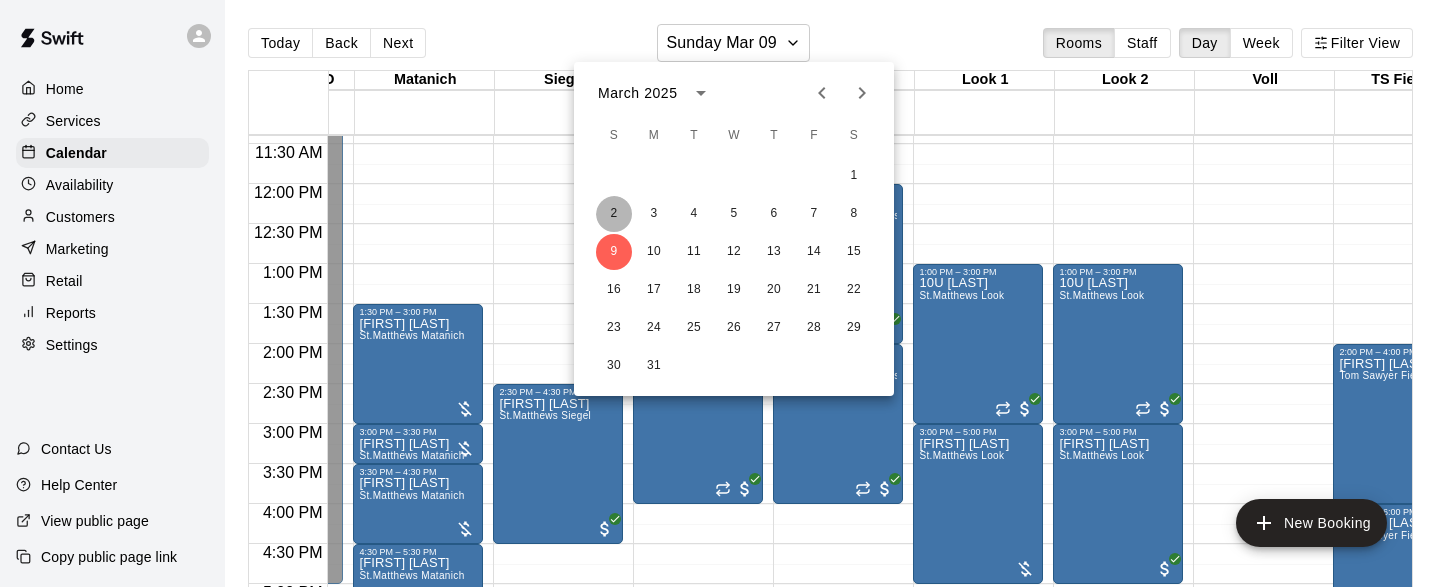 click on "2" at bounding box center (614, 214) 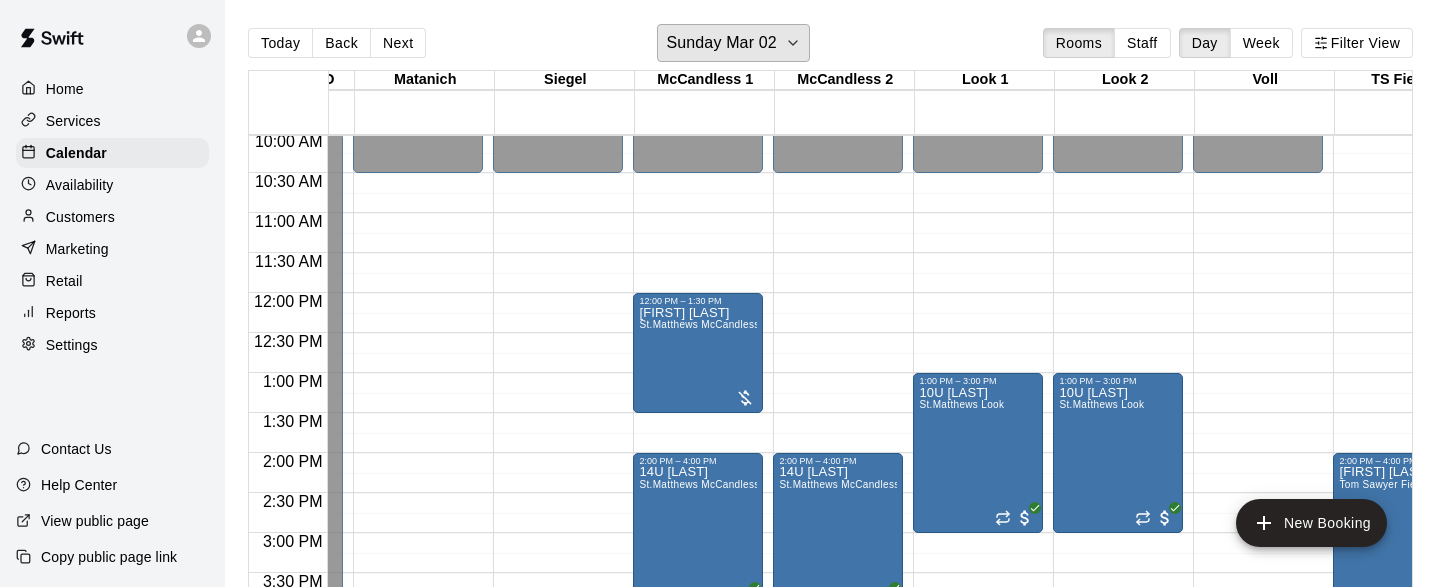 scroll, scrollTop: 803, scrollLeft: 5013, axis: both 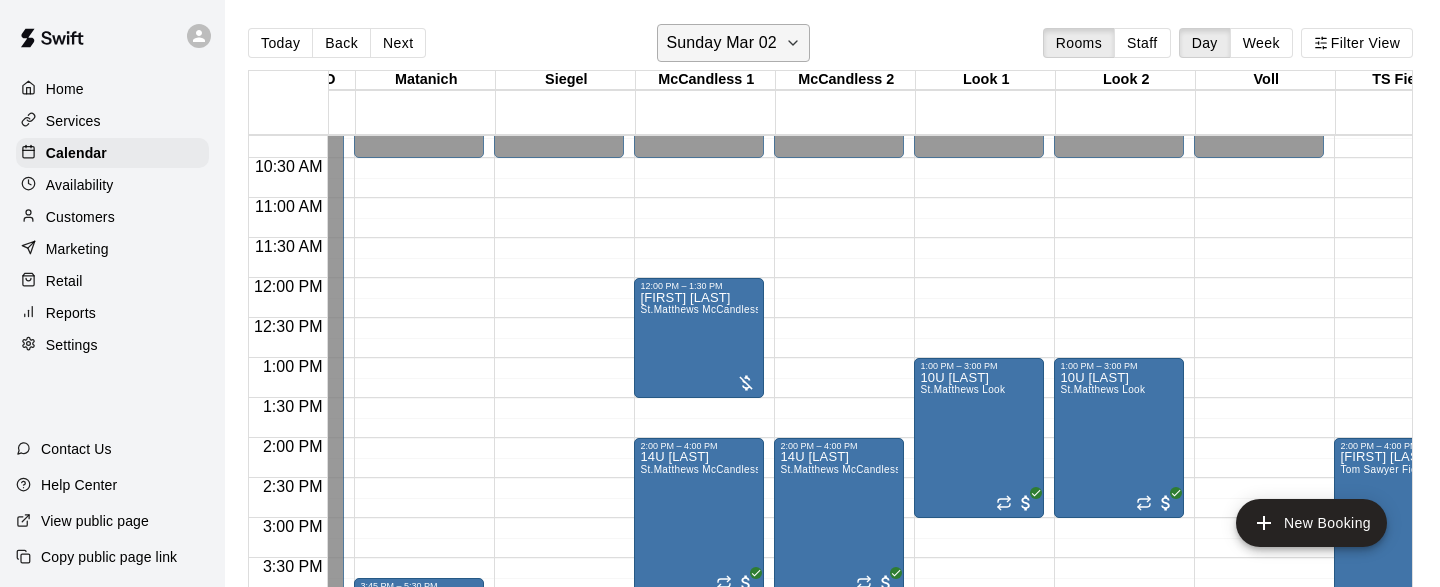 click 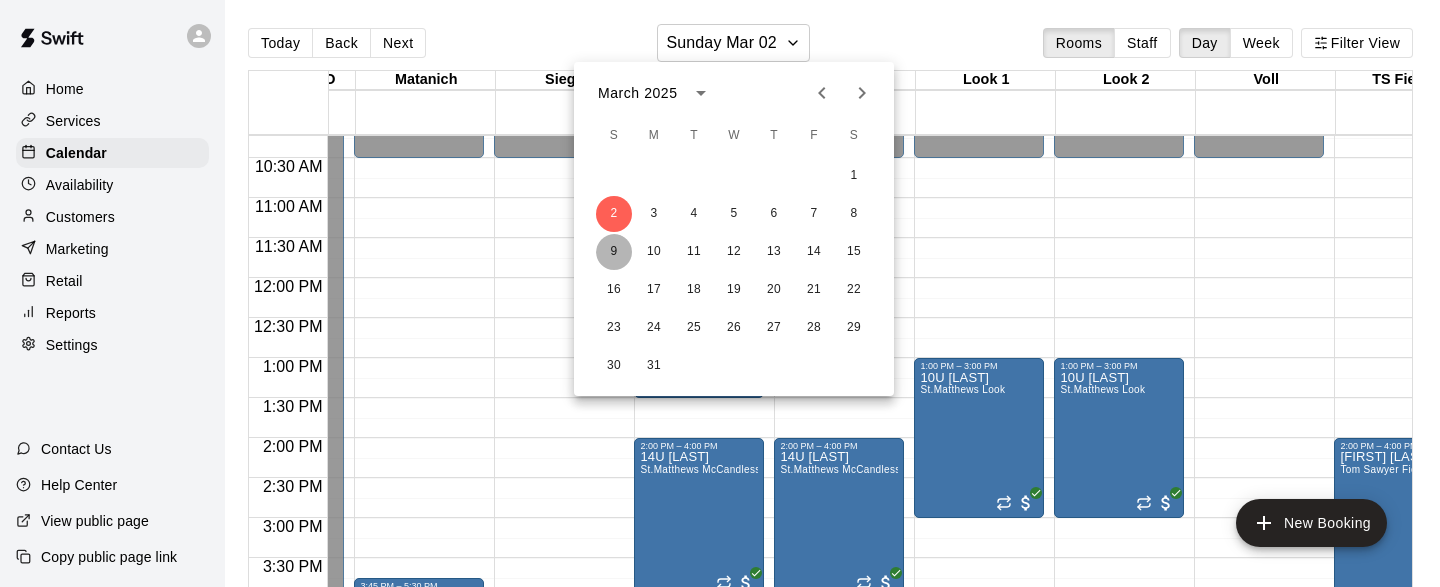 click on "9" at bounding box center [614, 252] 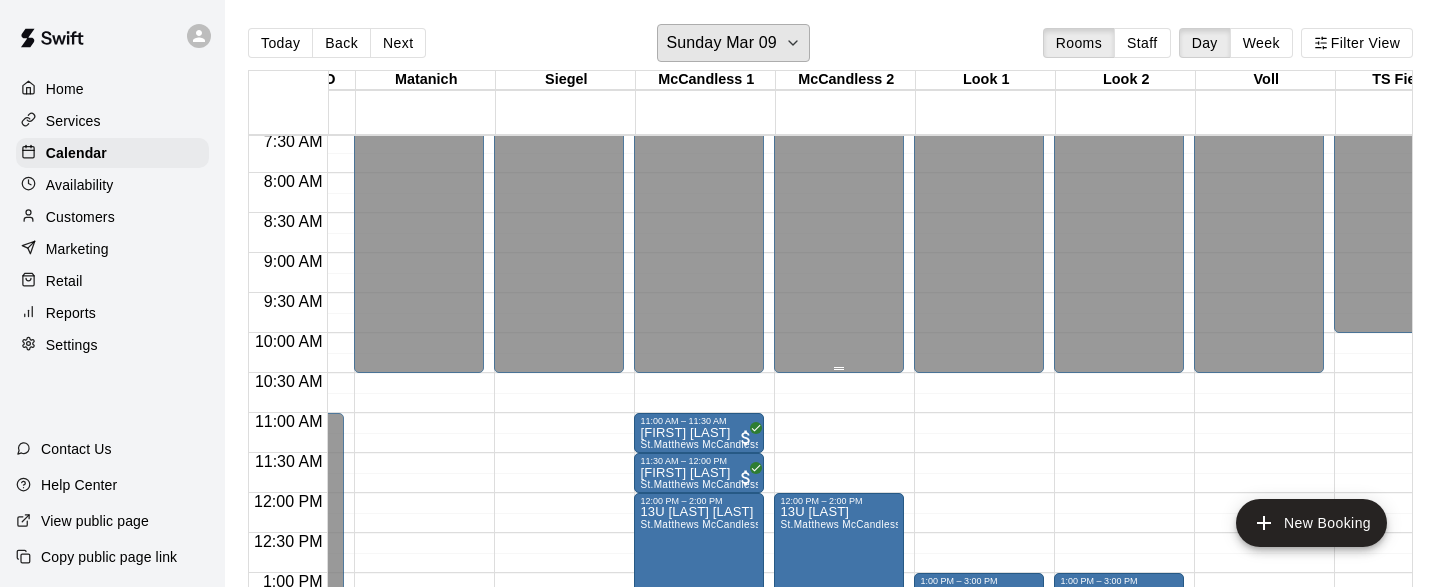 scroll, scrollTop: 581, scrollLeft: 5013, axis: both 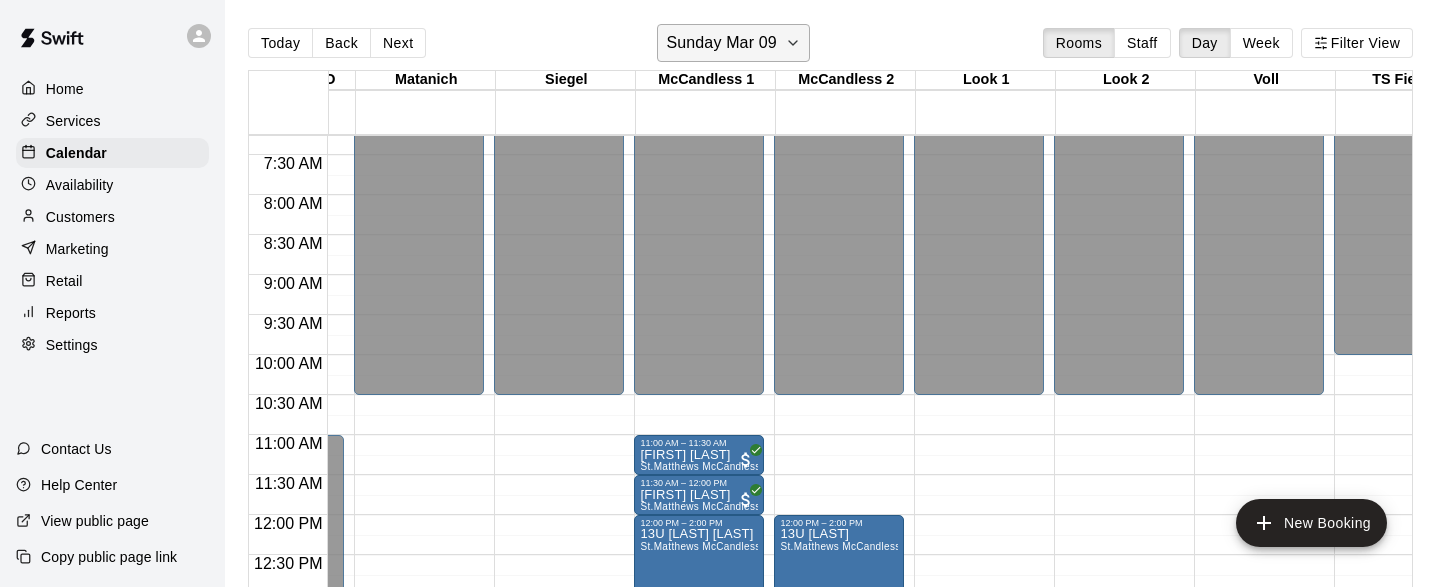 click 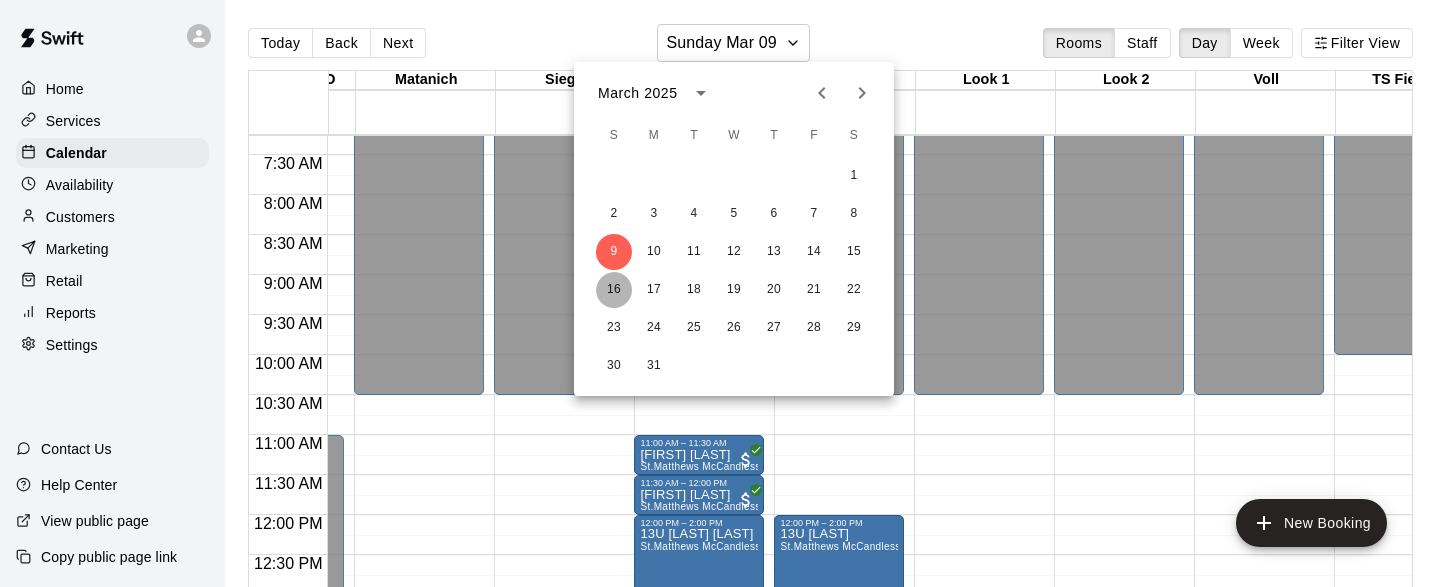 click on "16" at bounding box center [614, 290] 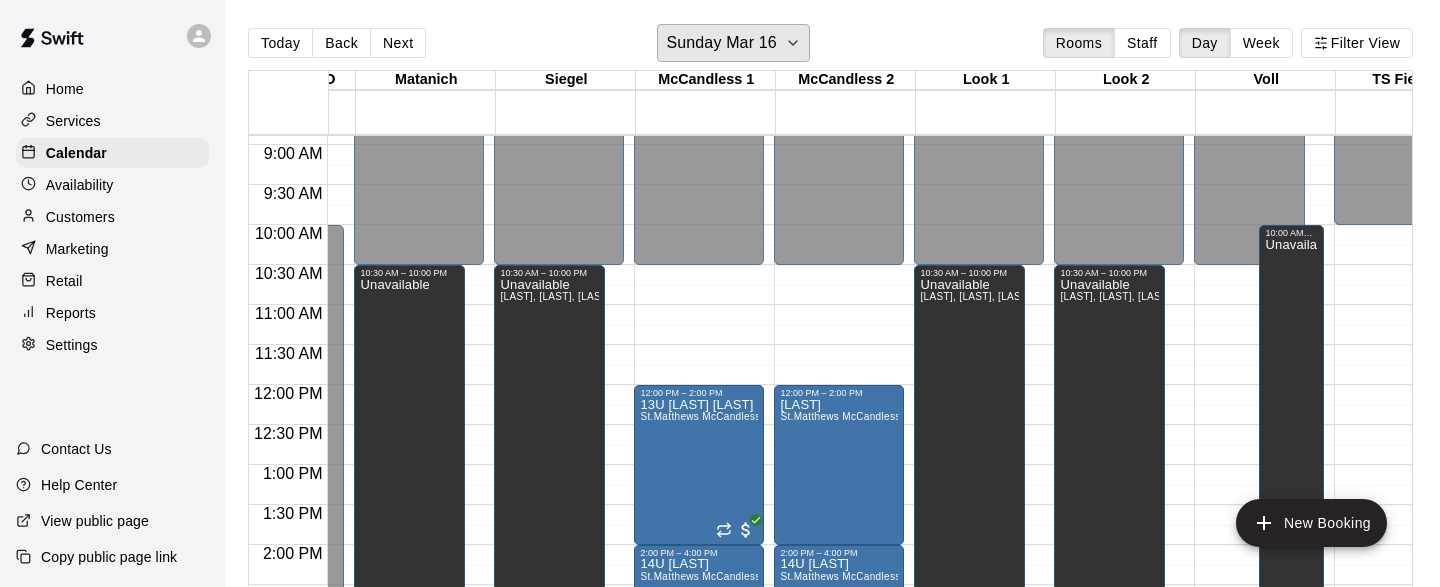 scroll, scrollTop: 709, scrollLeft: 5012, axis: both 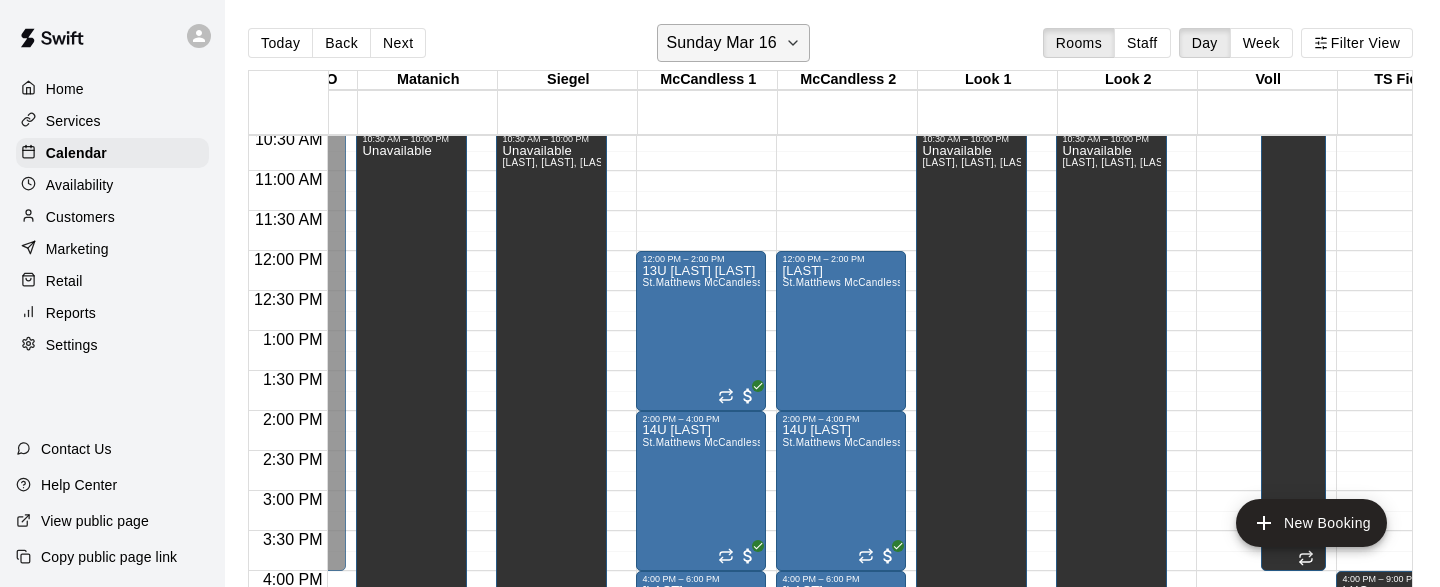 click 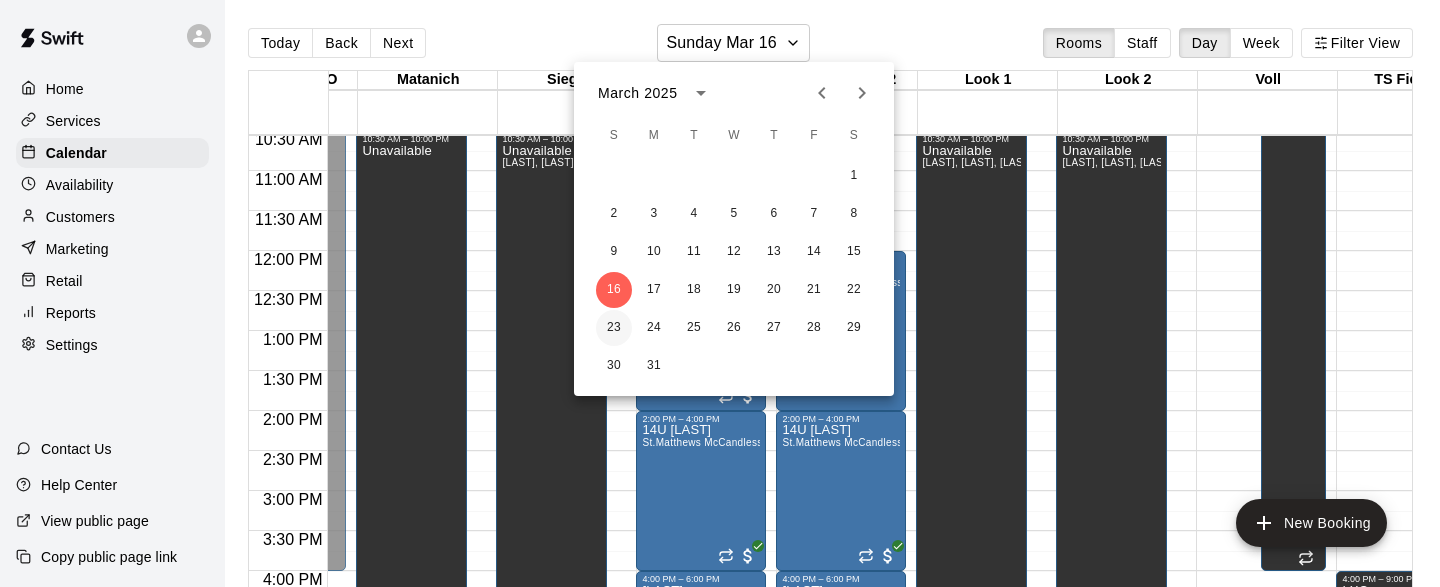click on "23" at bounding box center (614, 328) 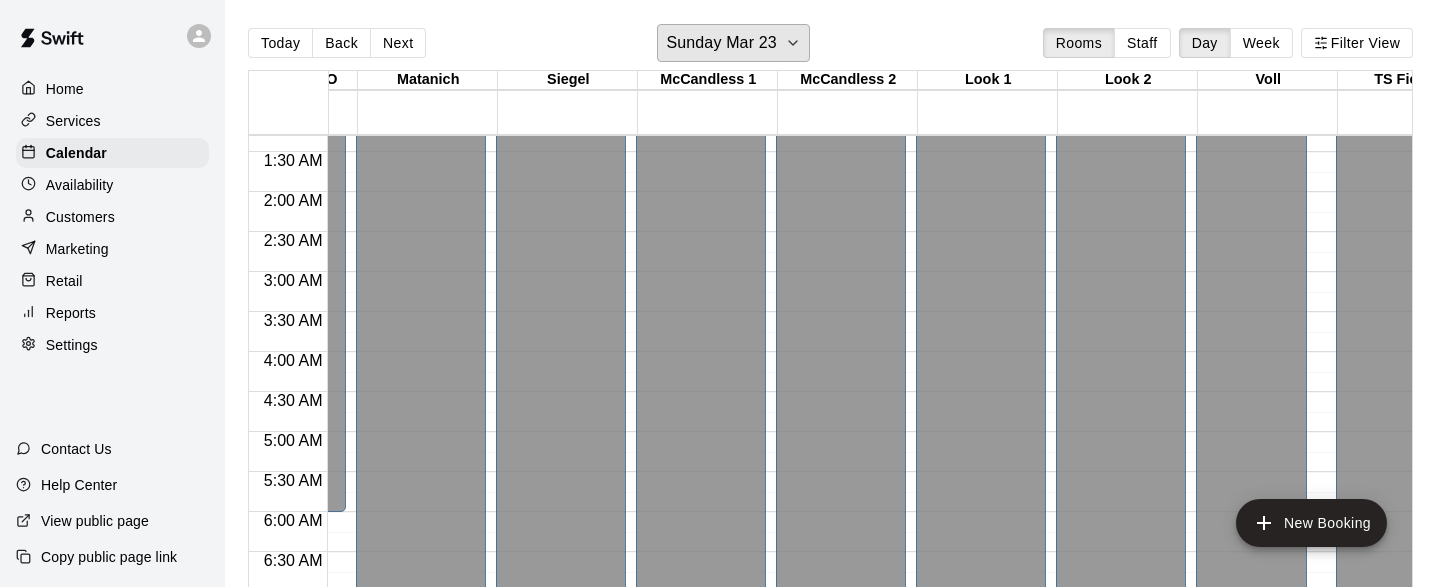 scroll, scrollTop: 0, scrollLeft: 5011, axis: horizontal 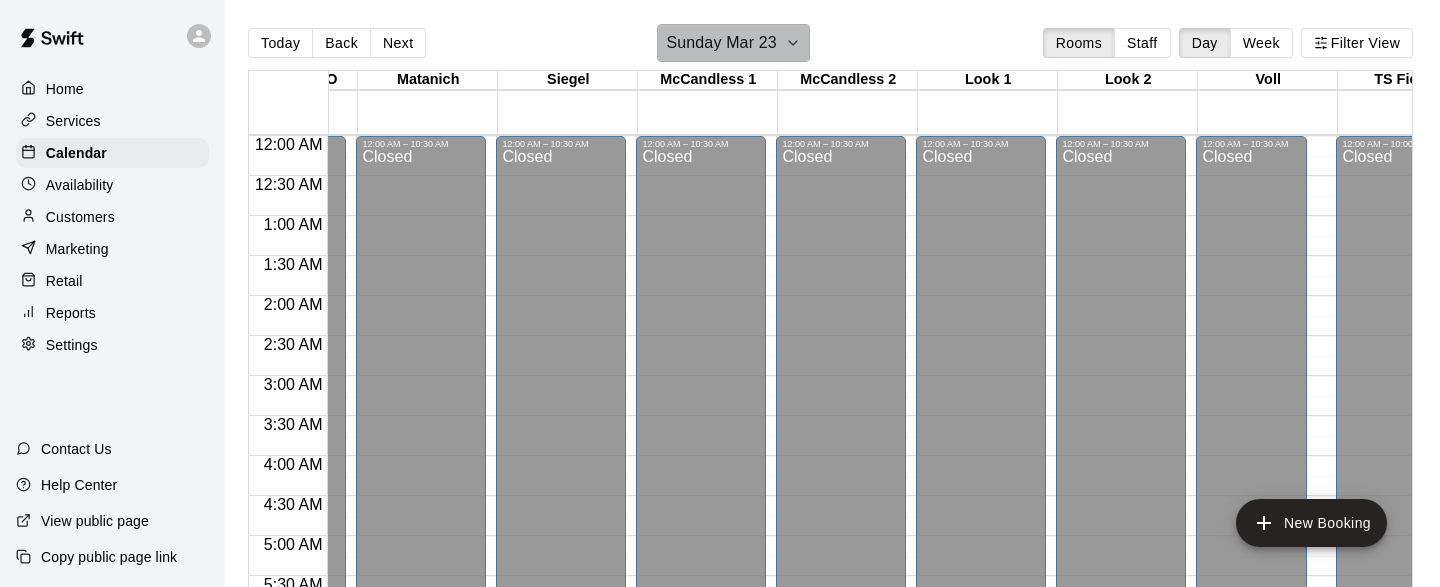 click 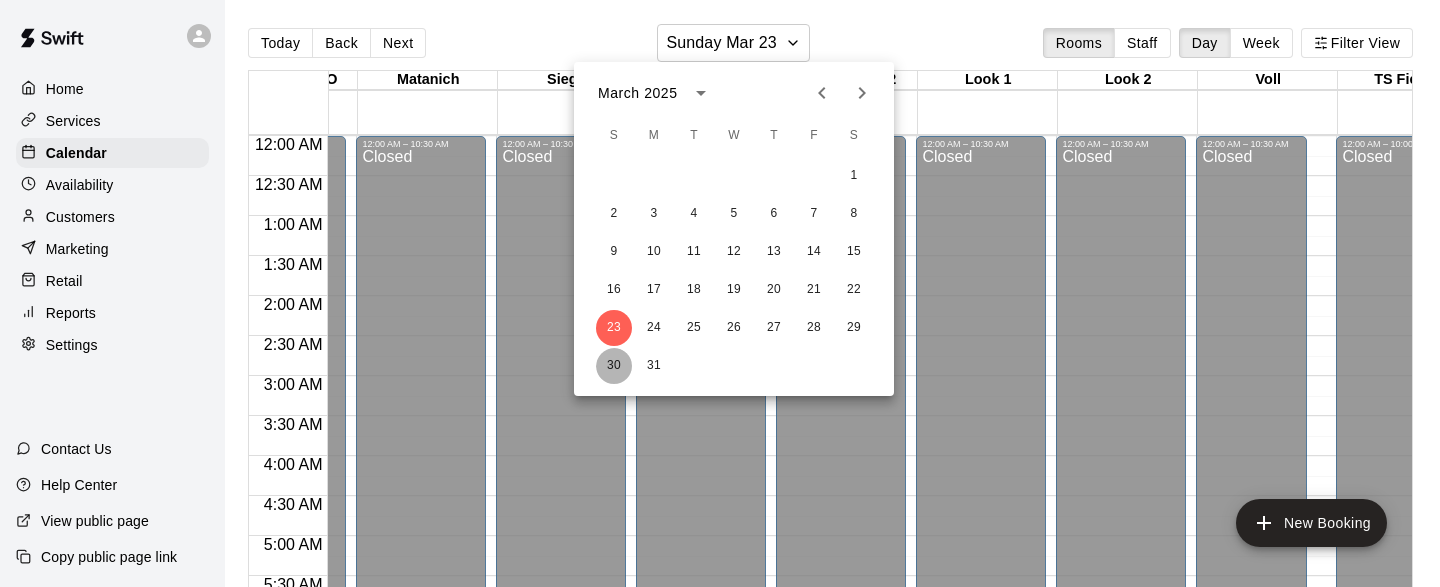click on "30" at bounding box center (614, 366) 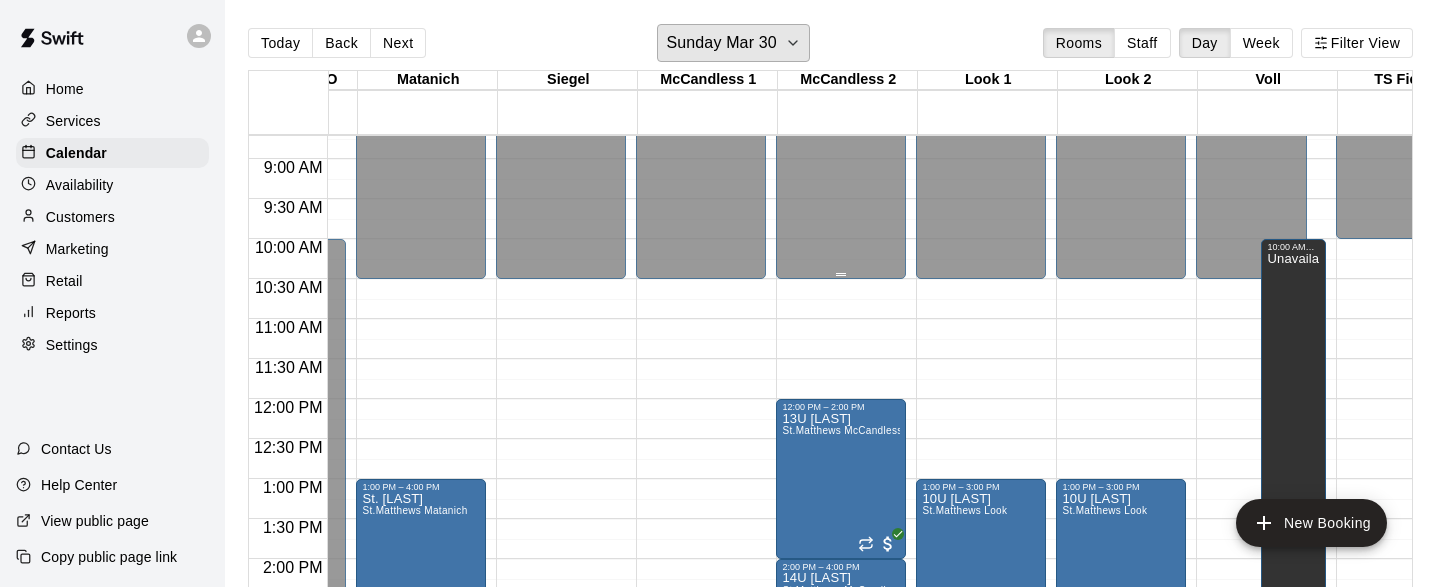 scroll, scrollTop: 595, scrollLeft: 5011, axis: both 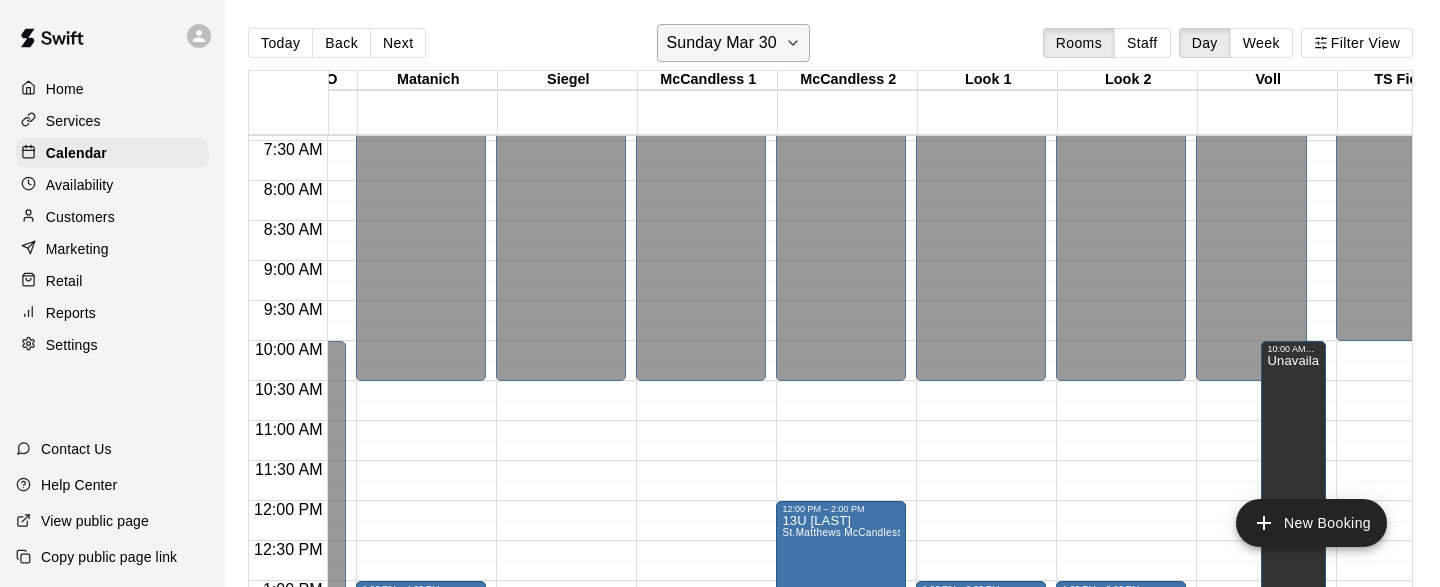 click 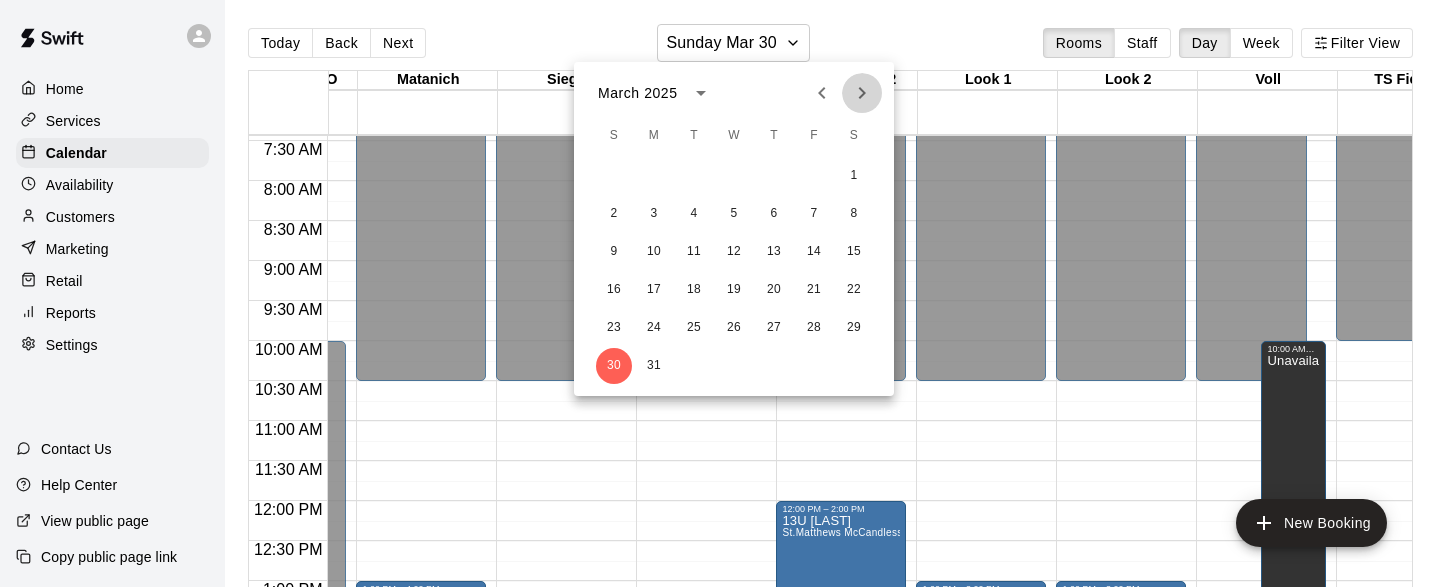 click 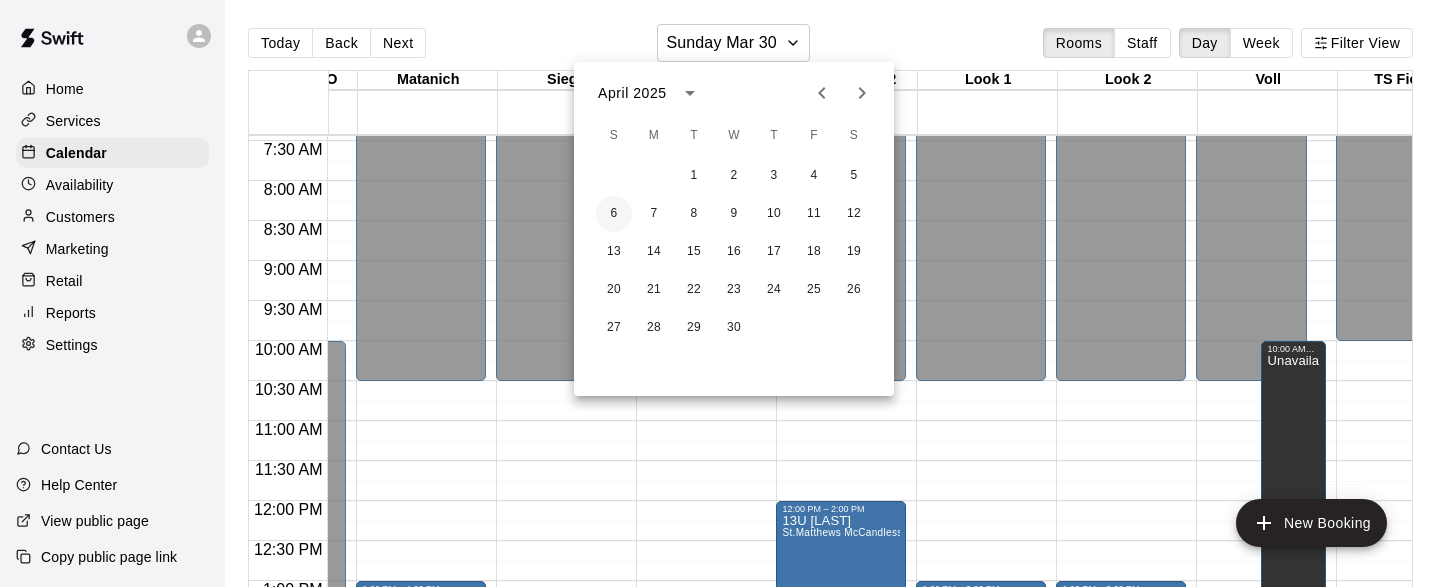 click on "6" at bounding box center [614, 214] 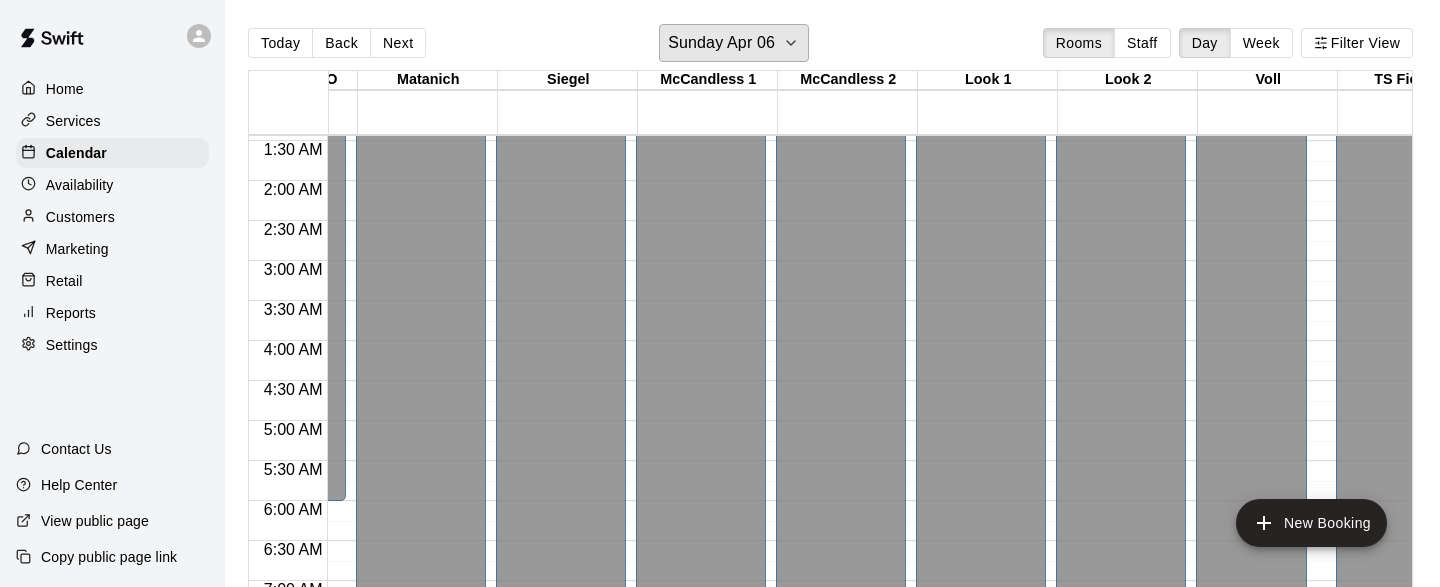 scroll, scrollTop: 0, scrollLeft: 5011, axis: horizontal 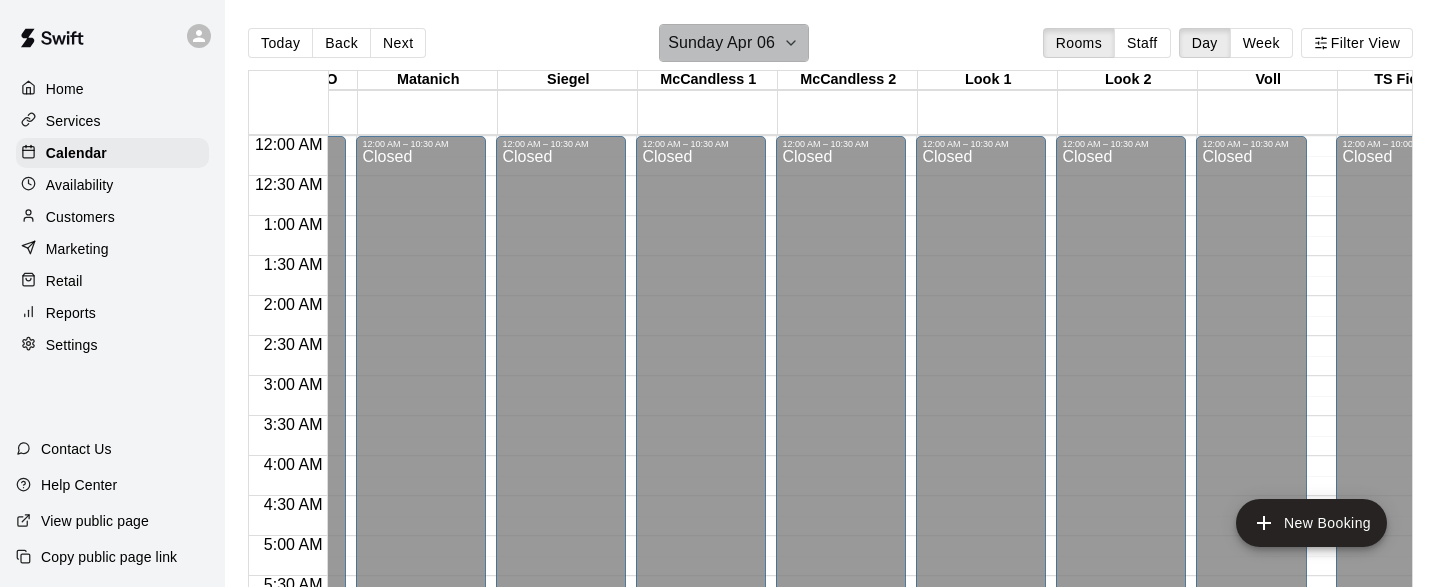 click 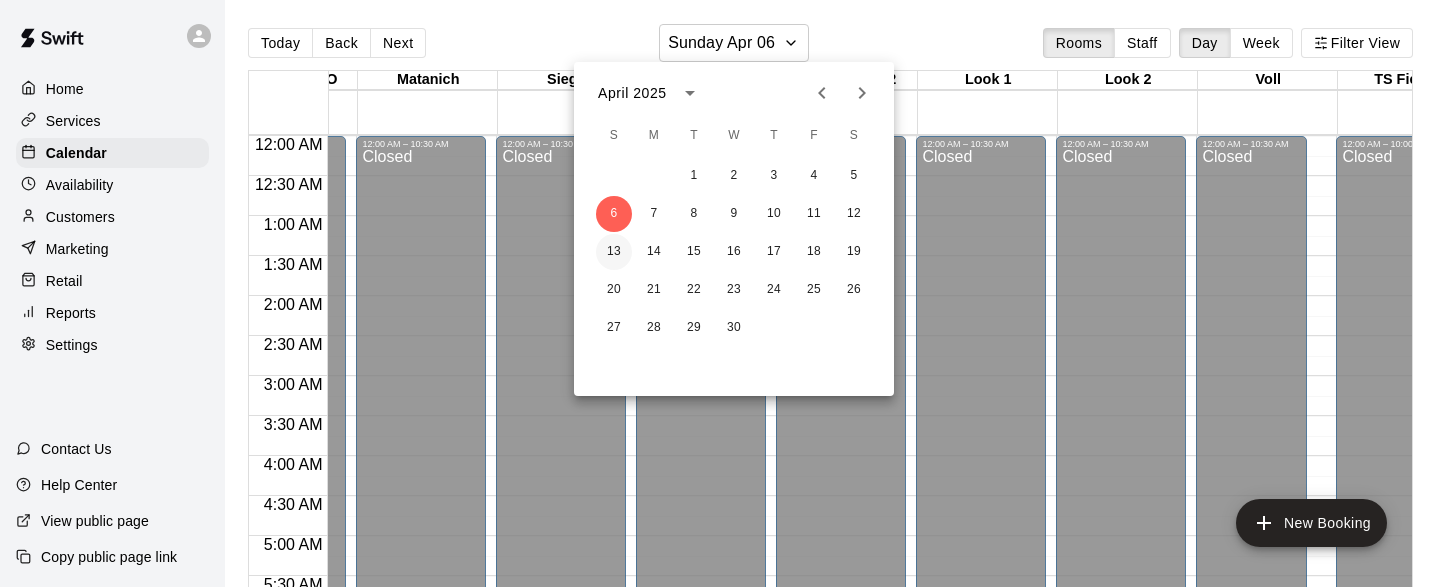 click on "13" at bounding box center (614, 252) 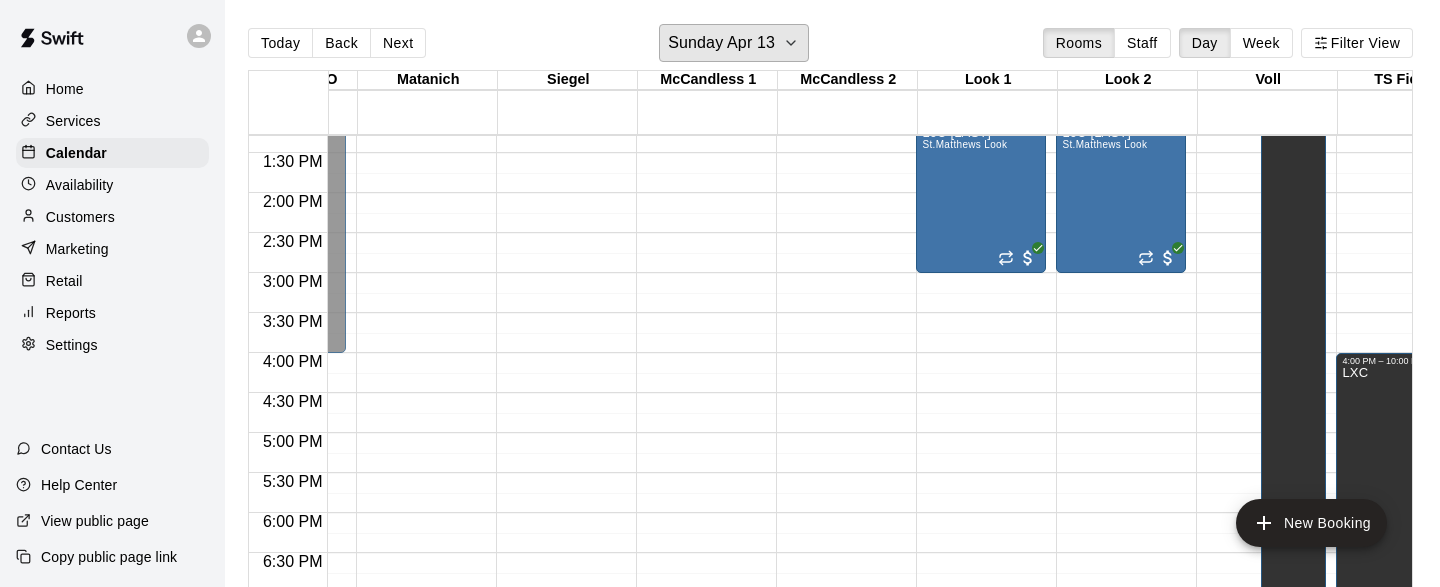 scroll, scrollTop: 844, scrollLeft: 5011, axis: both 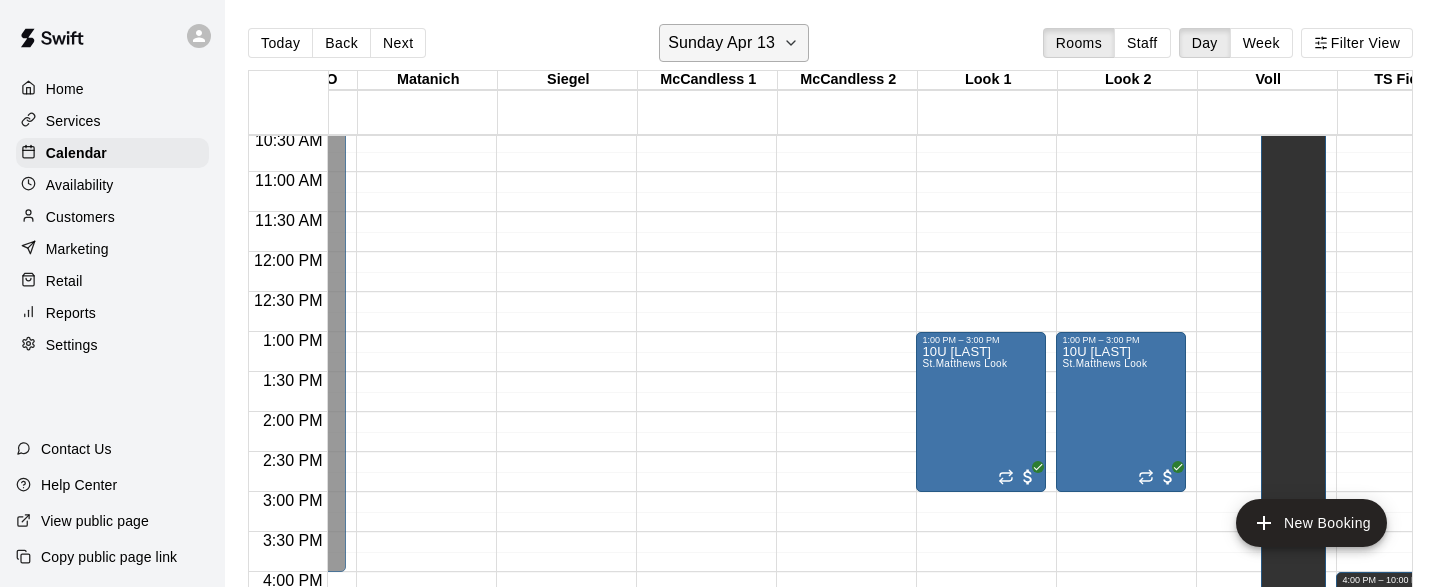 click on "Sunday Apr 13" at bounding box center (734, 43) 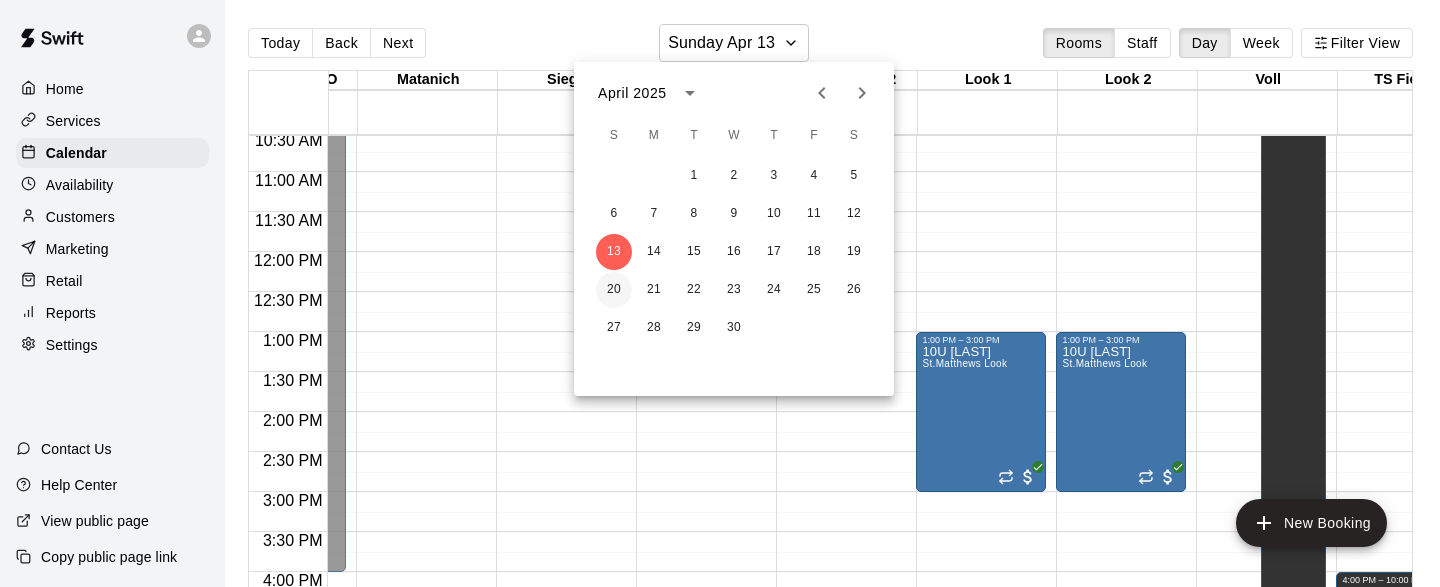 click on "20" at bounding box center [614, 290] 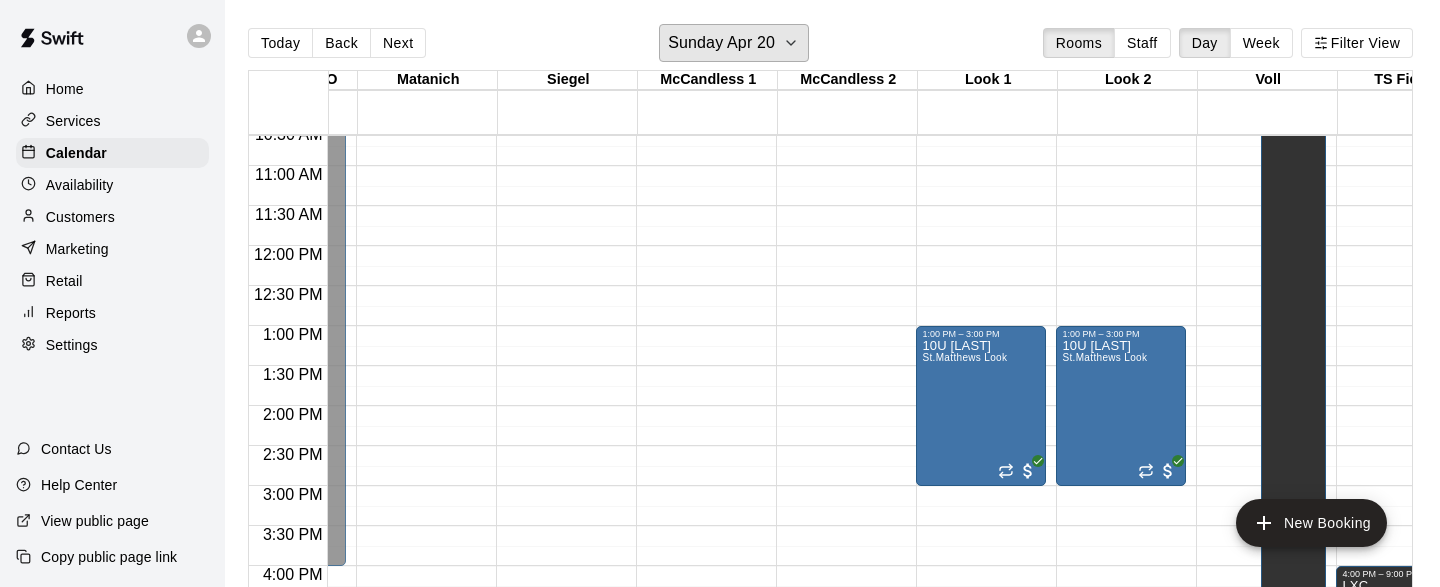 scroll, scrollTop: 838, scrollLeft: 5011, axis: both 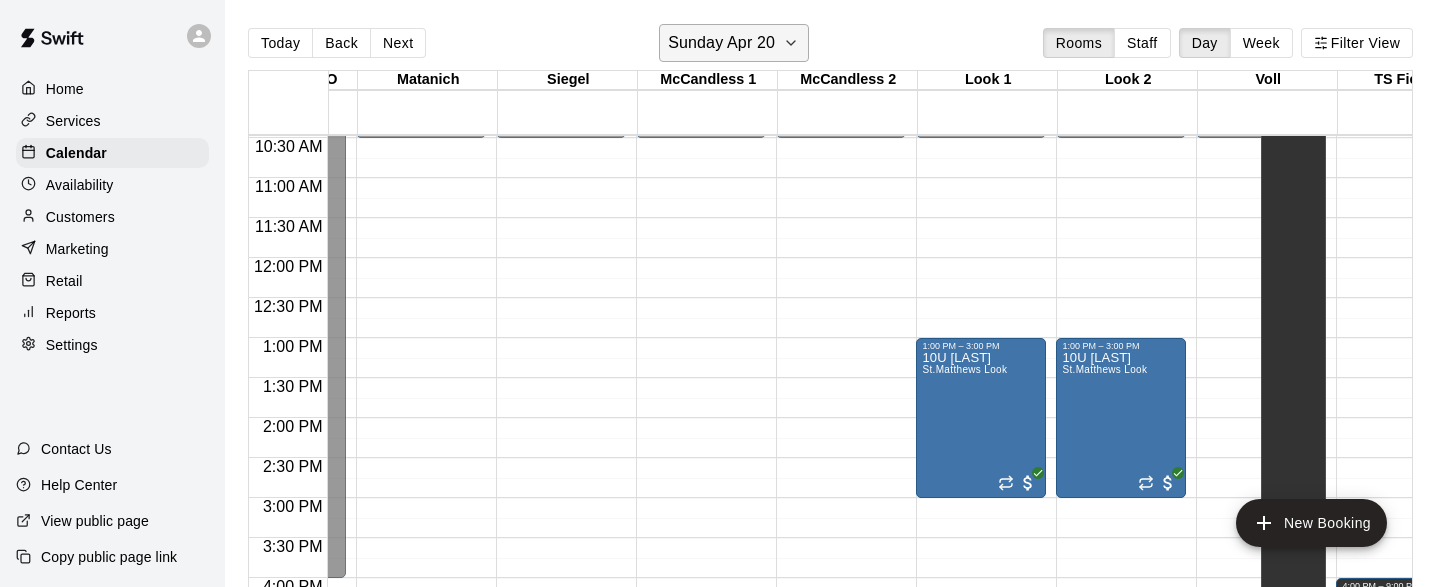 click 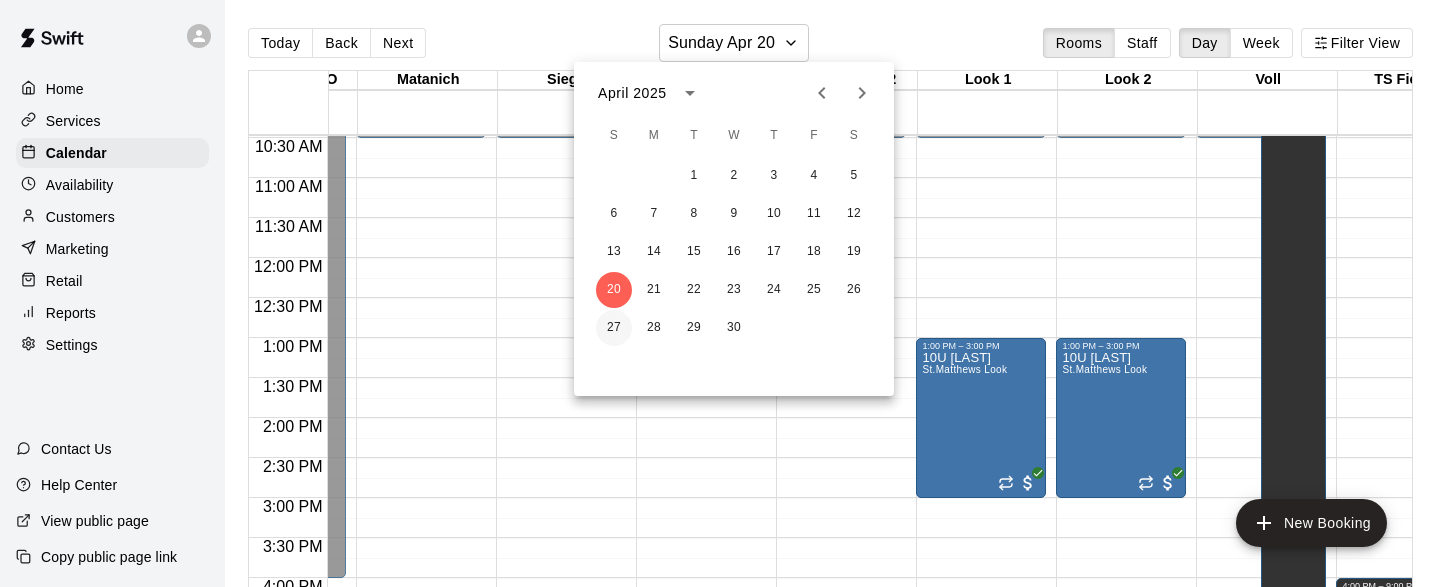 click on "27" at bounding box center [614, 328] 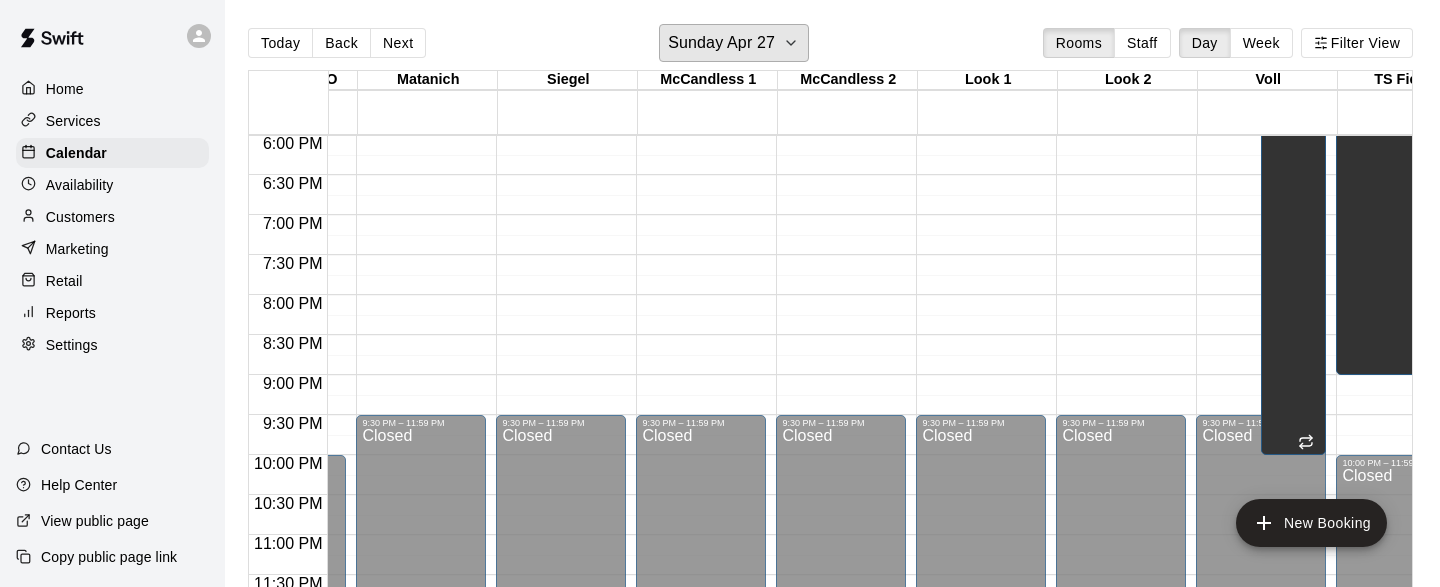 scroll, scrollTop: 1446, scrollLeft: 5011, axis: both 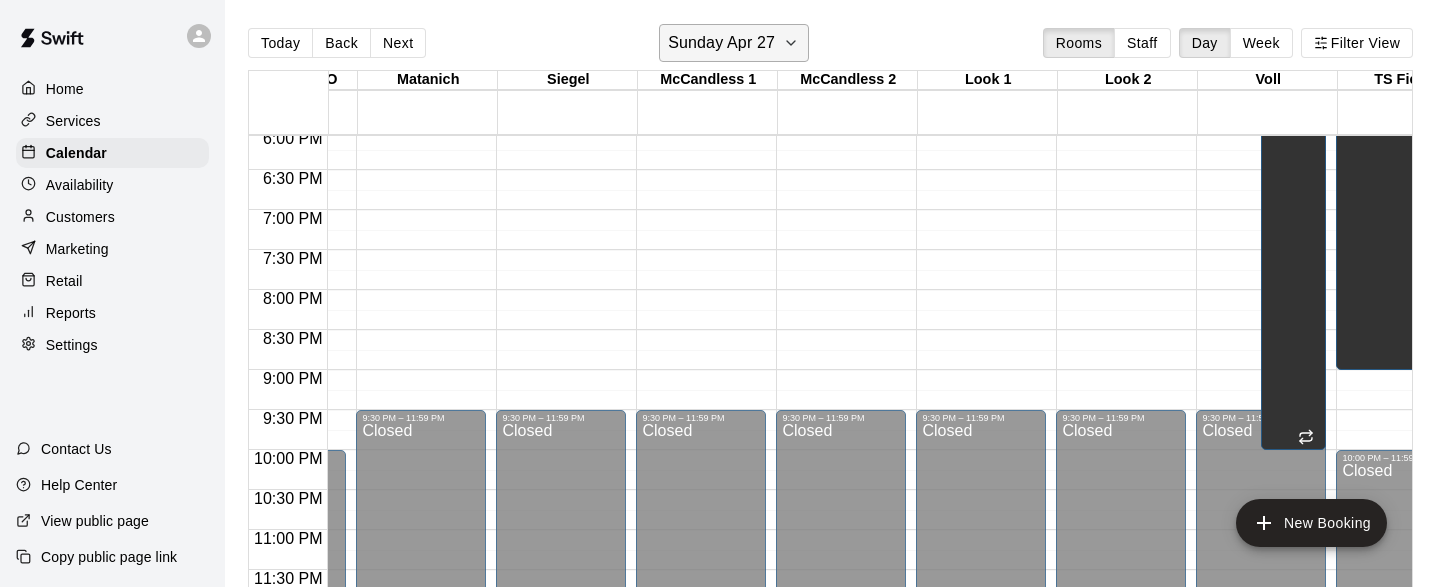 click on "Sunday Apr 27" at bounding box center (734, 43) 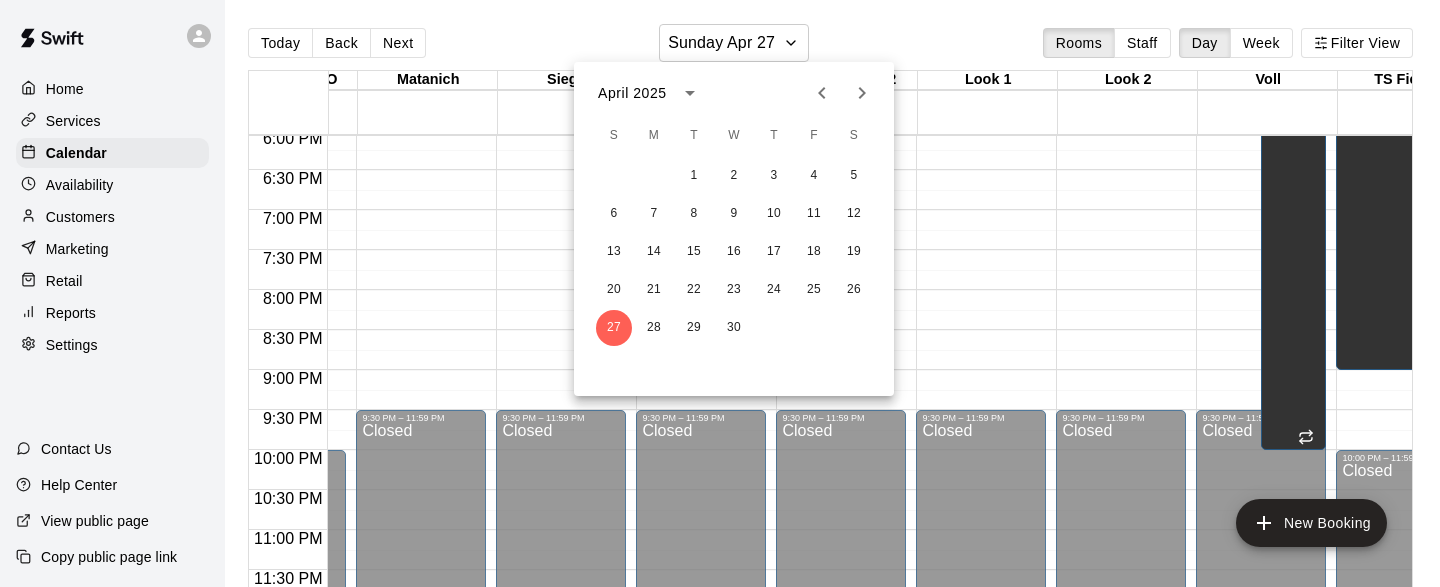 click 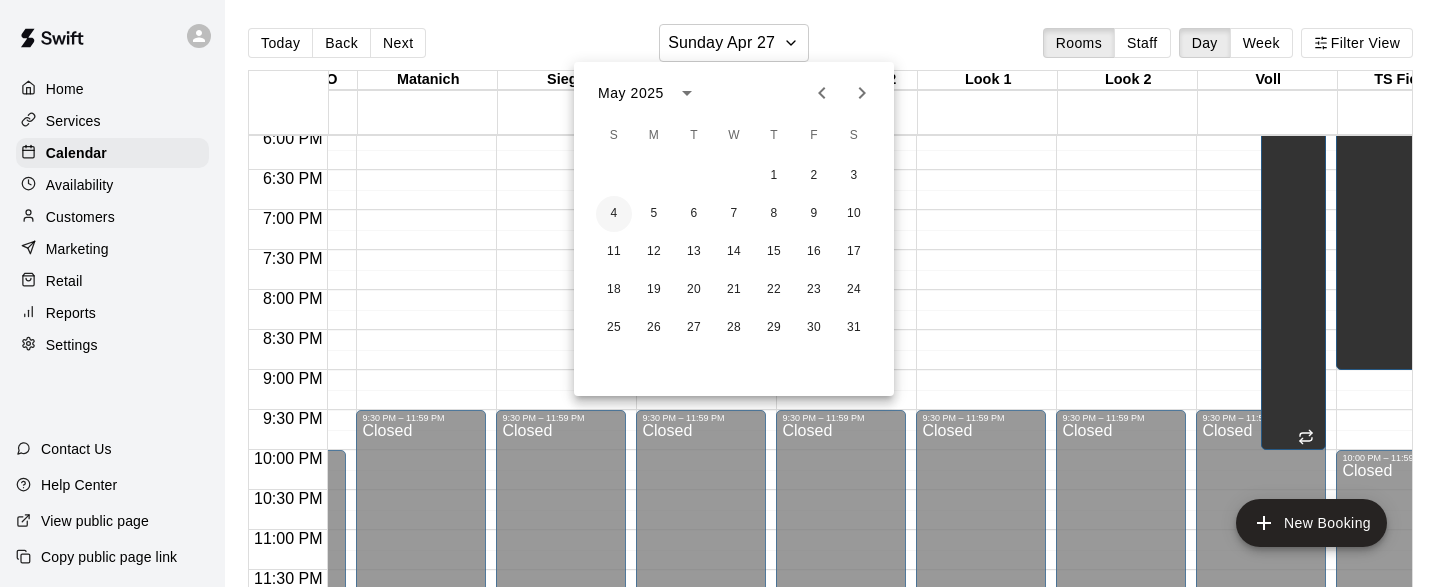 click on "4" at bounding box center [614, 214] 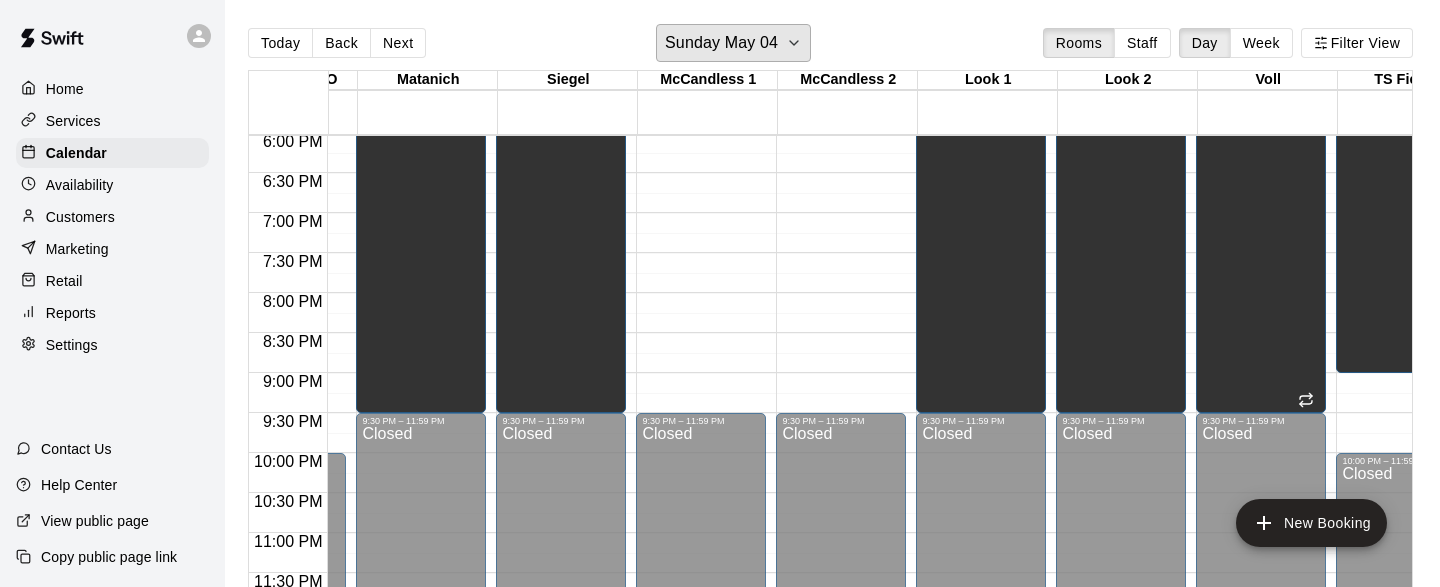 scroll, scrollTop: 1446, scrollLeft: 5011, axis: both 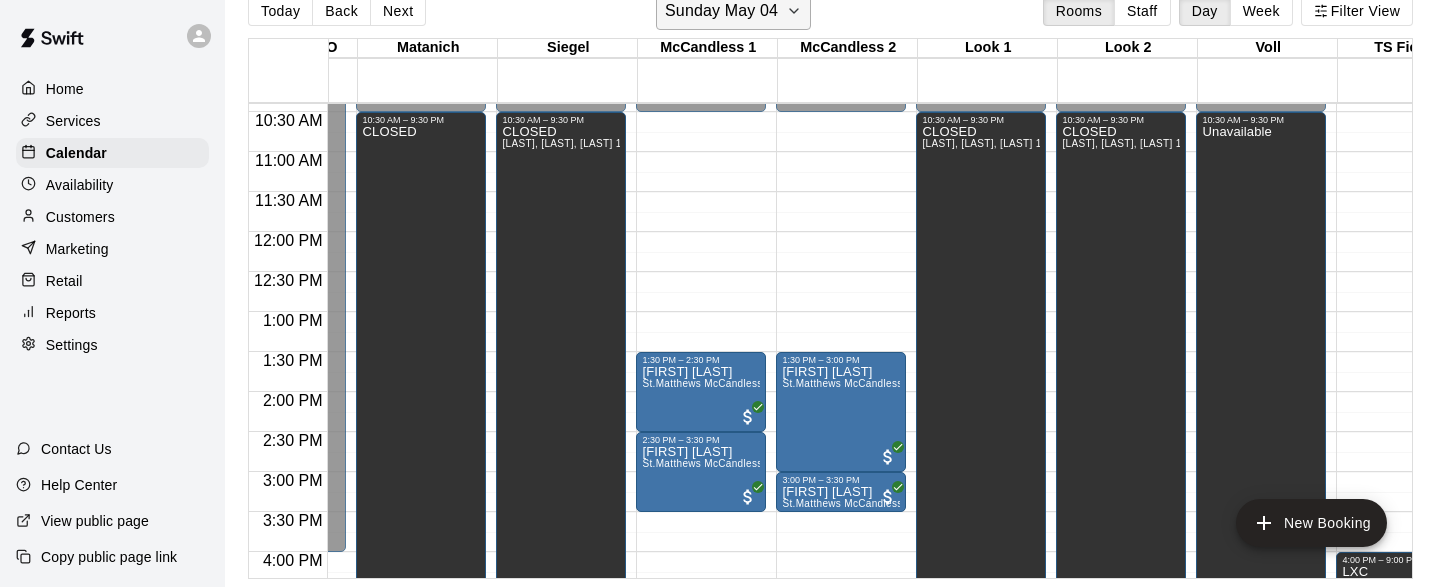 click 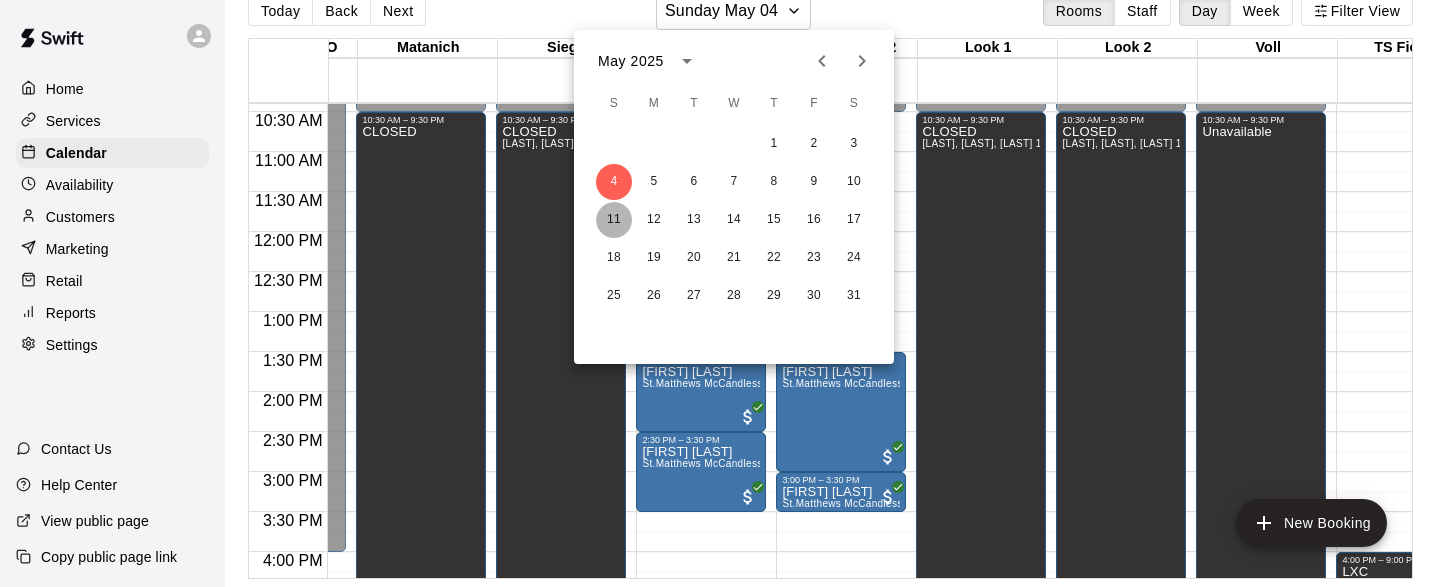 click on "11" at bounding box center (614, 220) 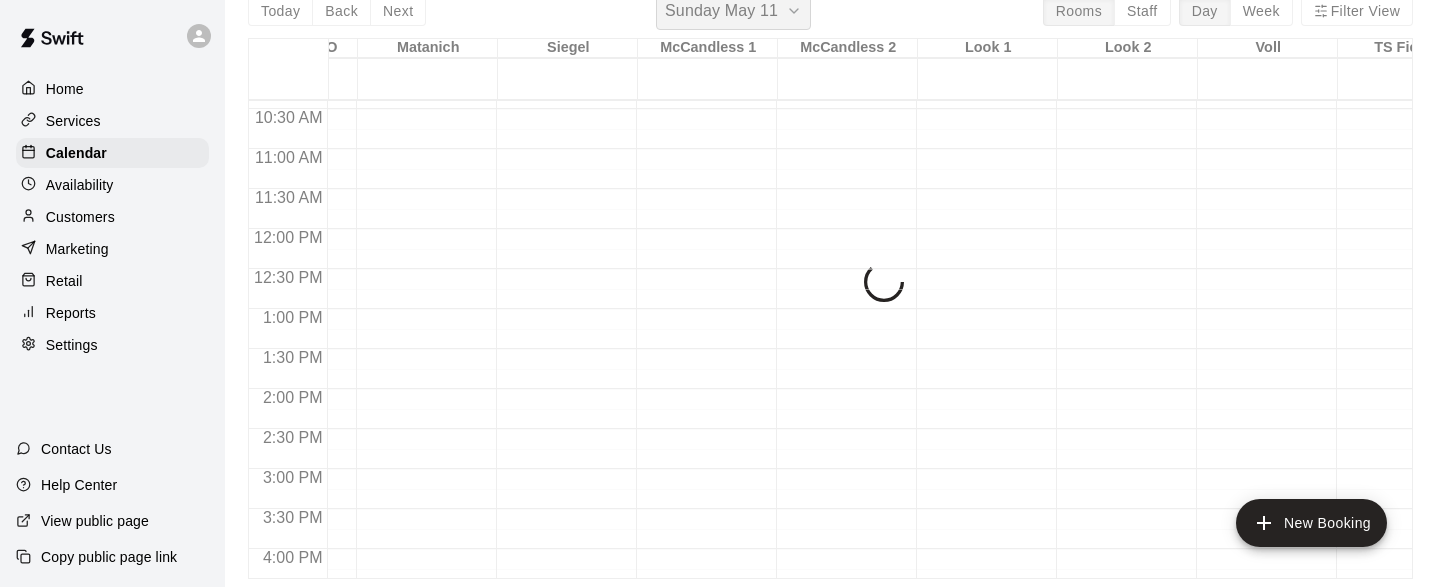 scroll, scrollTop: 24, scrollLeft: 0, axis: vertical 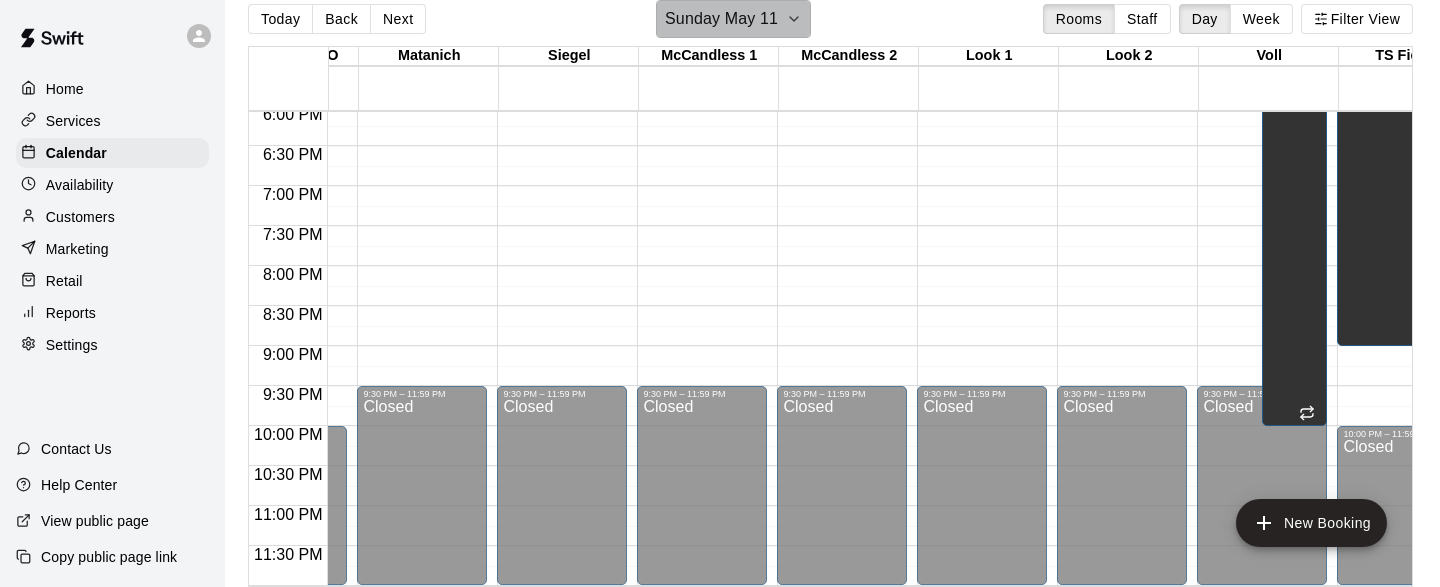 click on "Sunday May 11" at bounding box center [733, 19] 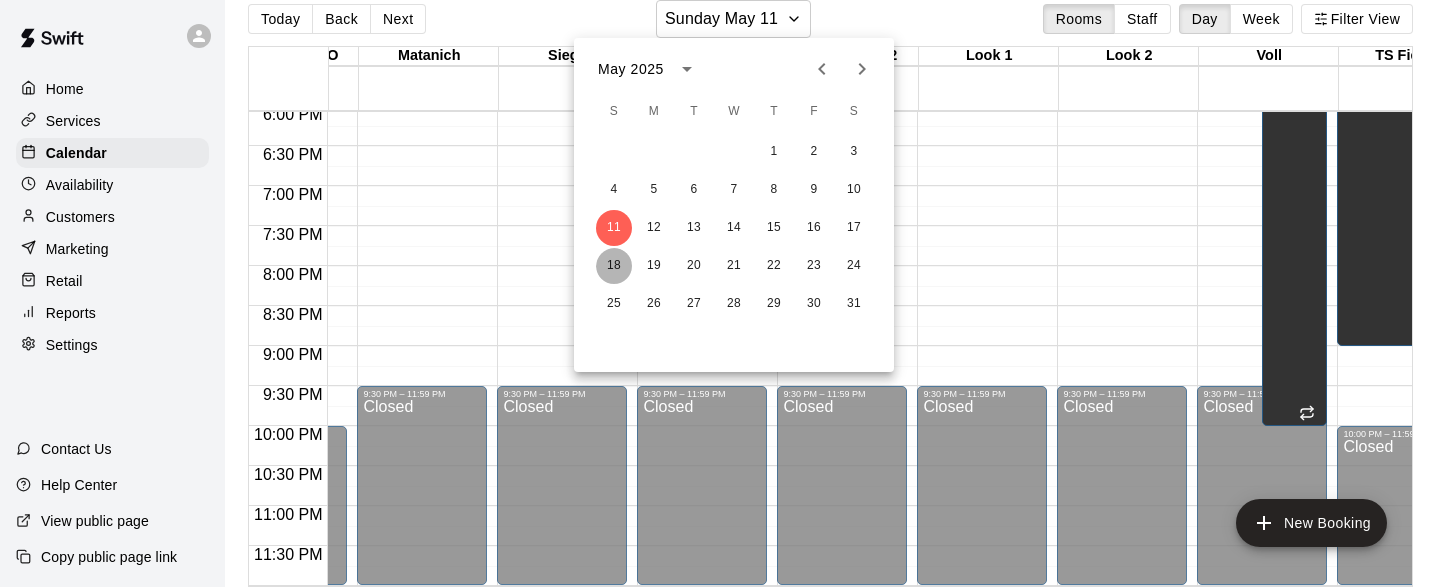 click on "18" at bounding box center [614, 266] 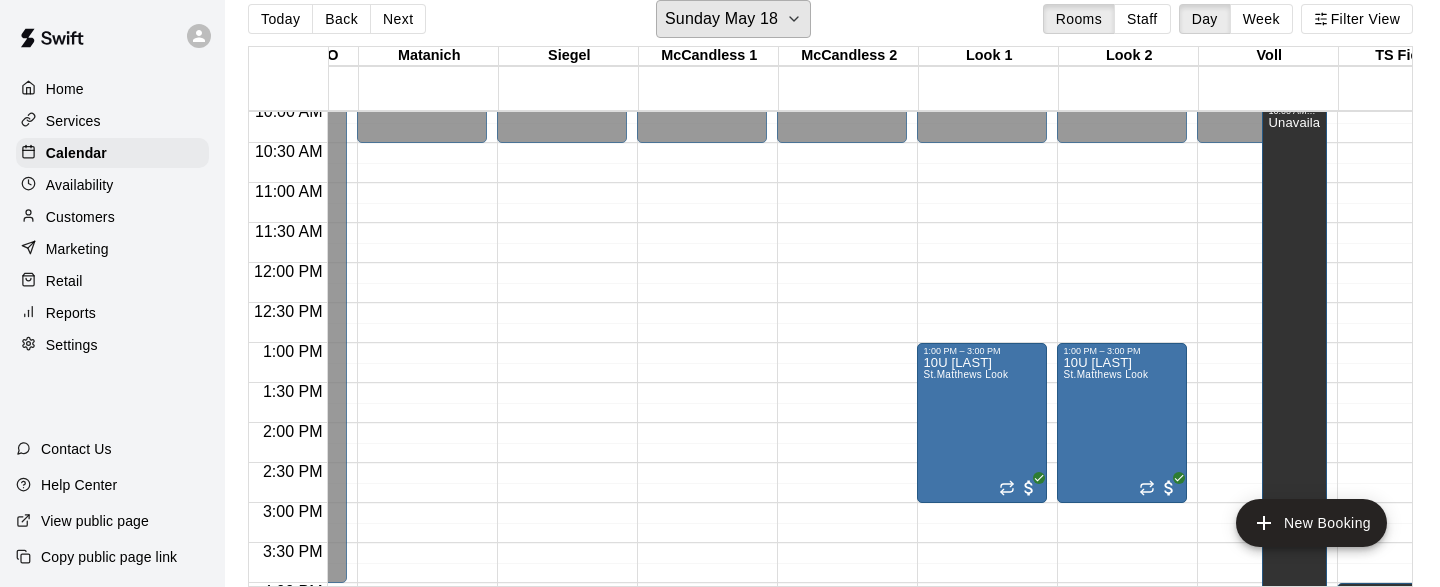 scroll, scrollTop: 814, scrollLeft: 5010, axis: both 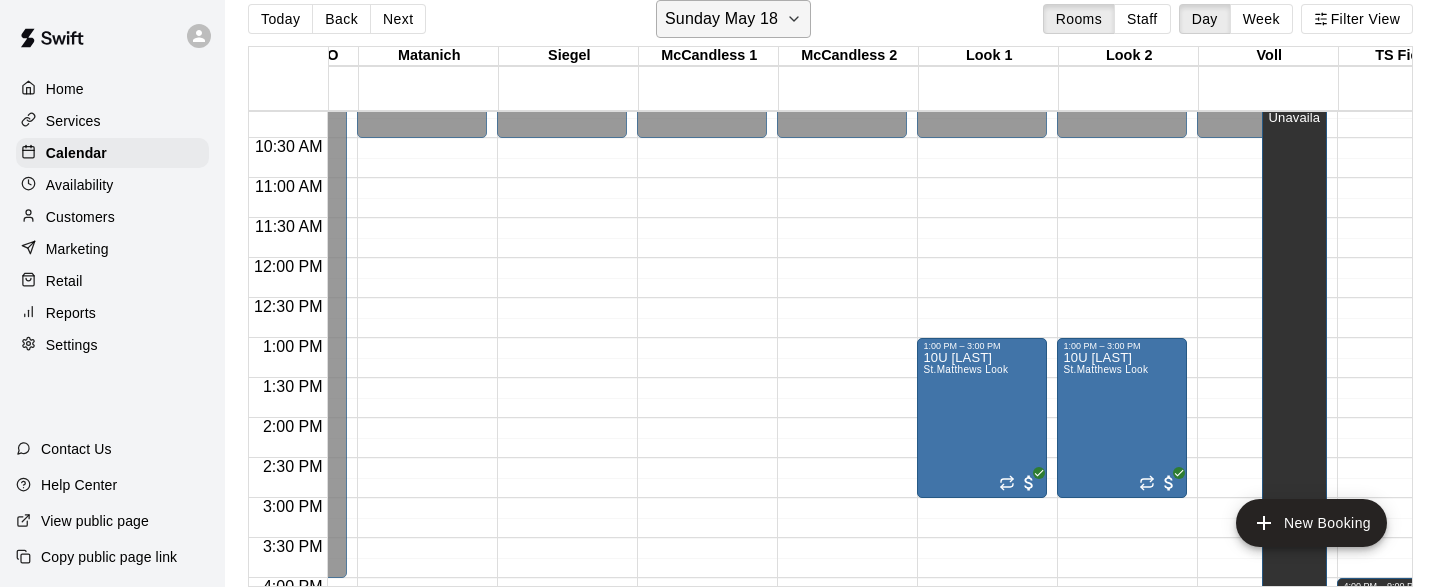 click on "Sunday May 18" at bounding box center [733, 19] 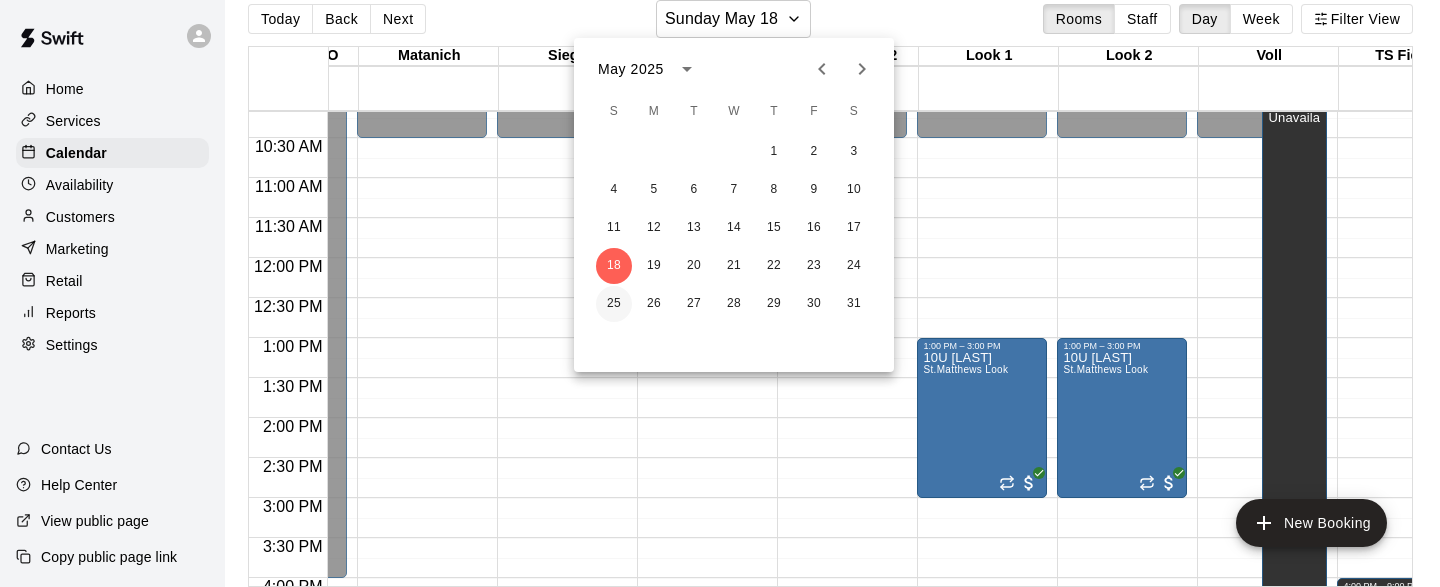 click on "25" at bounding box center (614, 304) 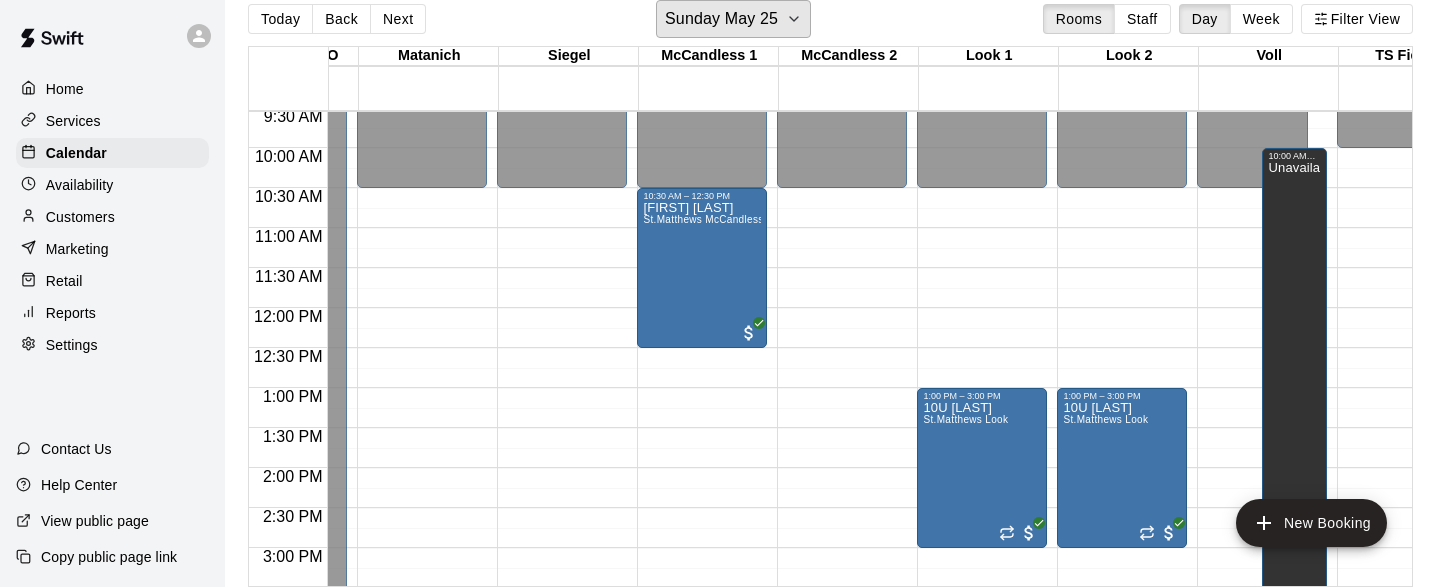 scroll, scrollTop: 816, scrollLeft: 5010, axis: both 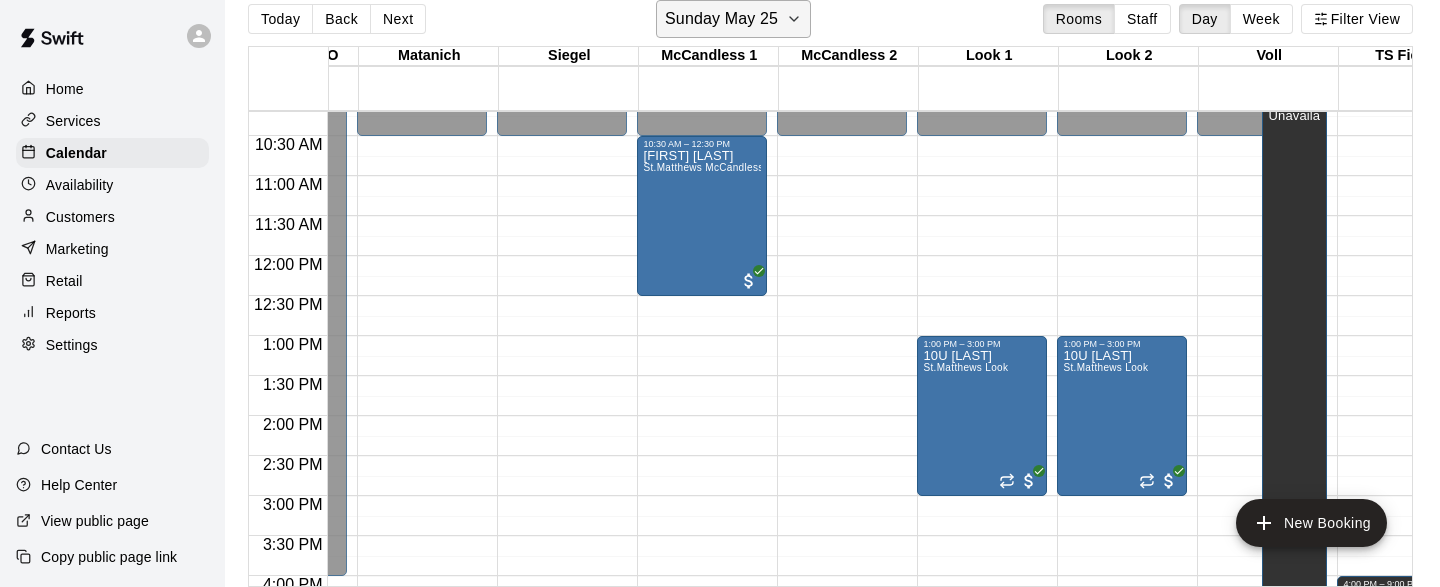 click 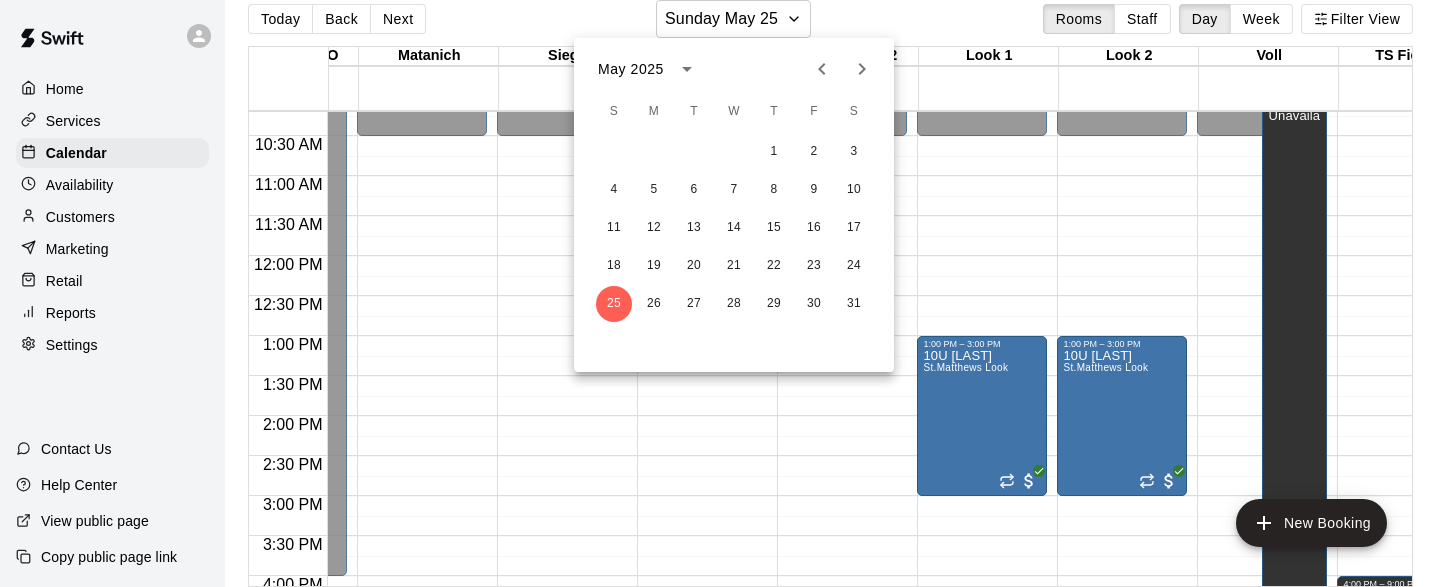 click 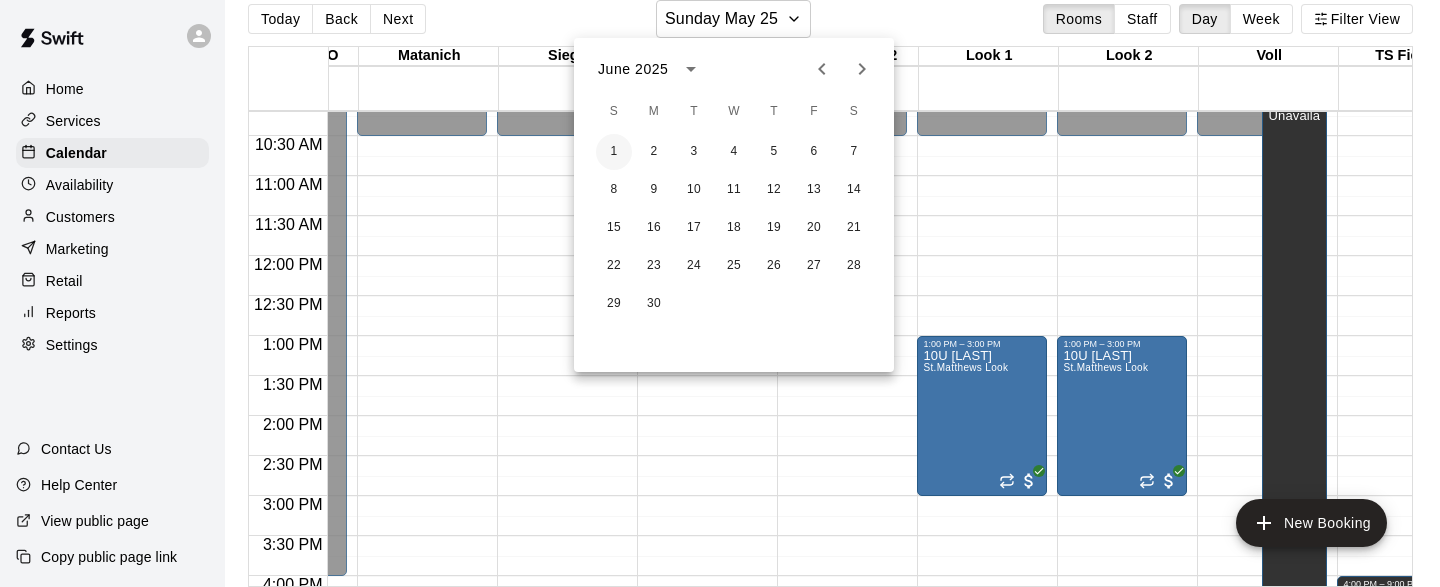 click on "1" at bounding box center (614, 152) 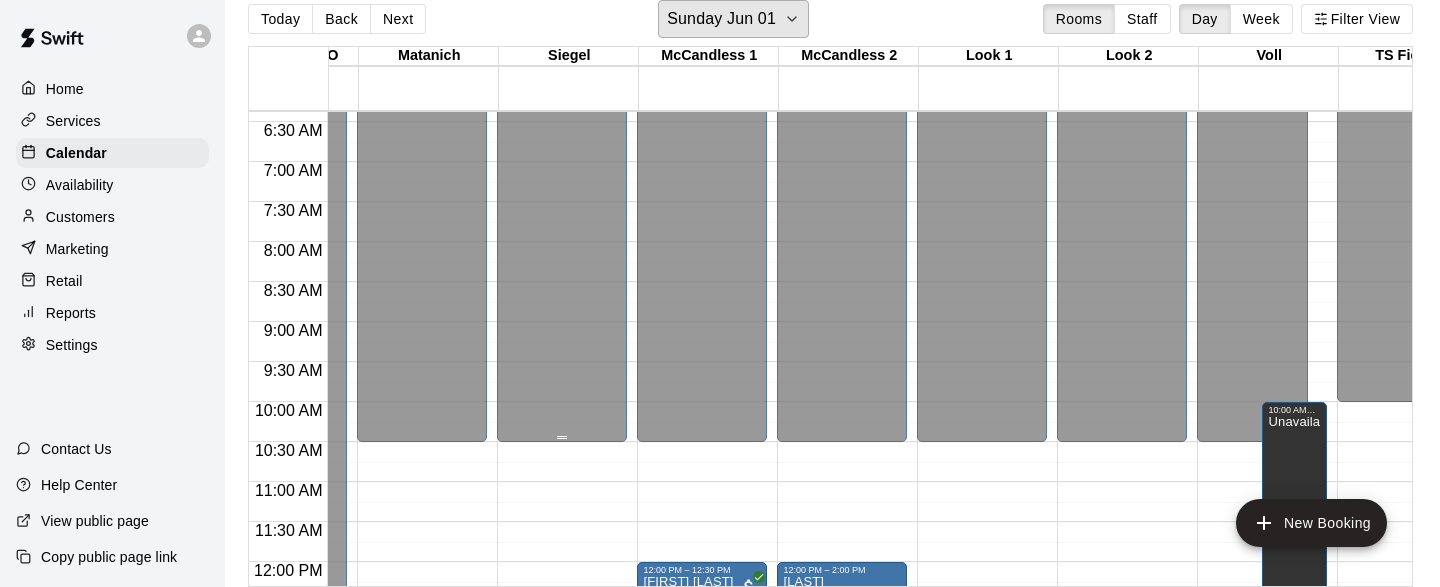 scroll, scrollTop: 503, scrollLeft: 5010, axis: both 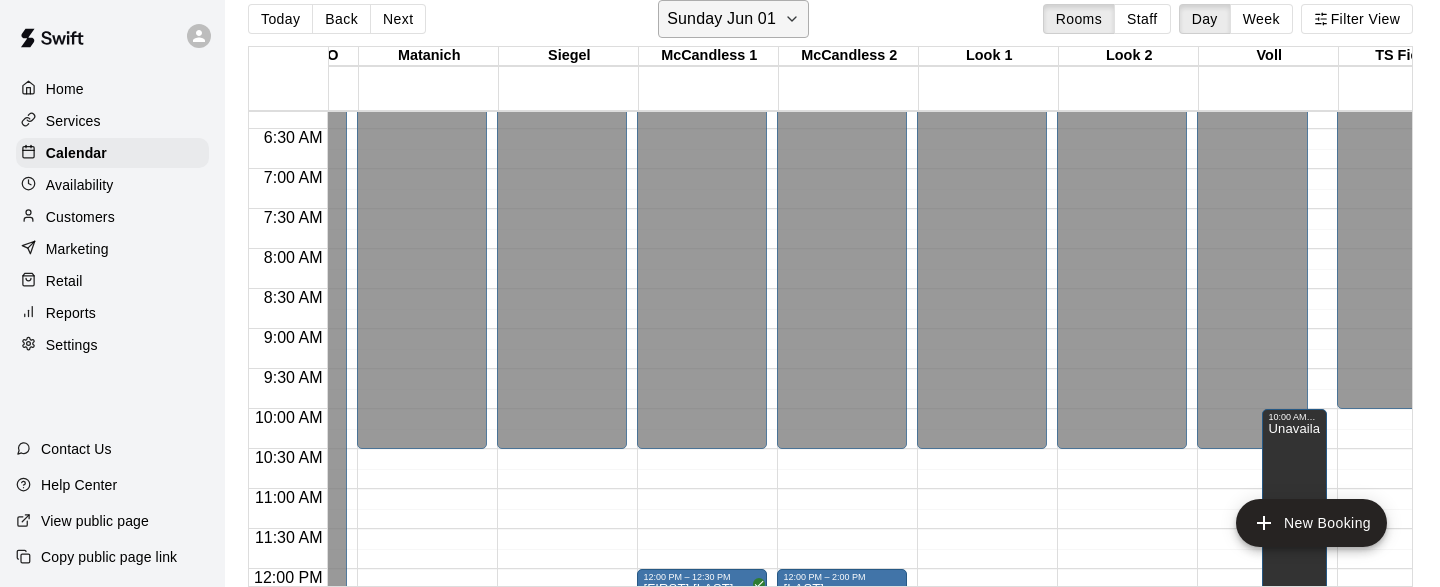 click 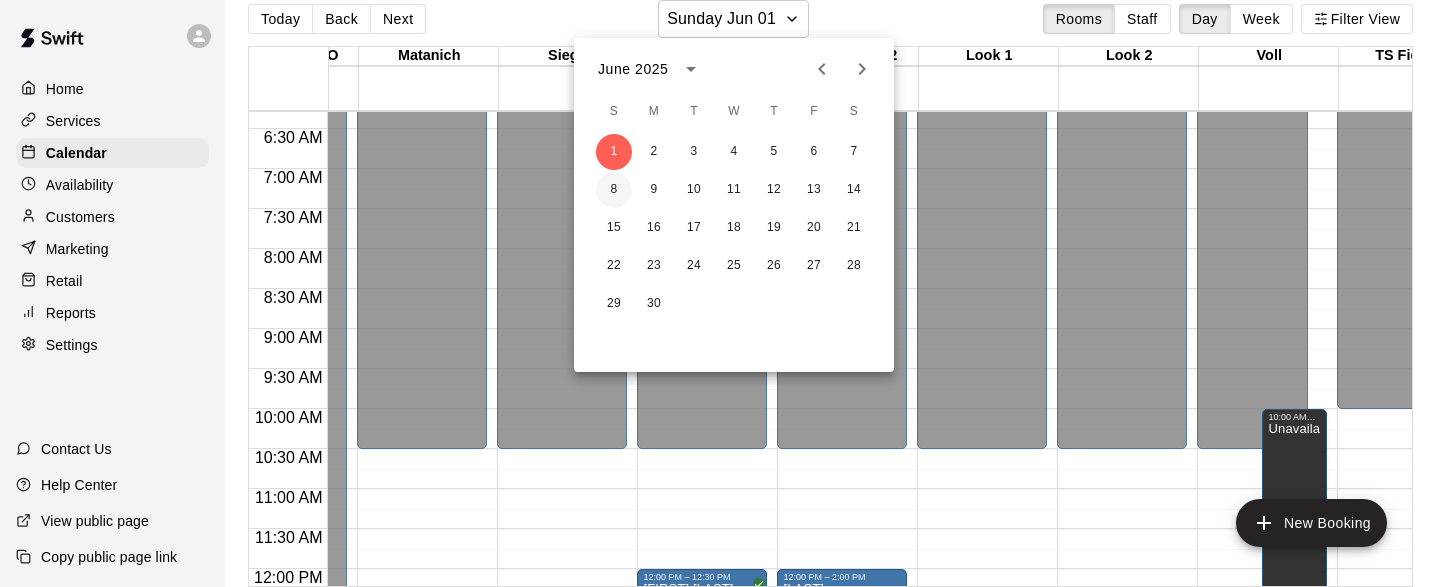 click on "8" at bounding box center (614, 190) 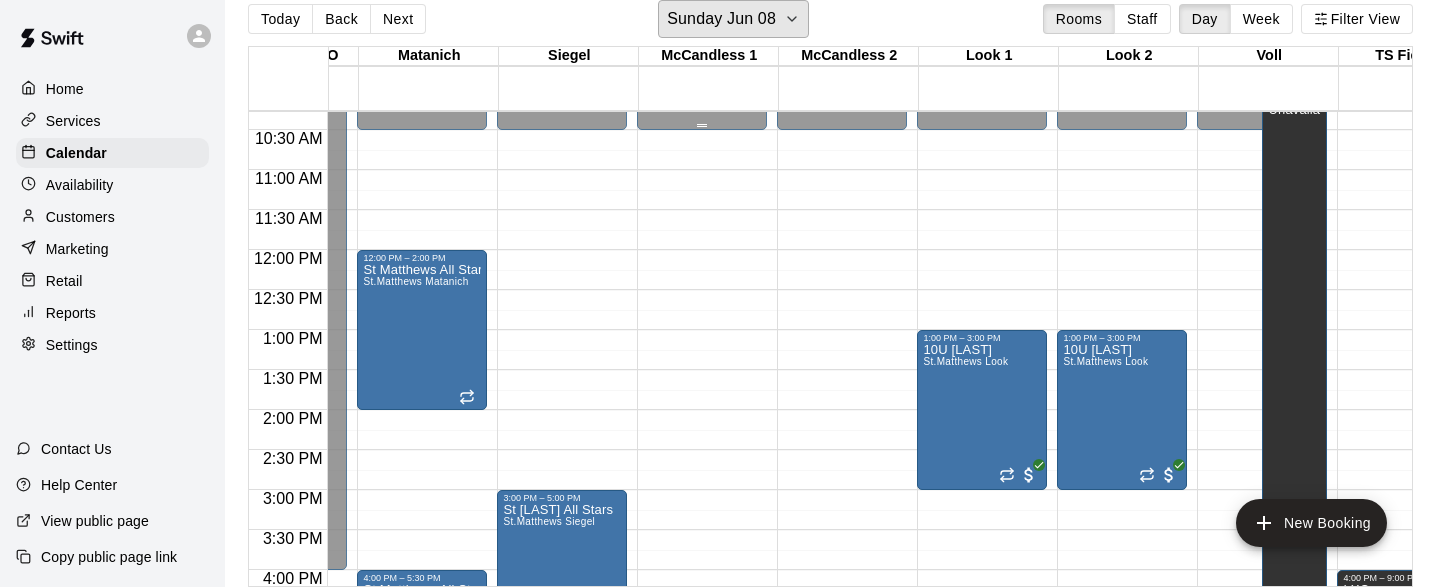 scroll, scrollTop: 818, scrollLeft: 5010, axis: both 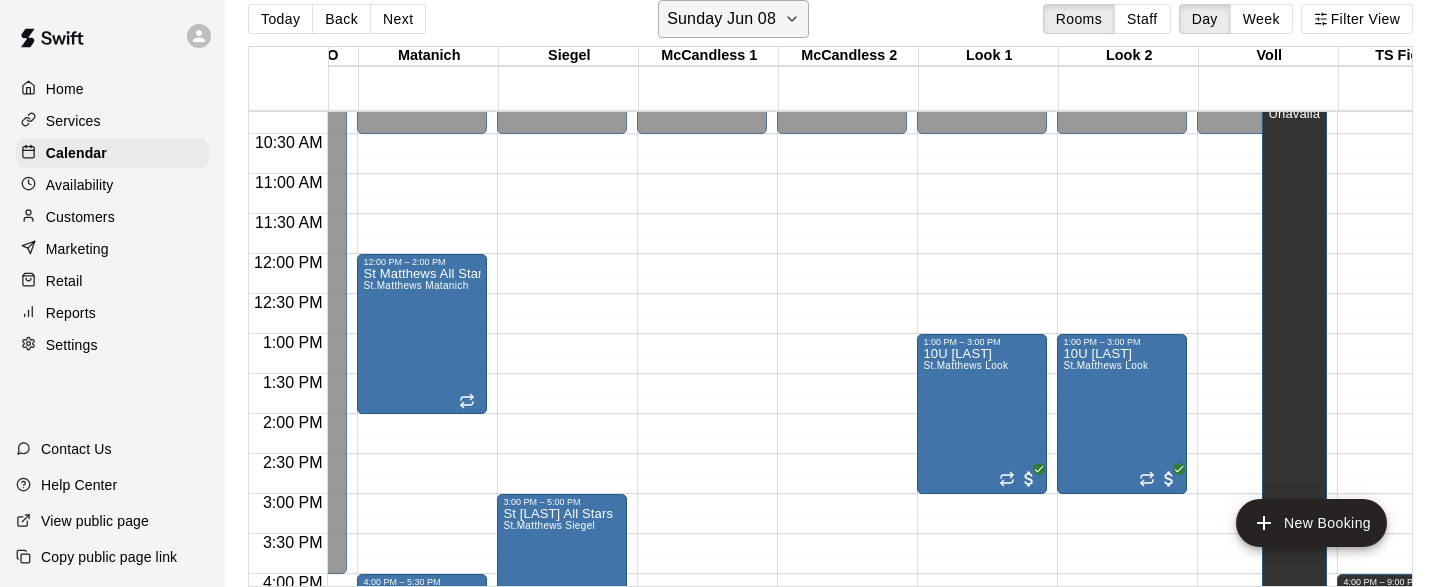 click 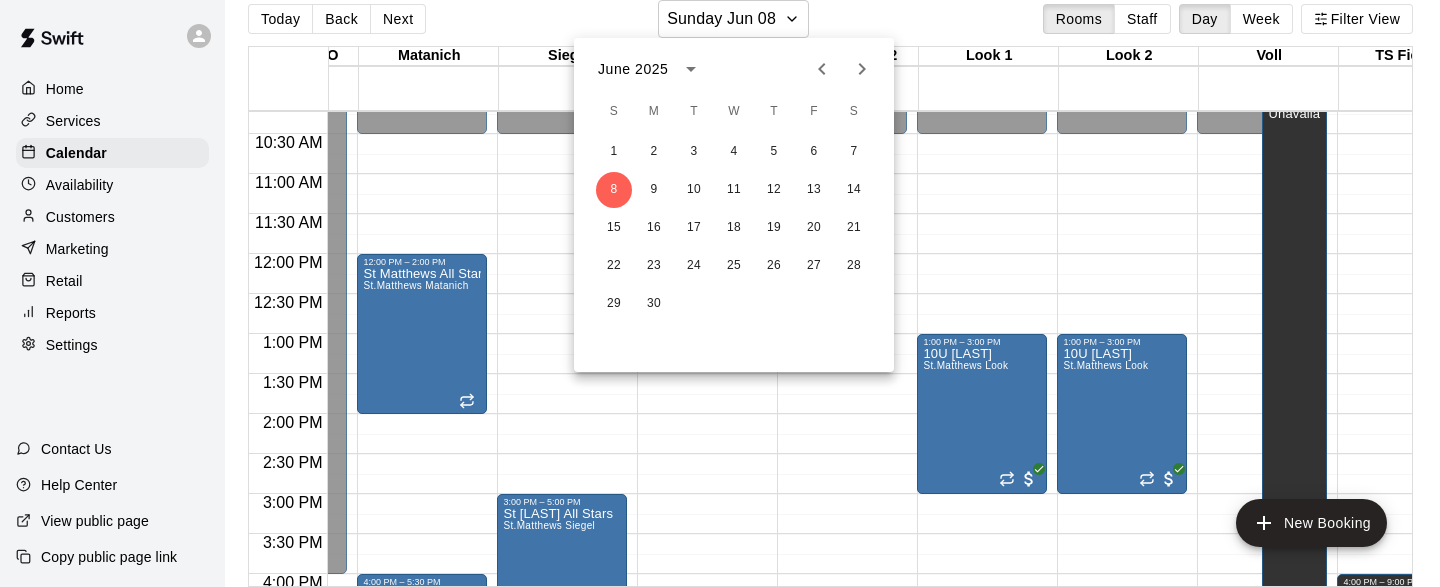 click 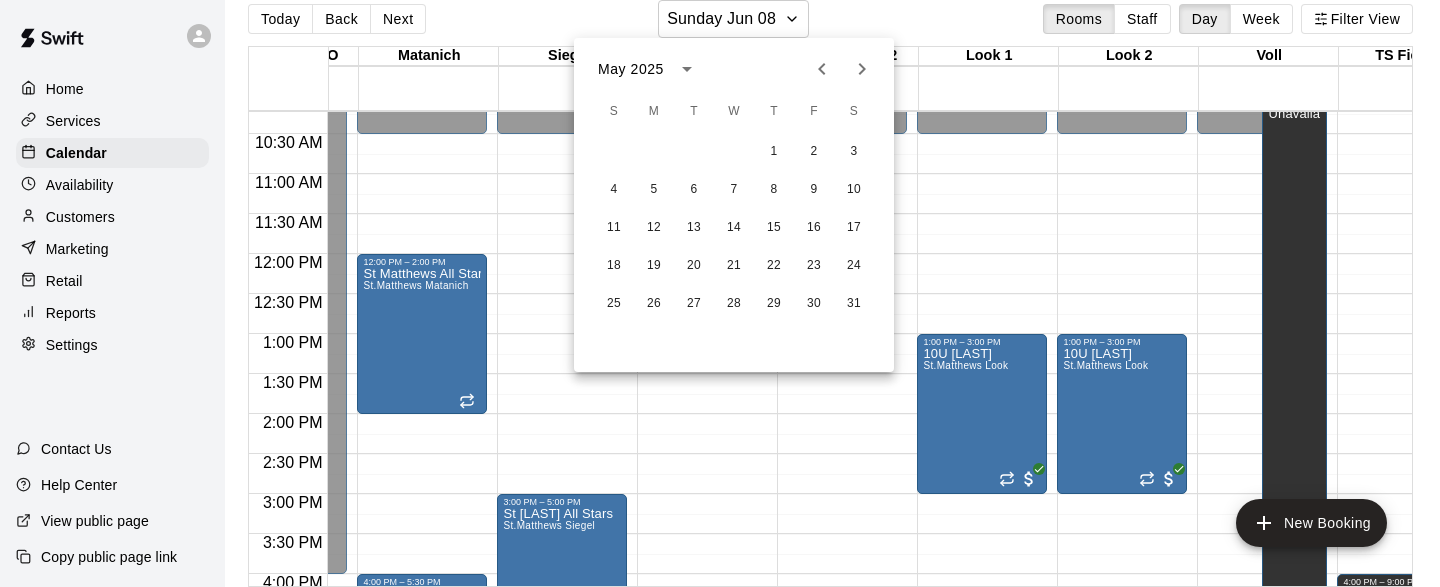 click 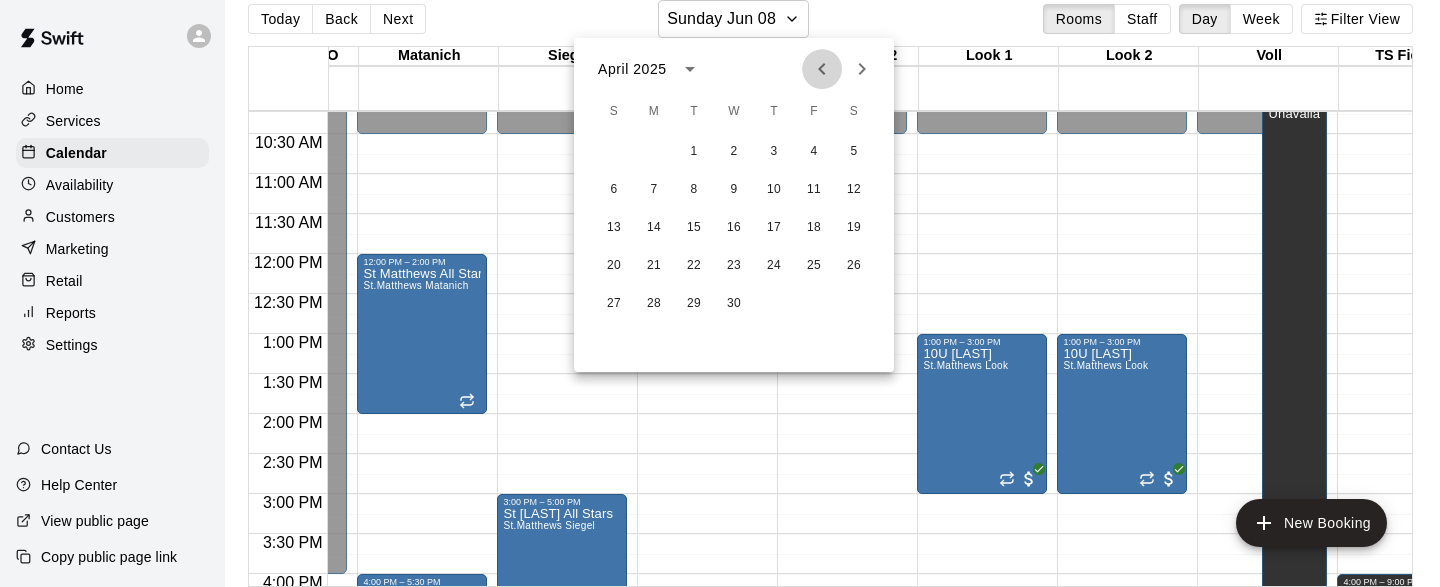 click 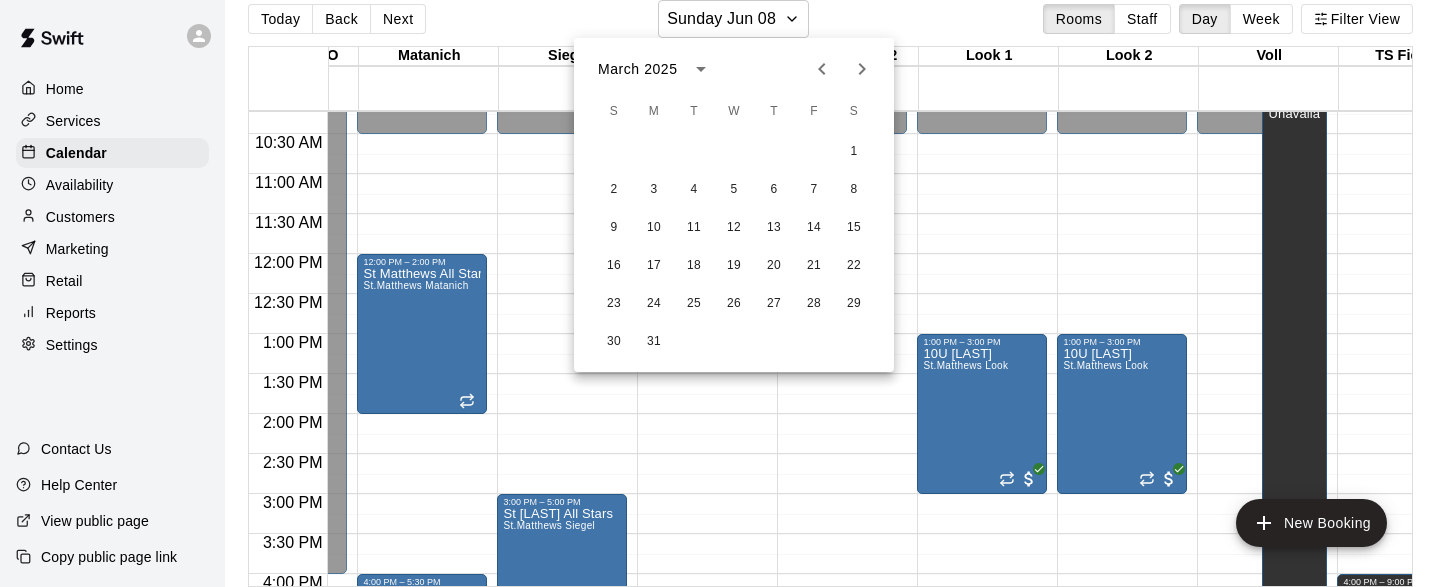 click 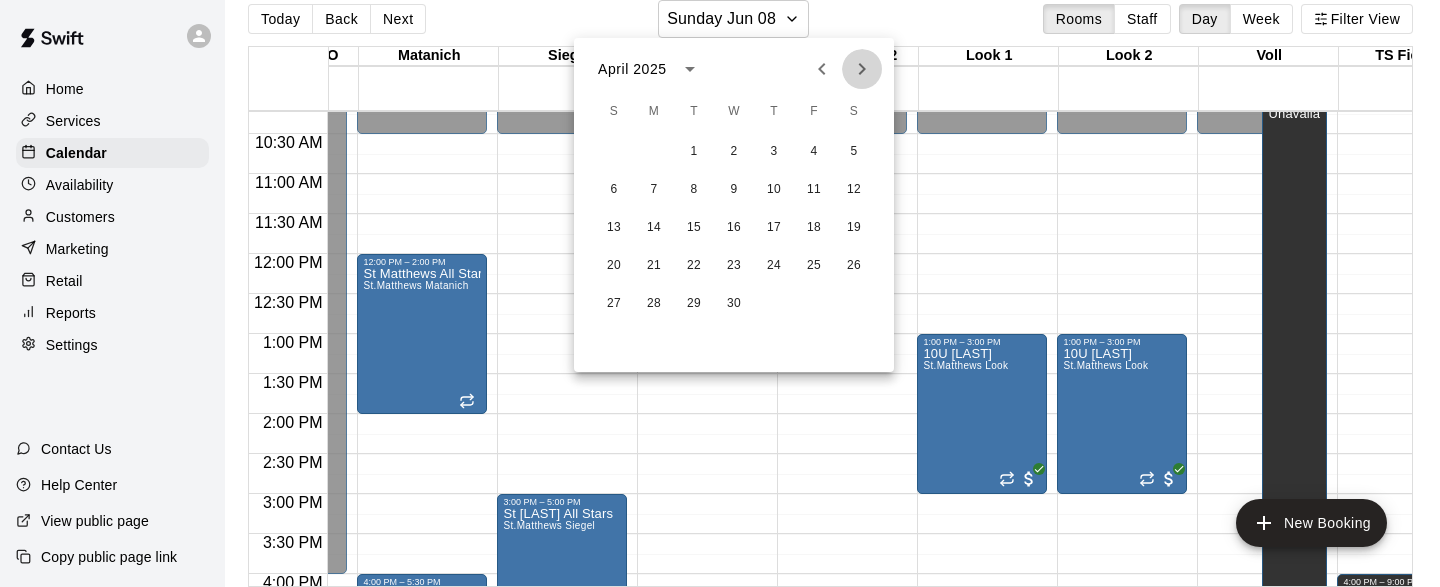 click 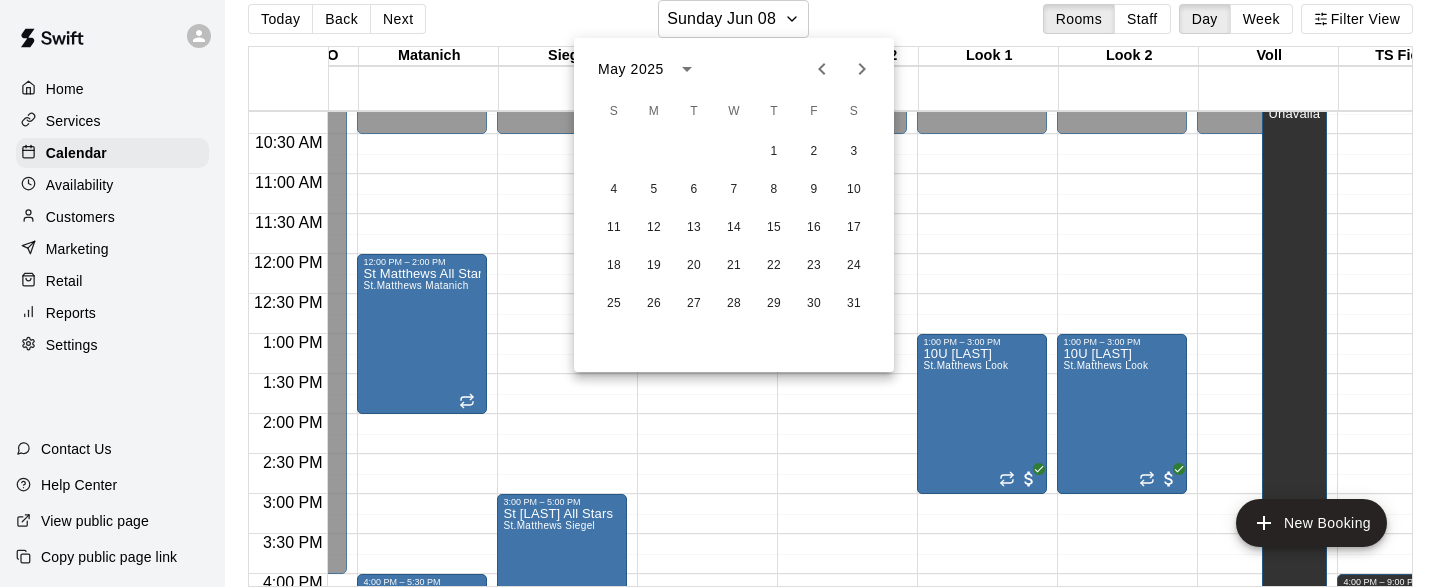 click 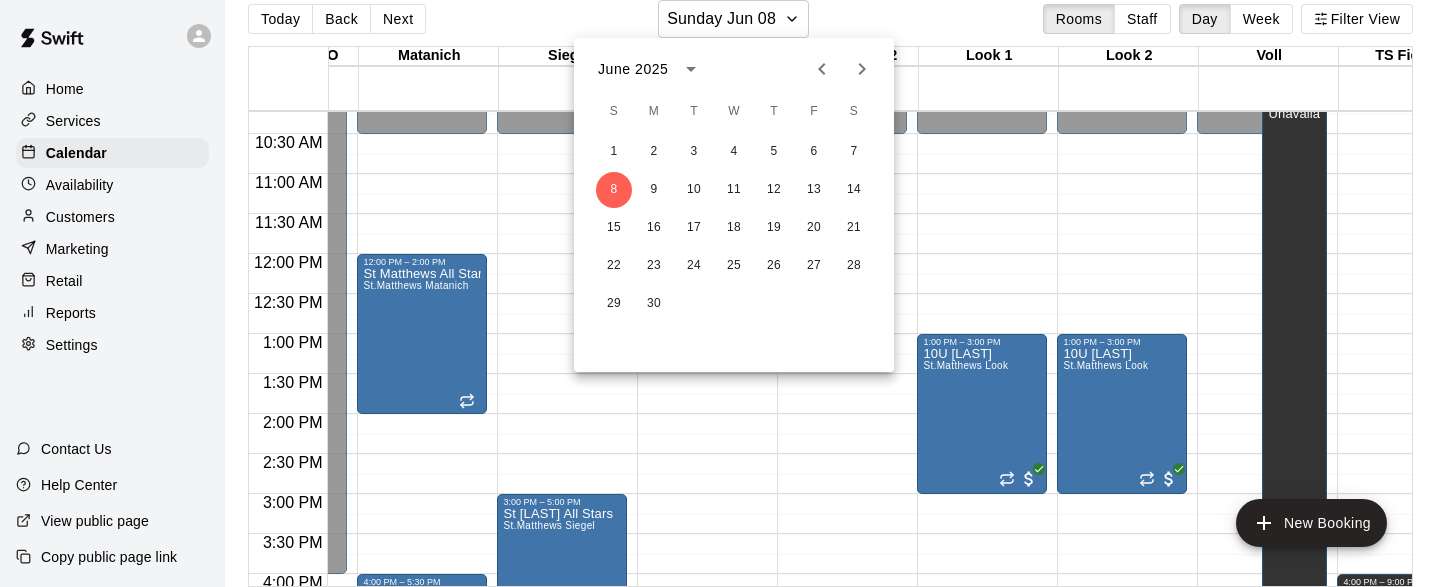 click at bounding box center [720, 293] 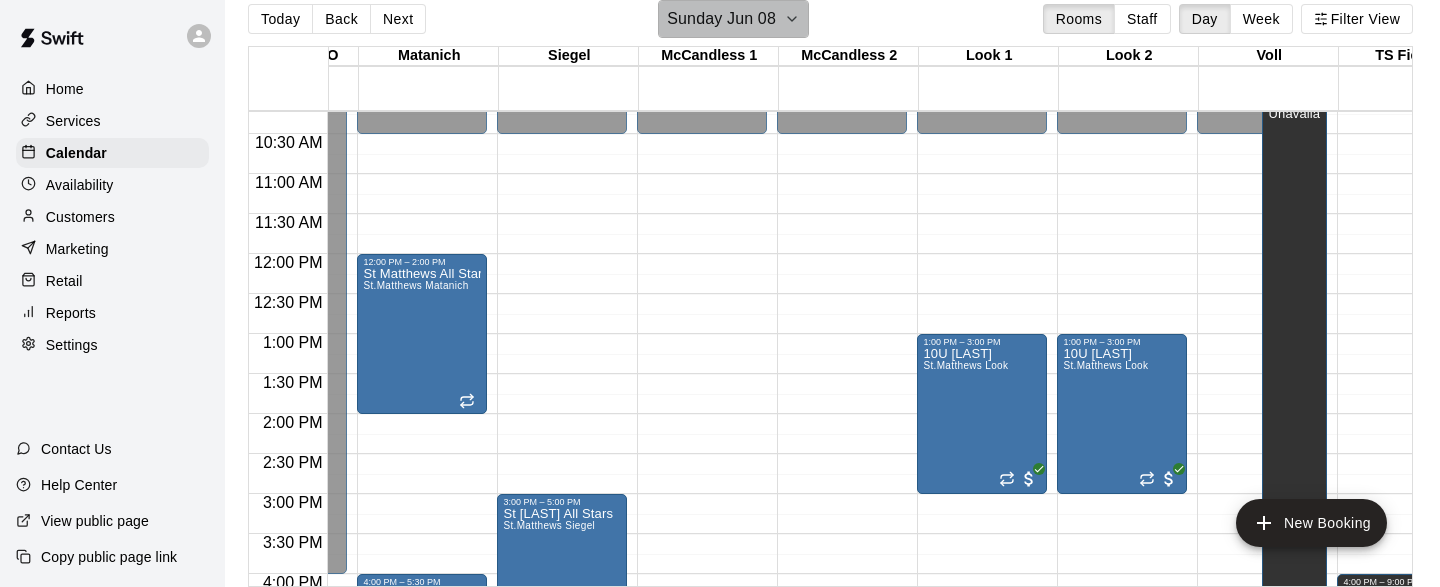 click 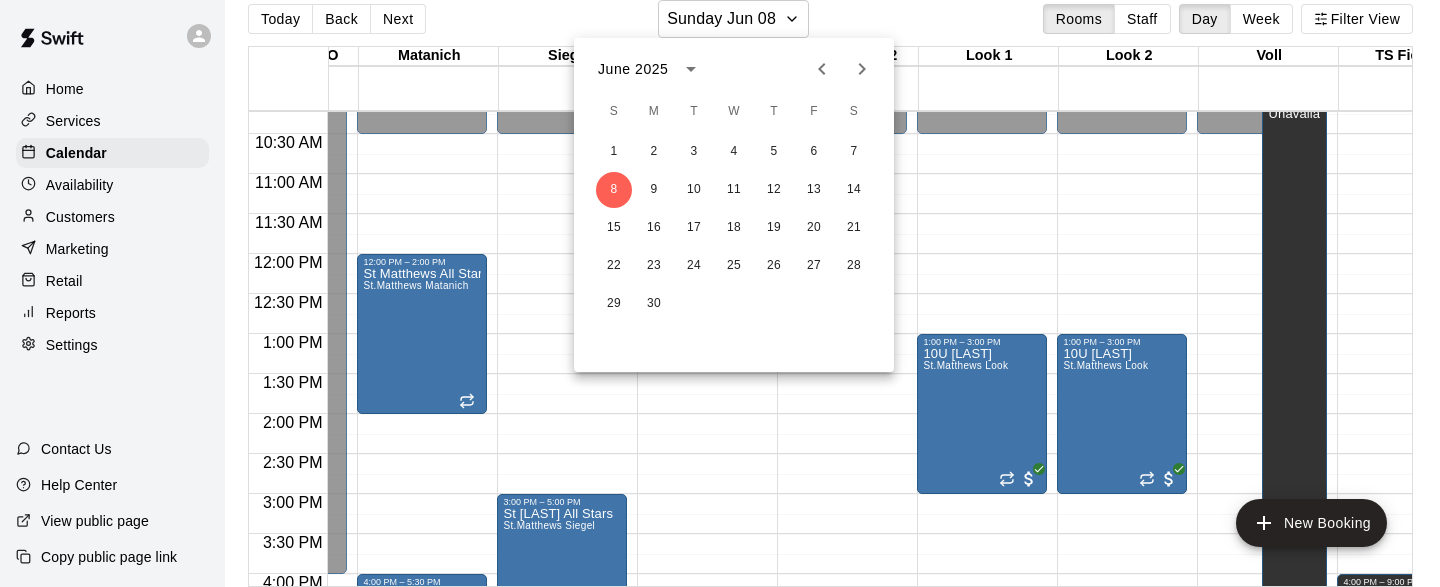 click 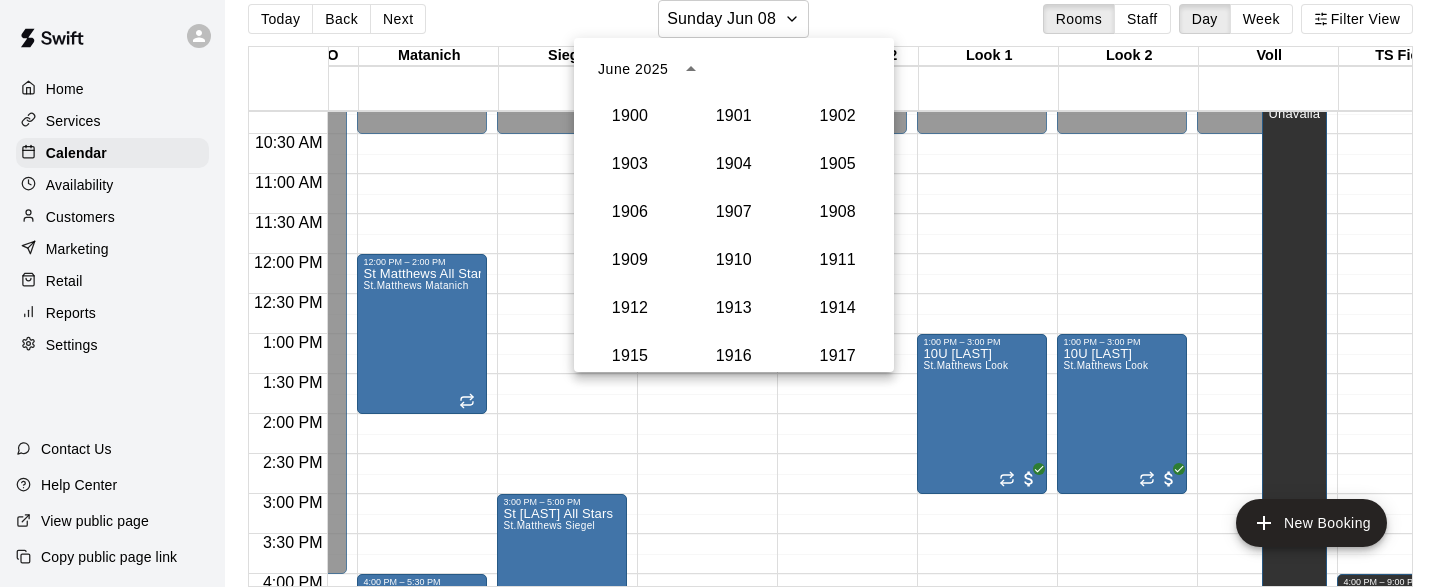 scroll, scrollTop: 1852, scrollLeft: 0, axis: vertical 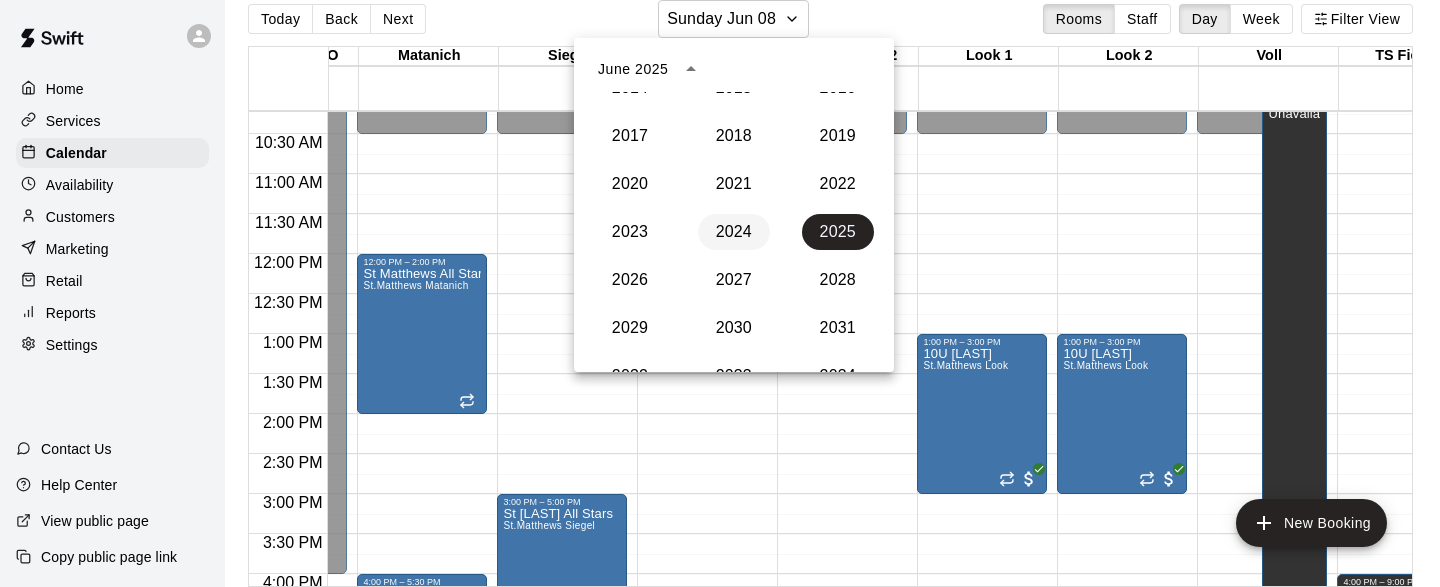 click on "2024" at bounding box center [734, 232] 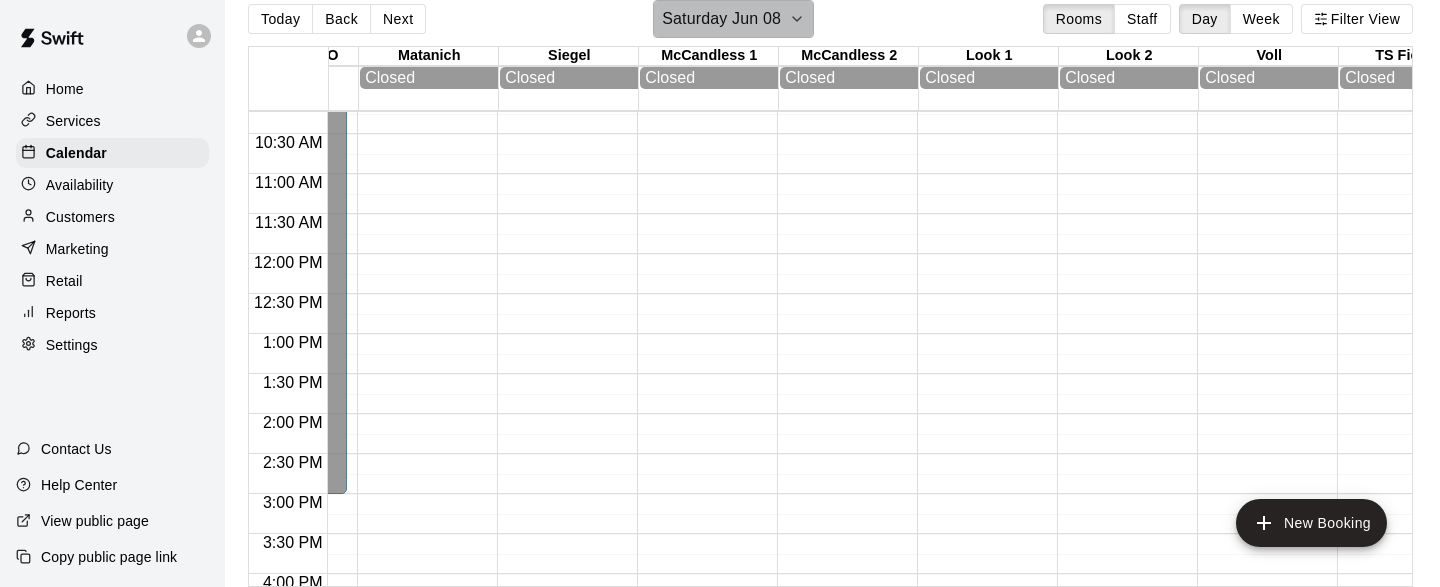 click 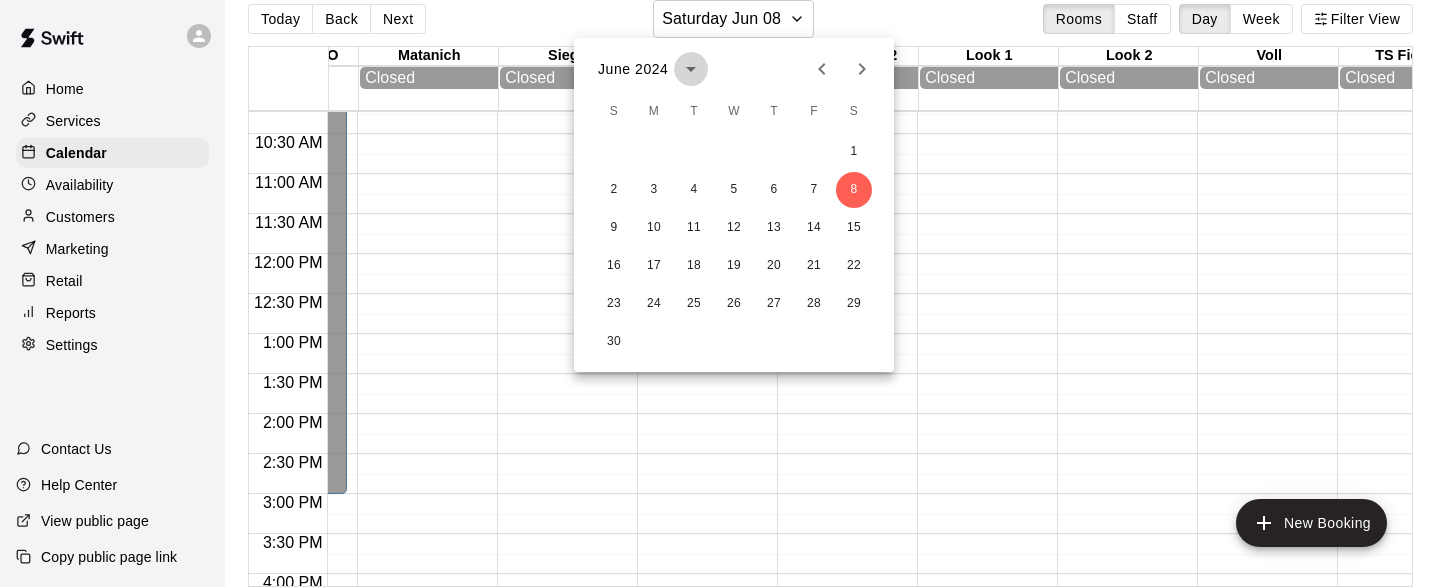 click 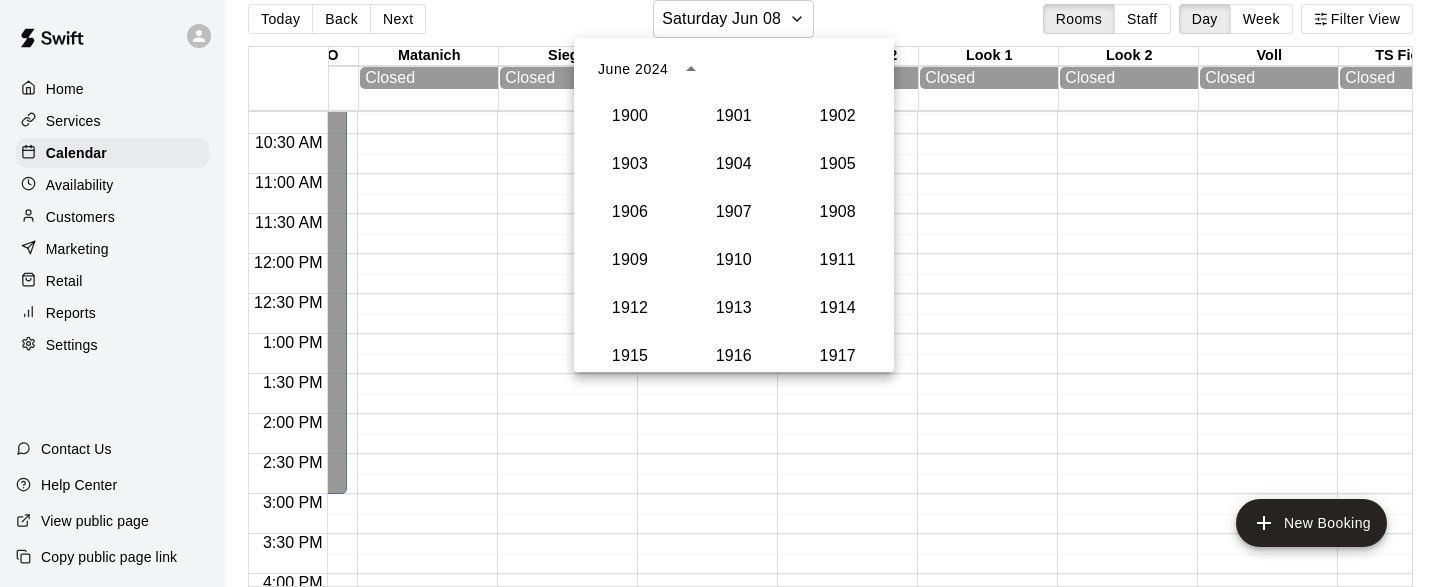 scroll, scrollTop: 1852, scrollLeft: 0, axis: vertical 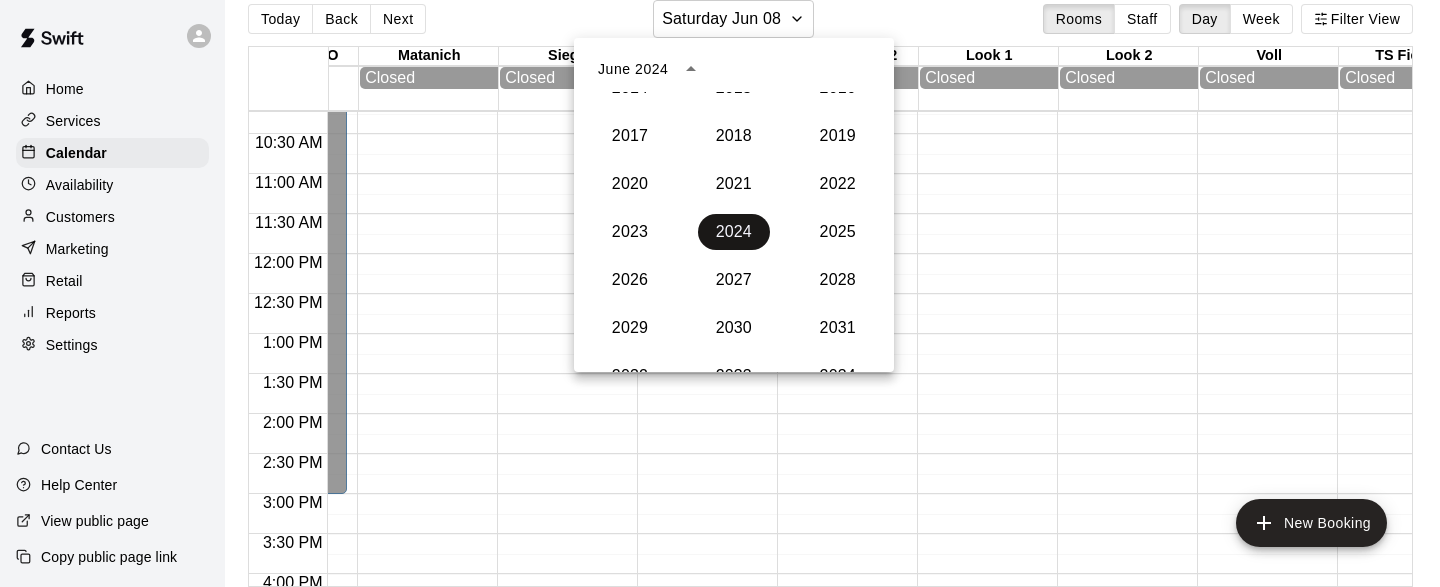 click on "2024" at bounding box center (734, 232) 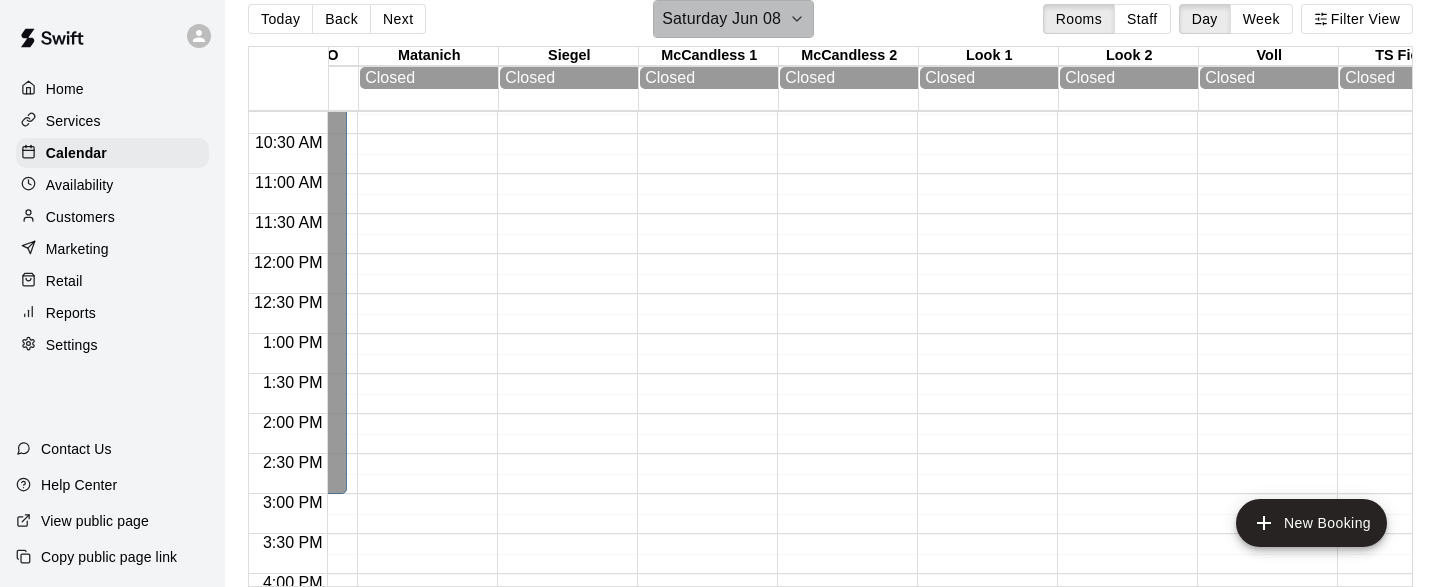 click 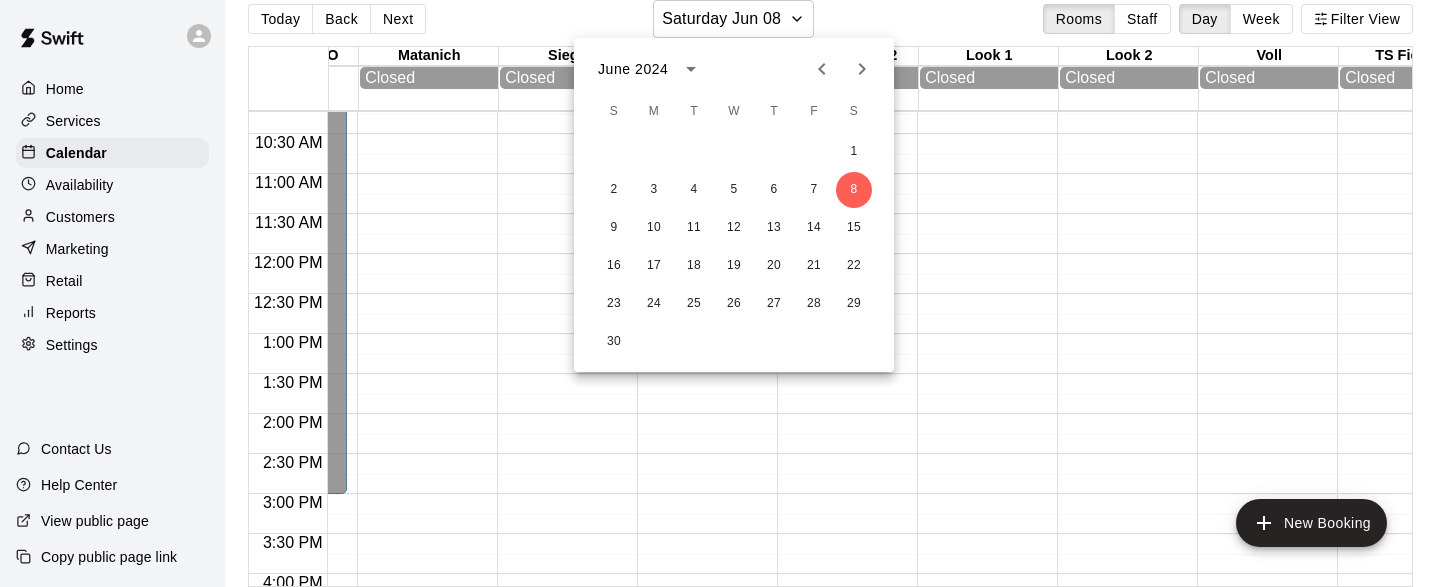 click 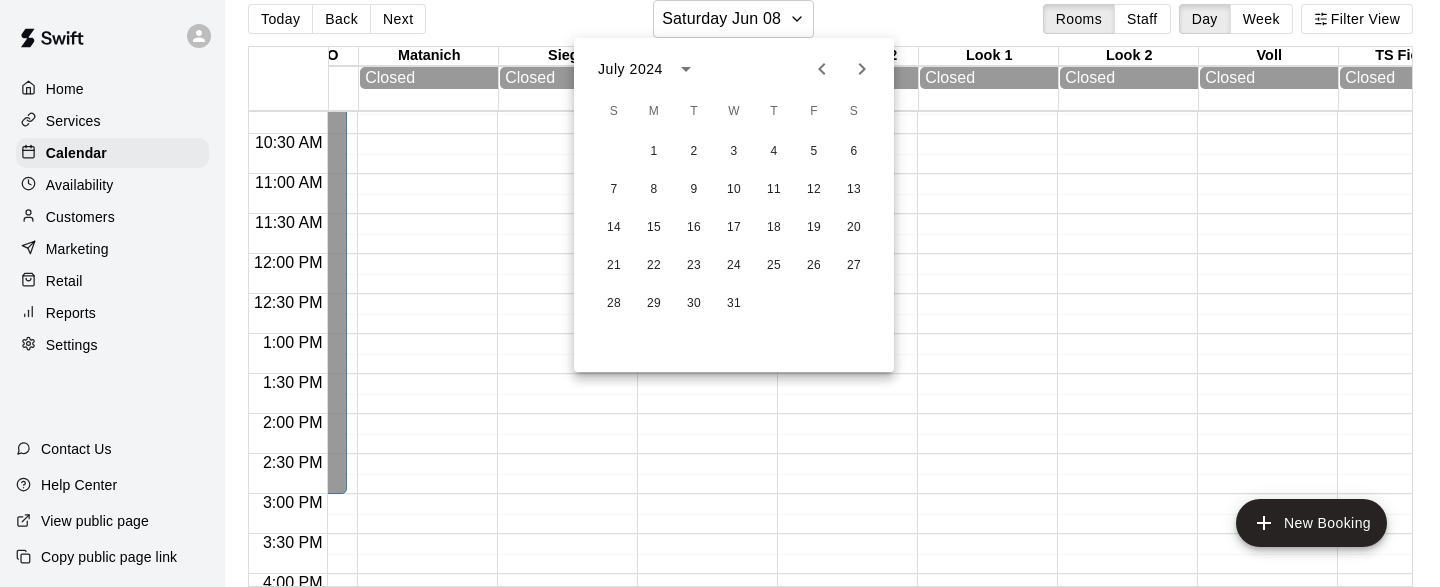 click 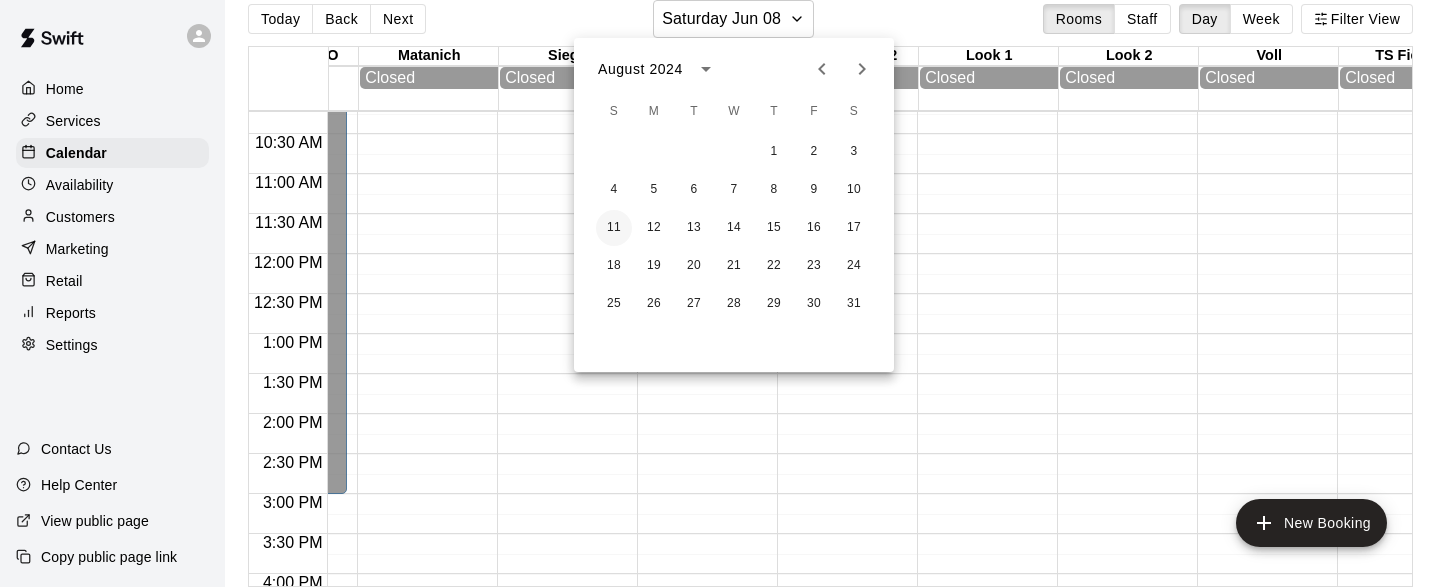 click on "11" at bounding box center [614, 228] 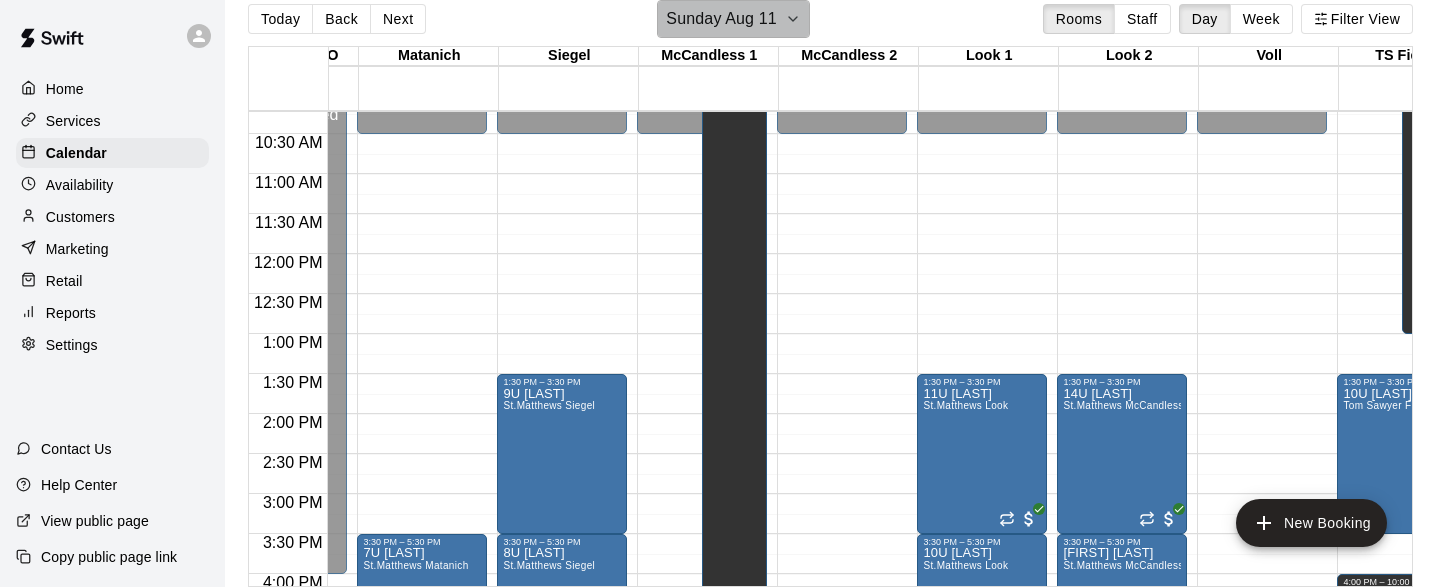 click 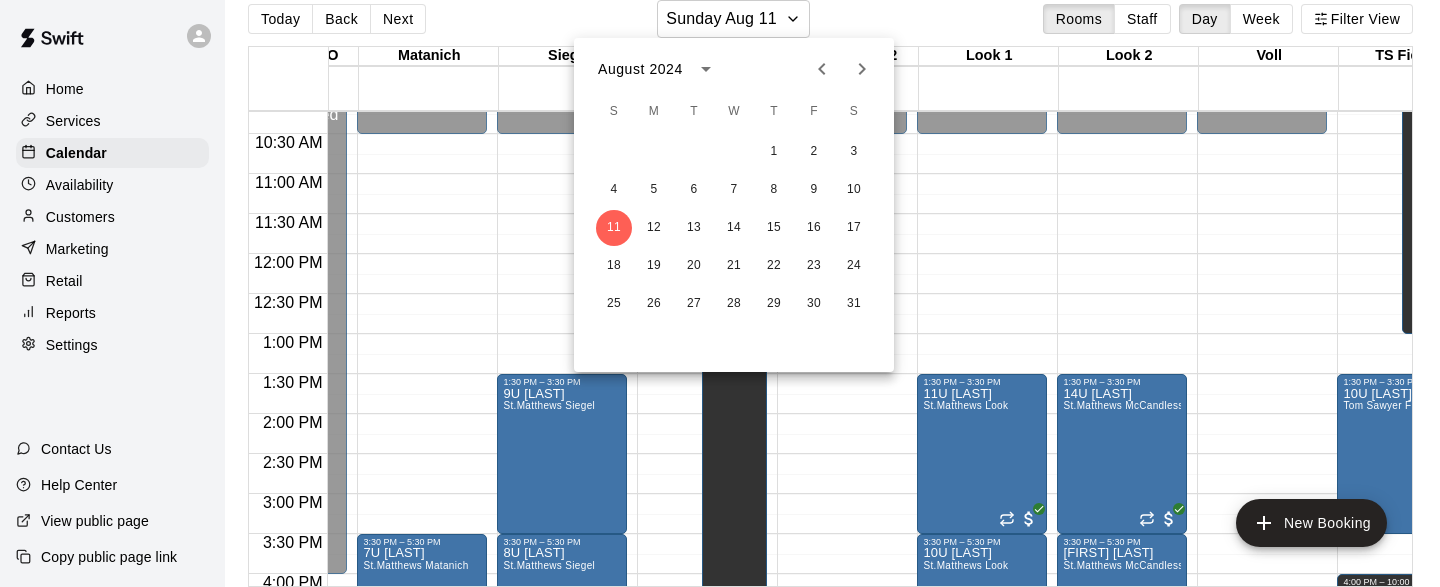click at bounding box center [720, 293] 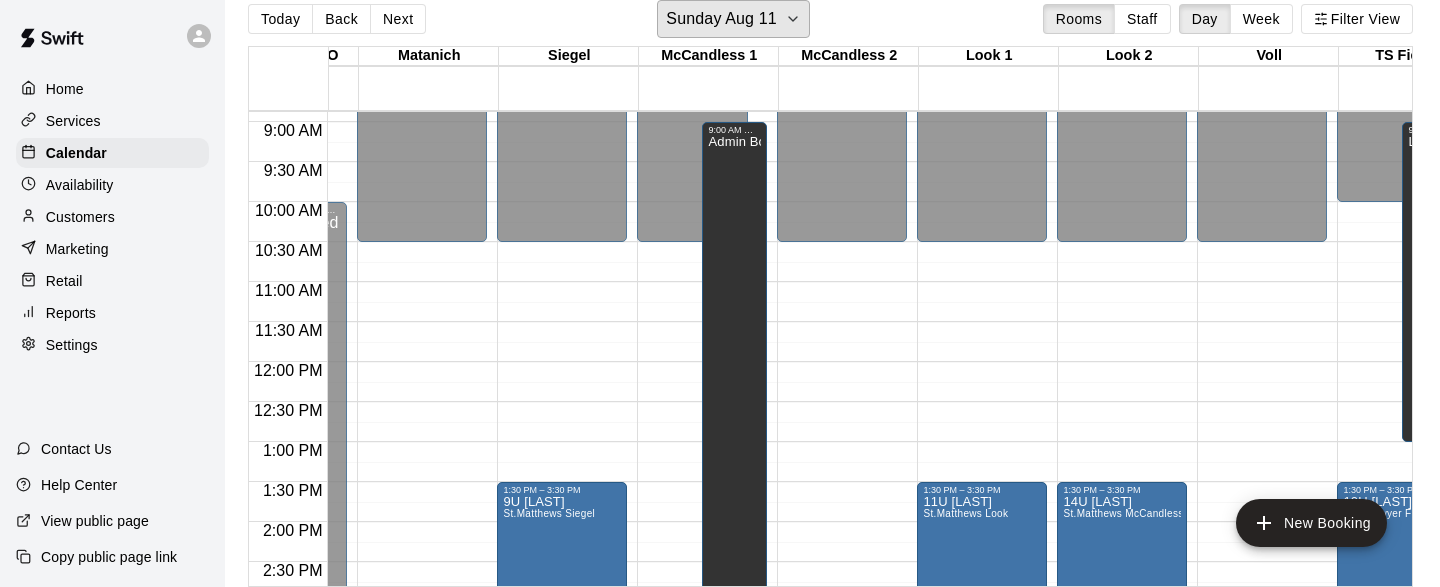 scroll, scrollTop: 750, scrollLeft: 5008, axis: both 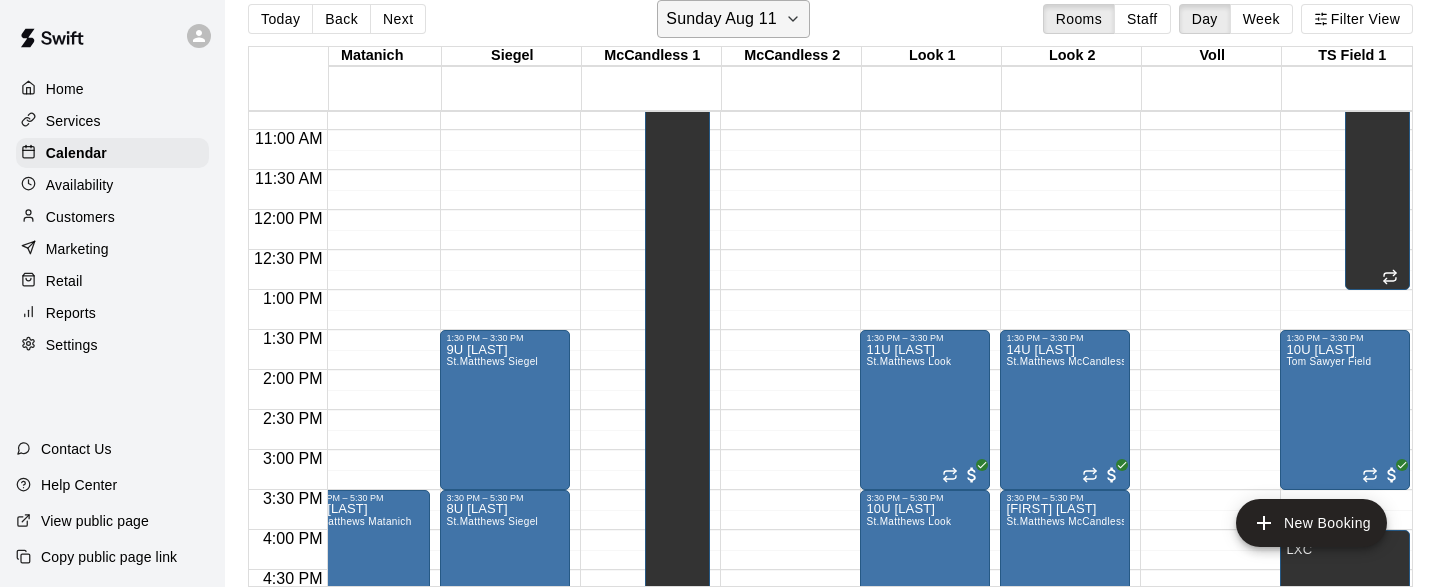 click 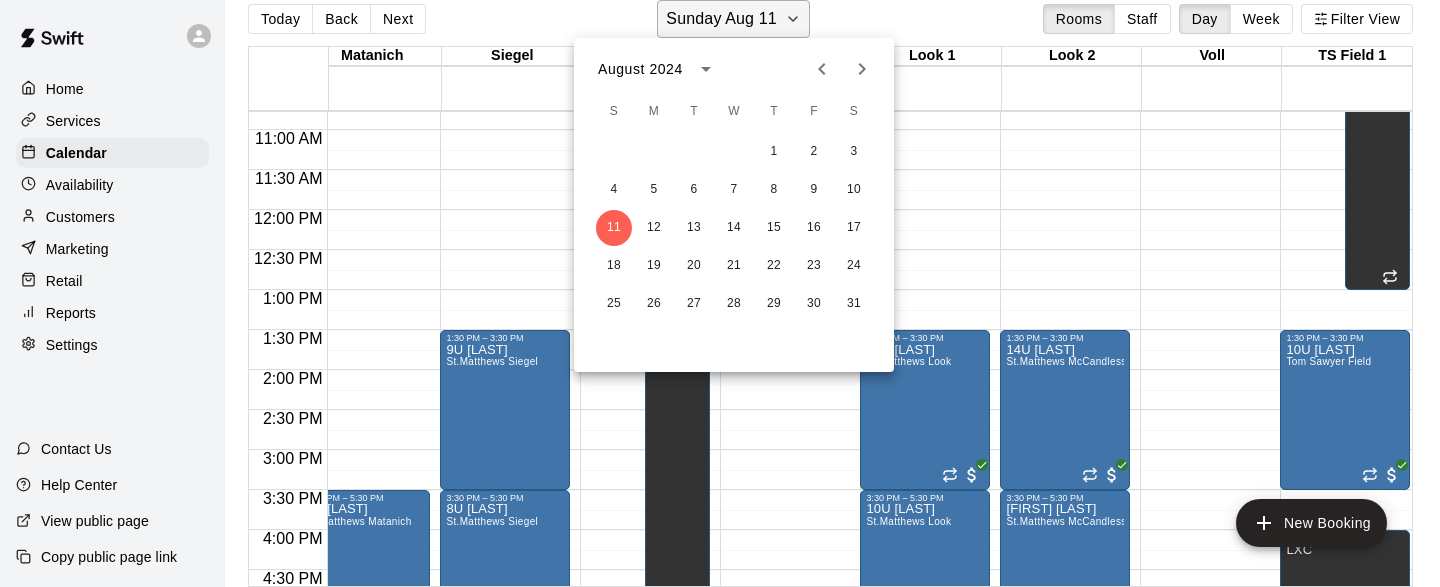 click at bounding box center [720, 293] 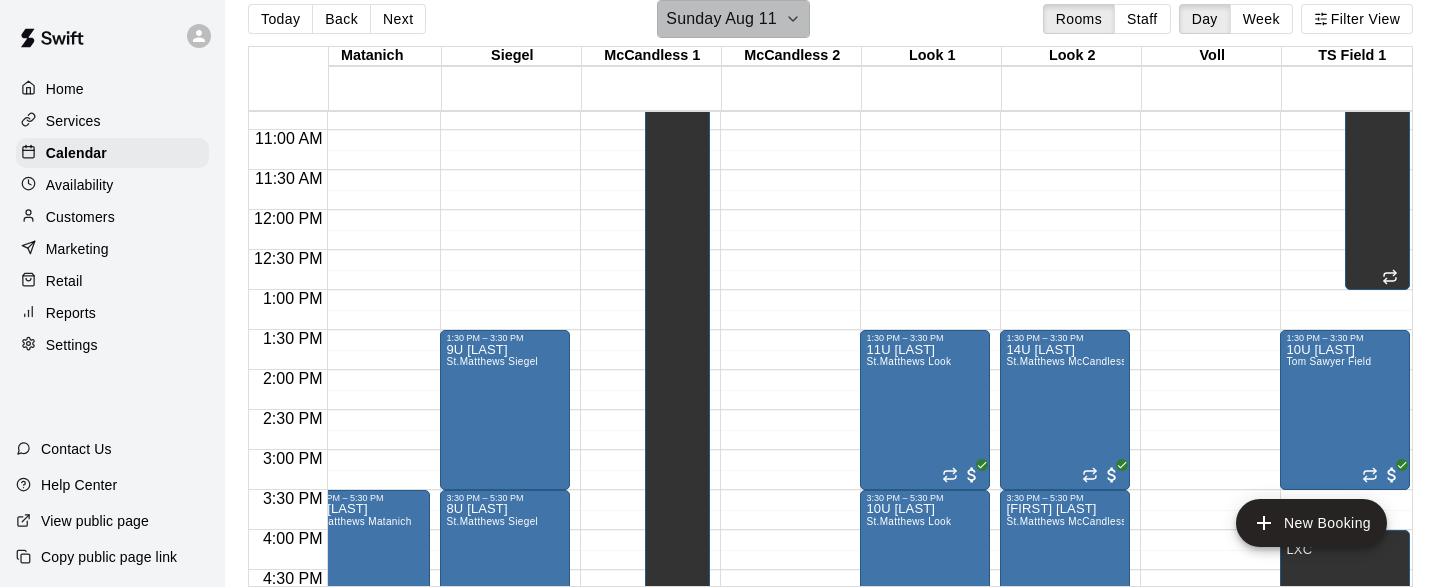click 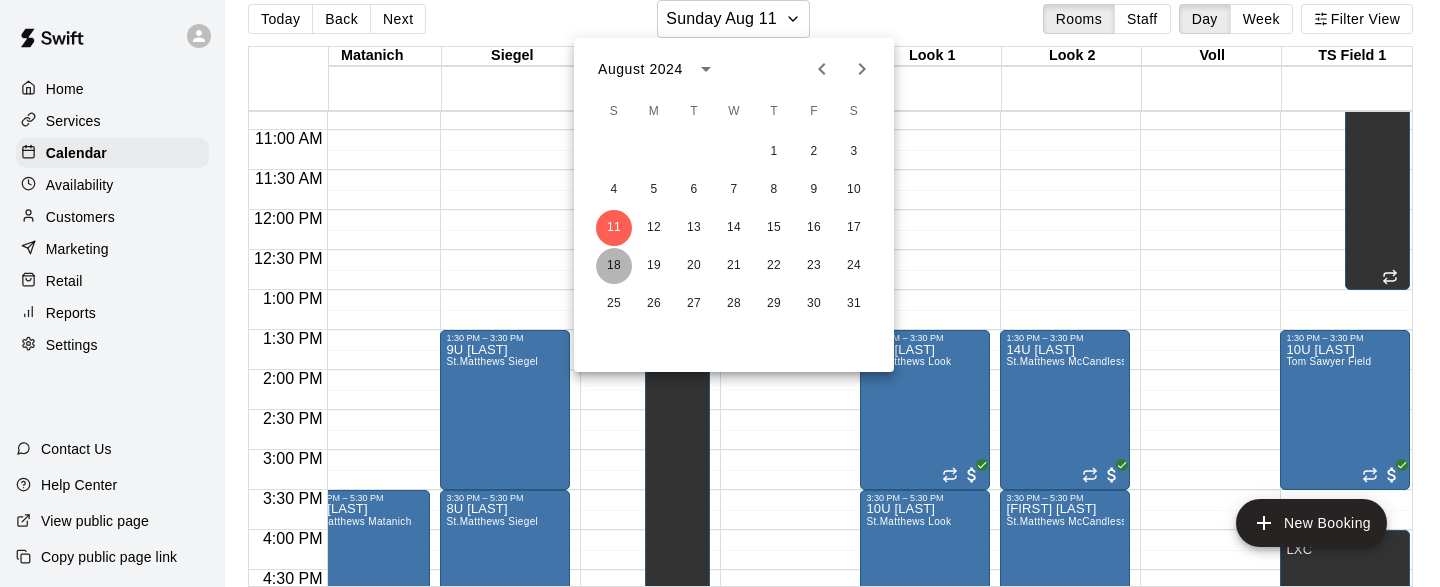 click on "18" at bounding box center (614, 266) 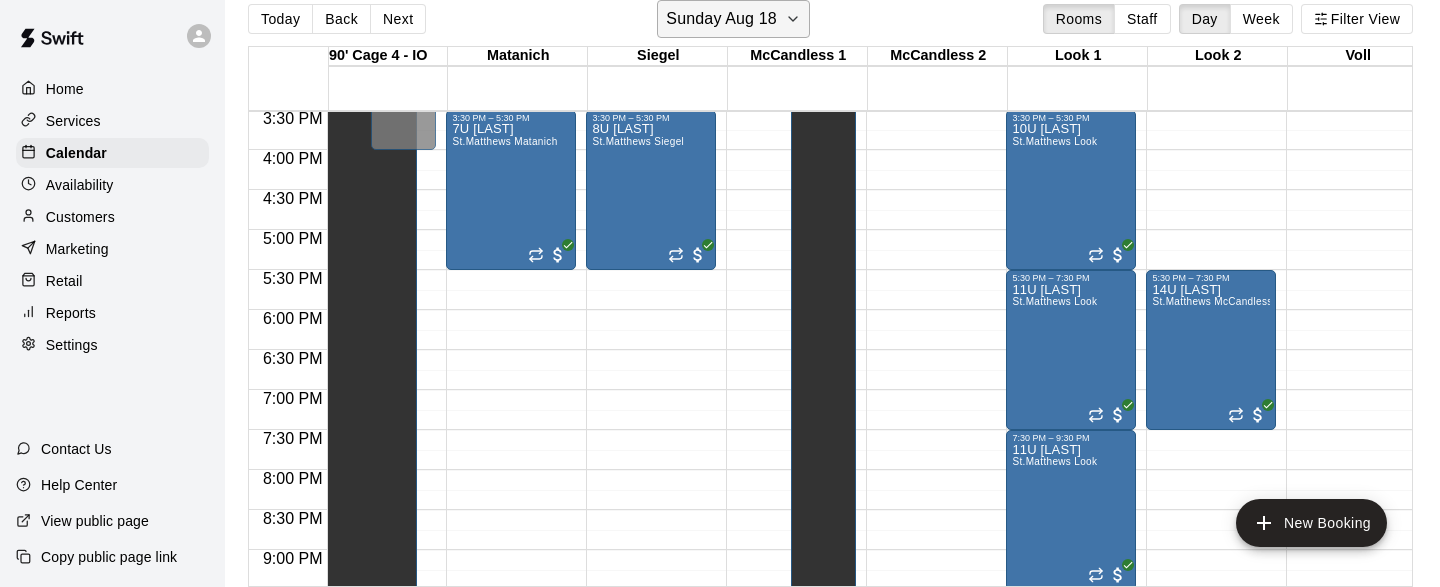 click 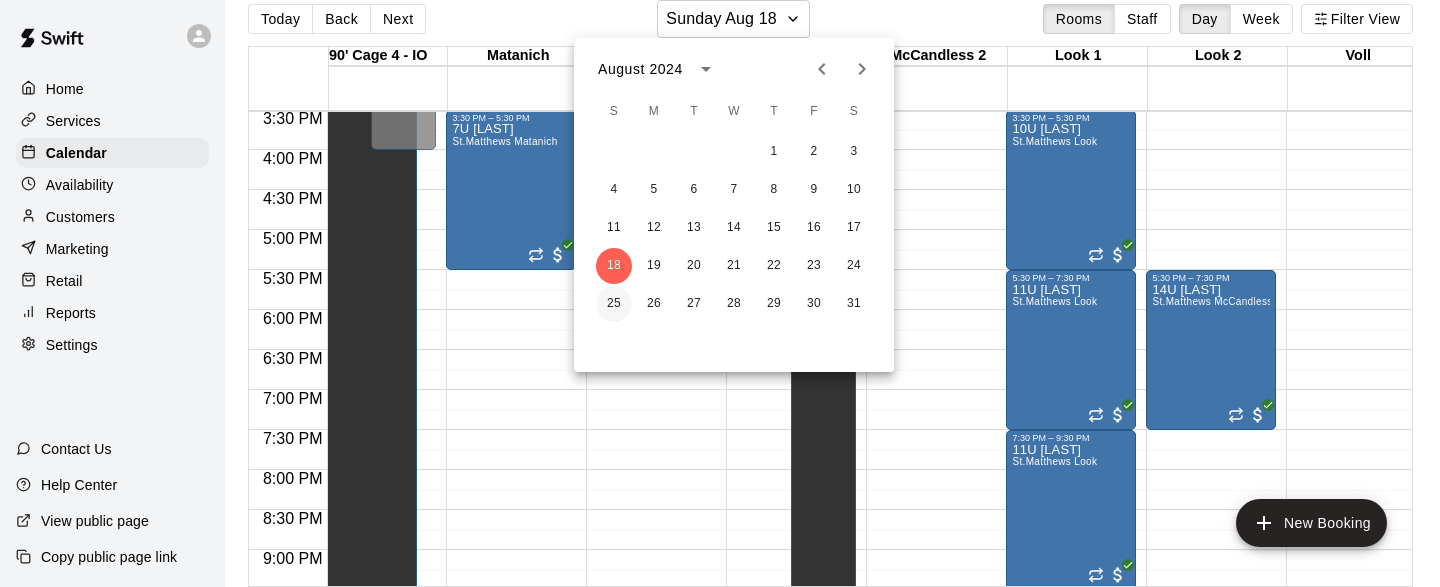 click on "25" at bounding box center [614, 304] 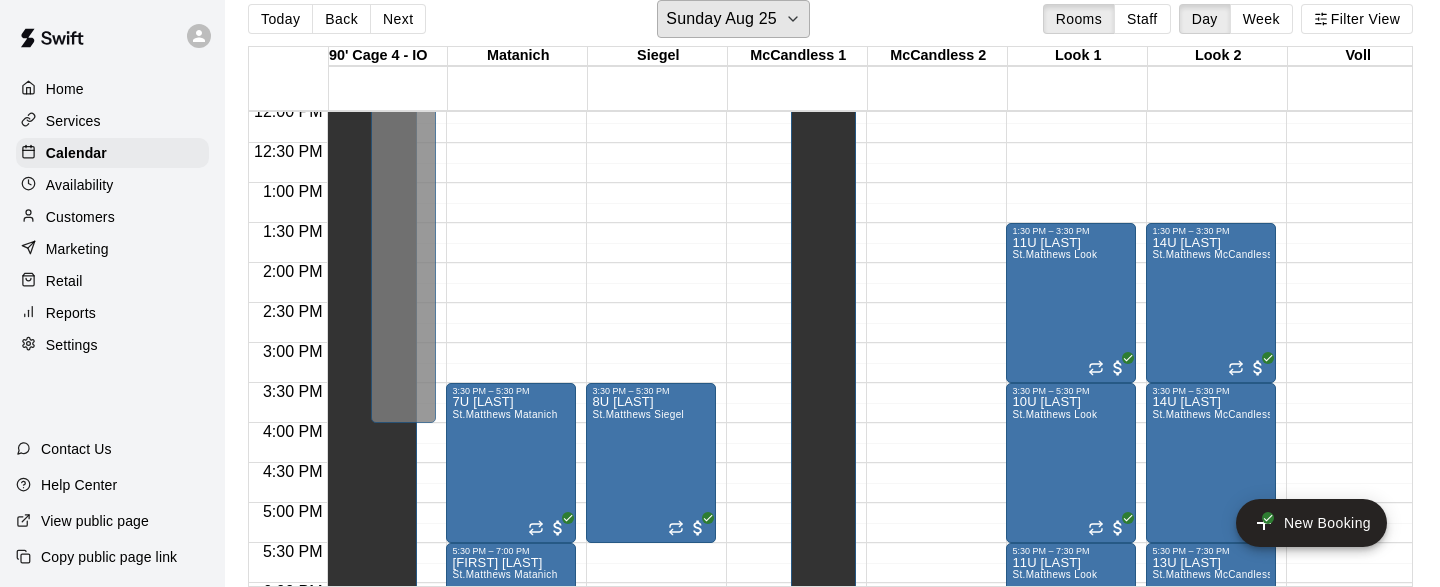 scroll, scrollTop: 968, scrollLeft: 4918, axis: both 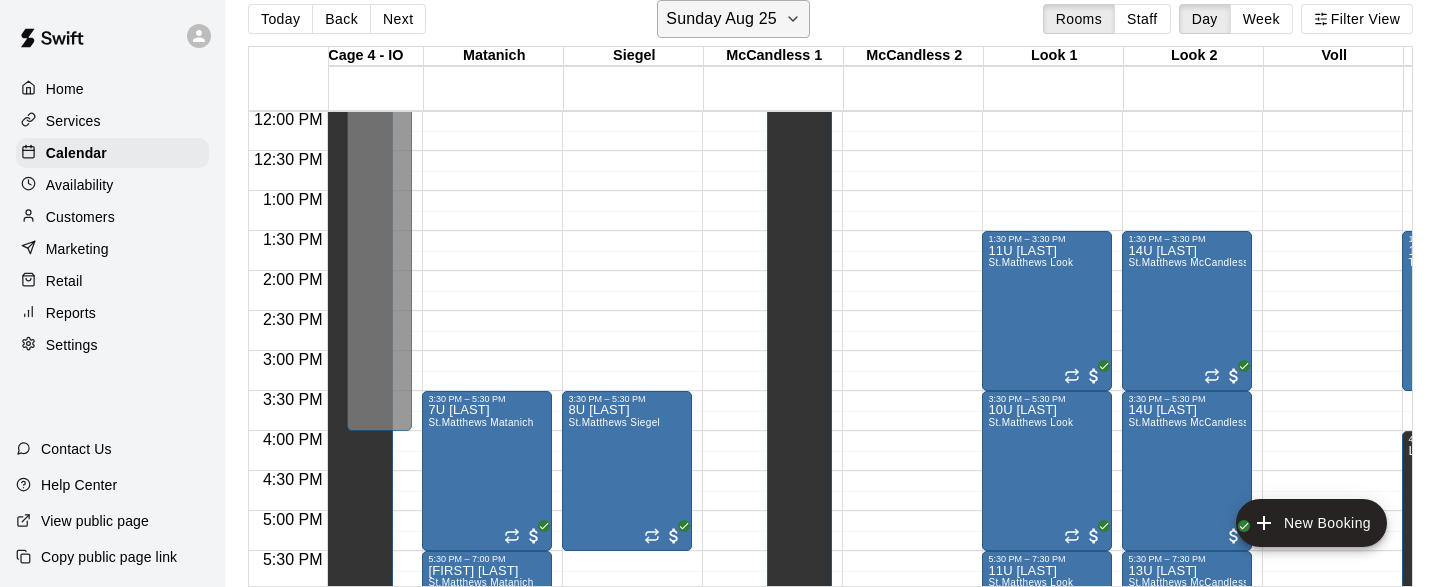 click 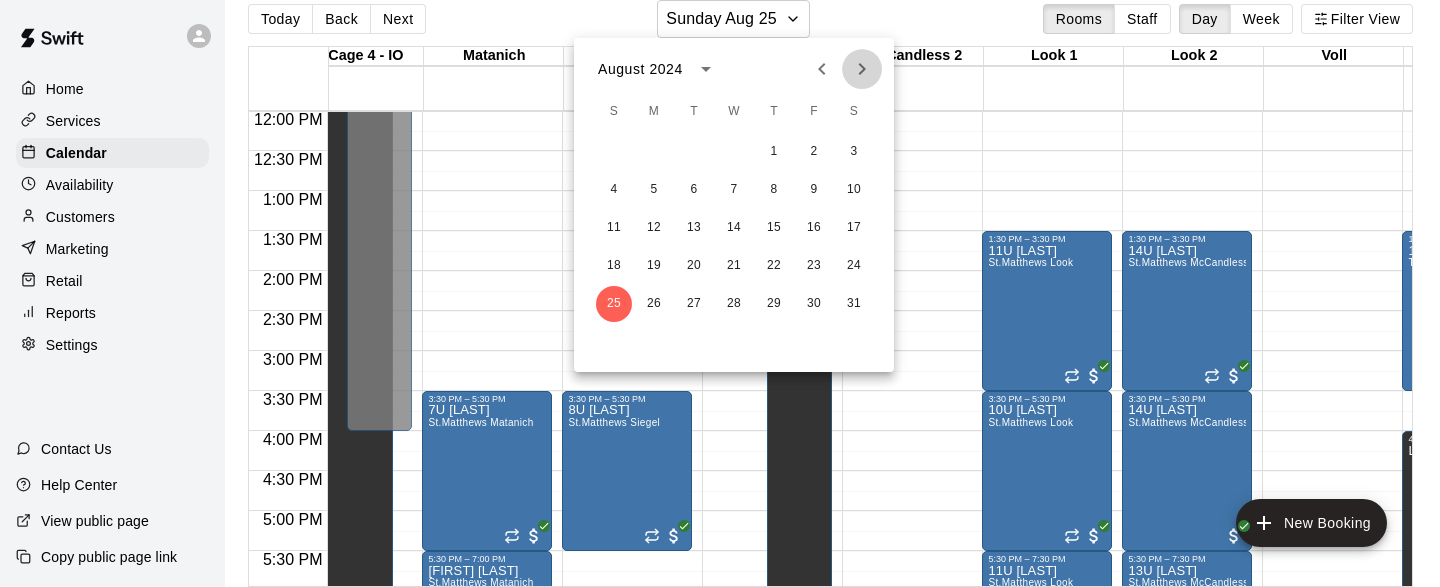 click 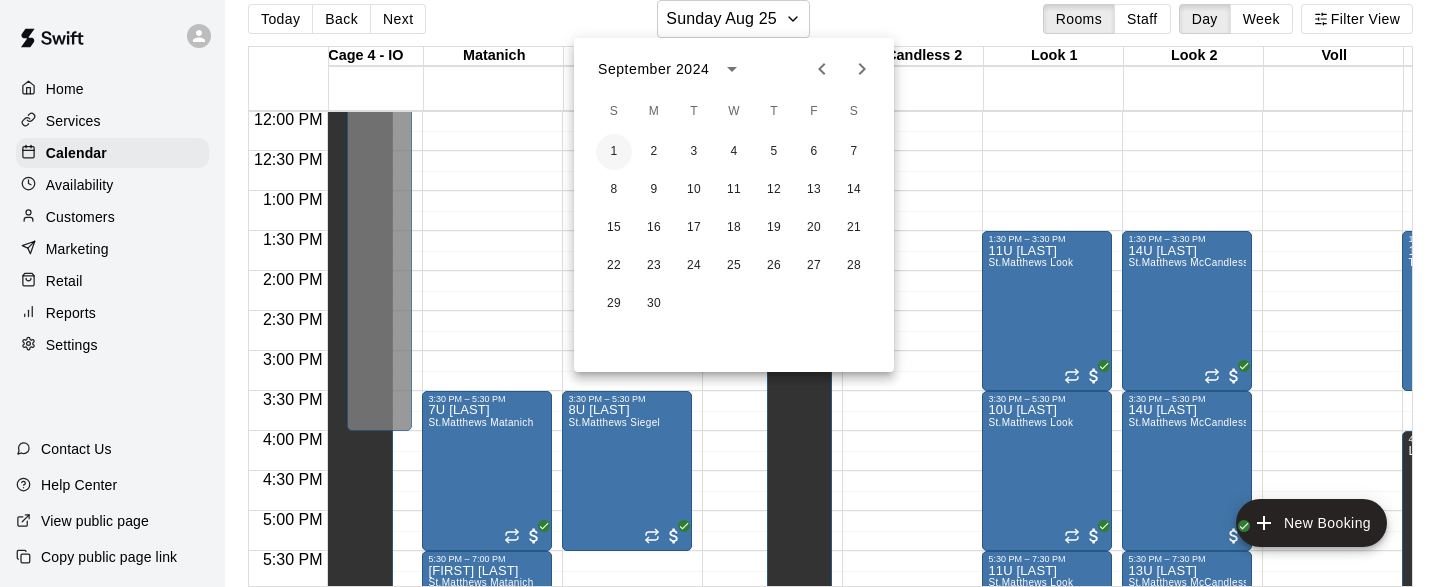 click on "1" at bounding box center (614, 152) 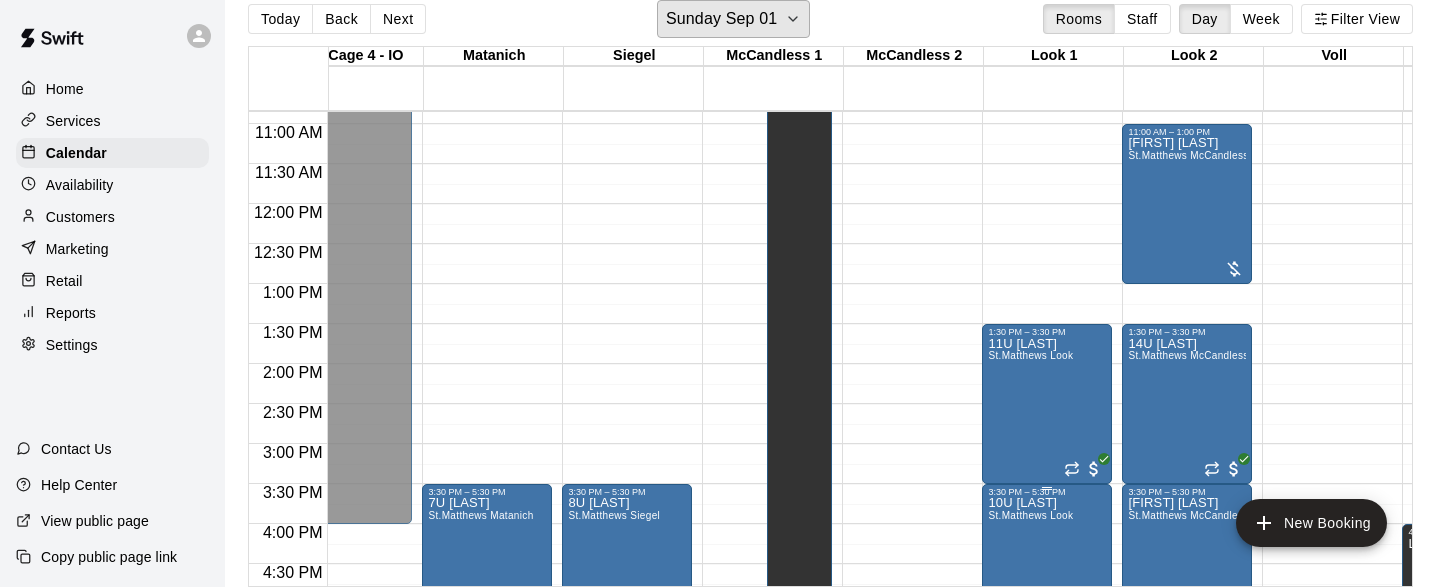 scroll, scrollTop: 874, scrollLeft: 4945, axis: both 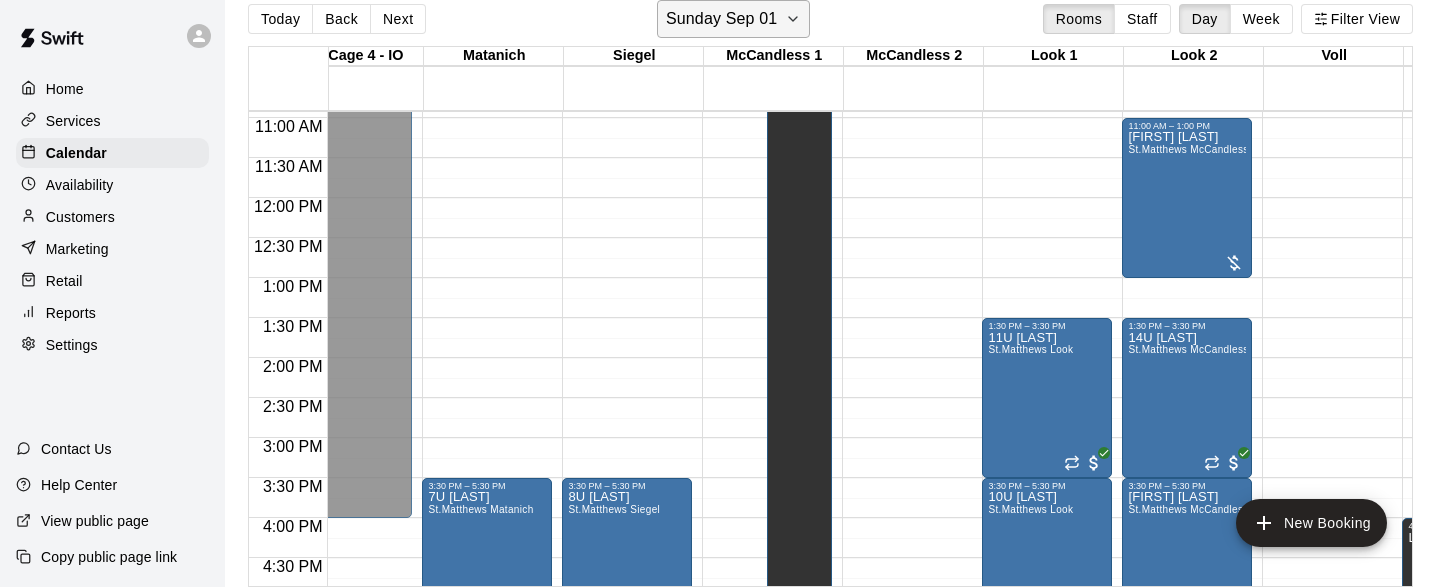 click 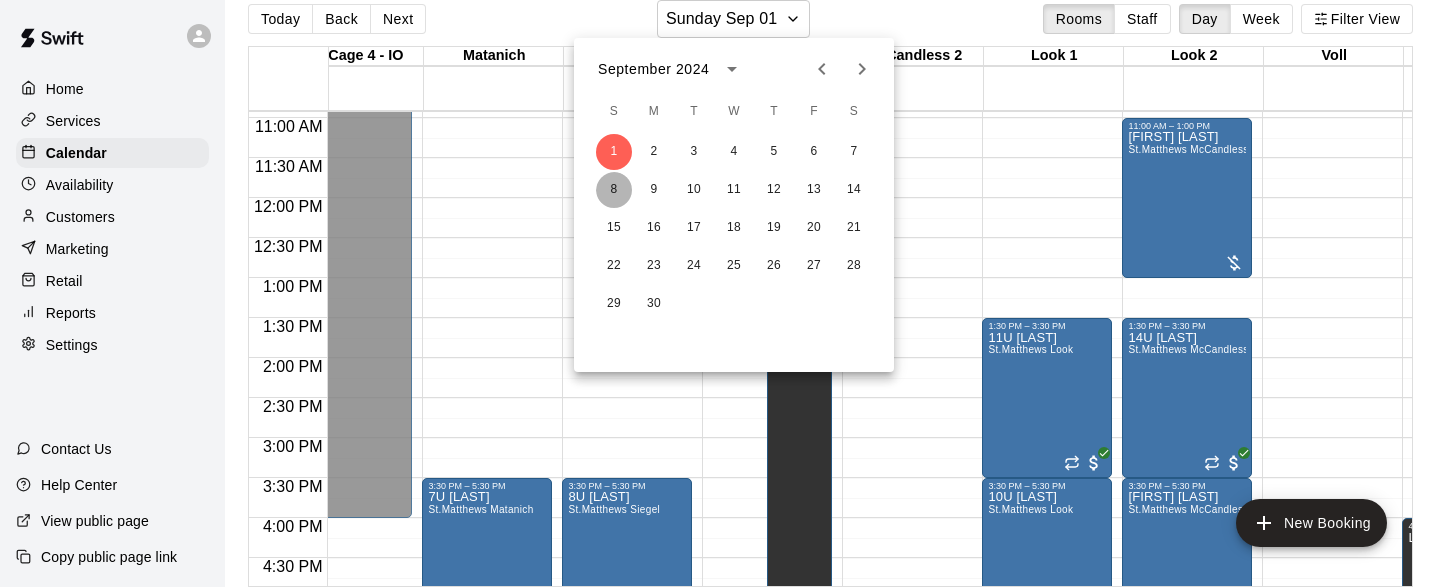 click on "8" at bounding box center (614, 190) 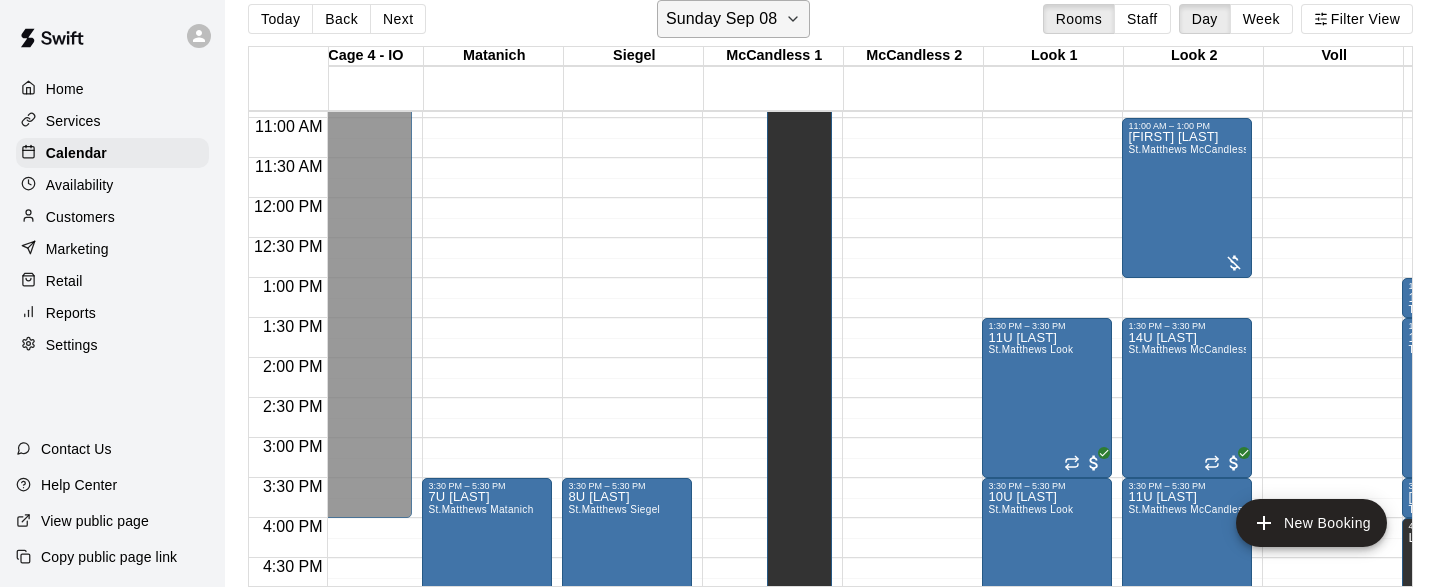 click 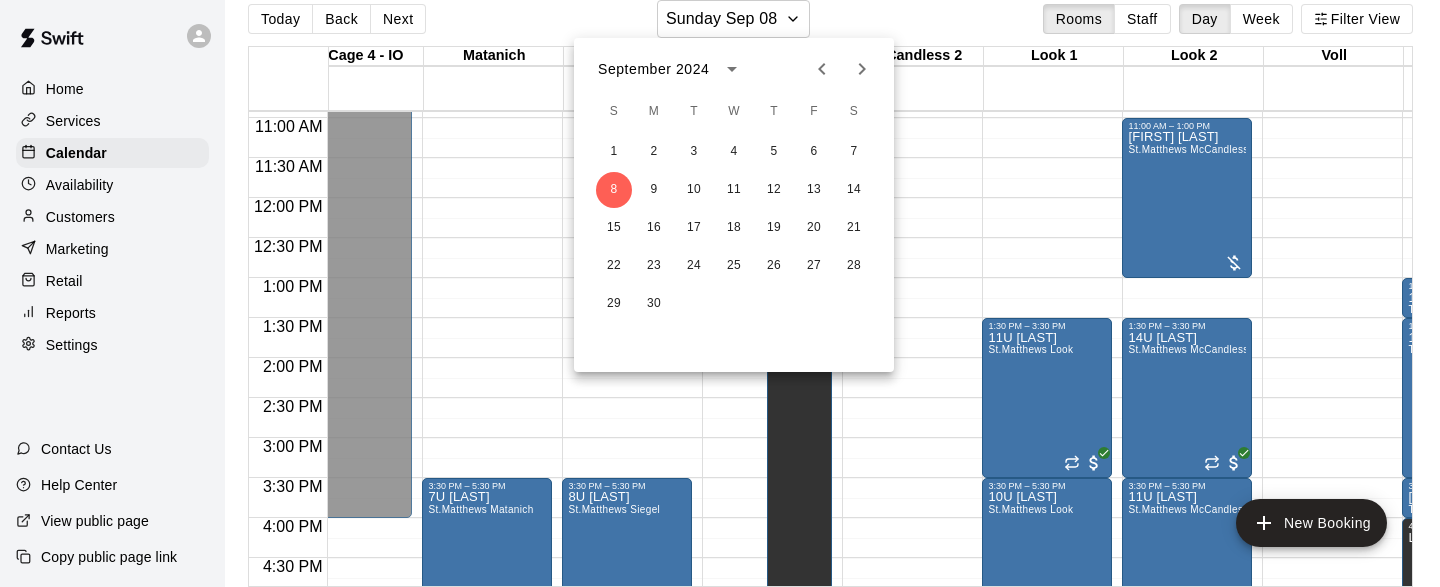 click 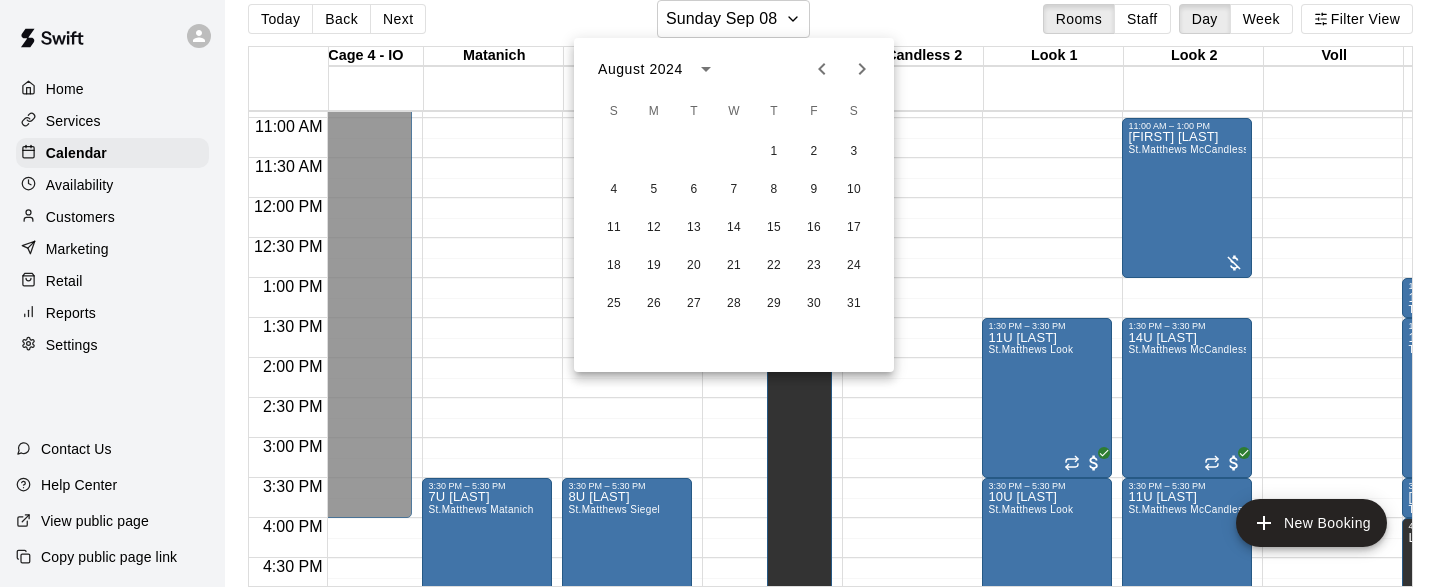 click 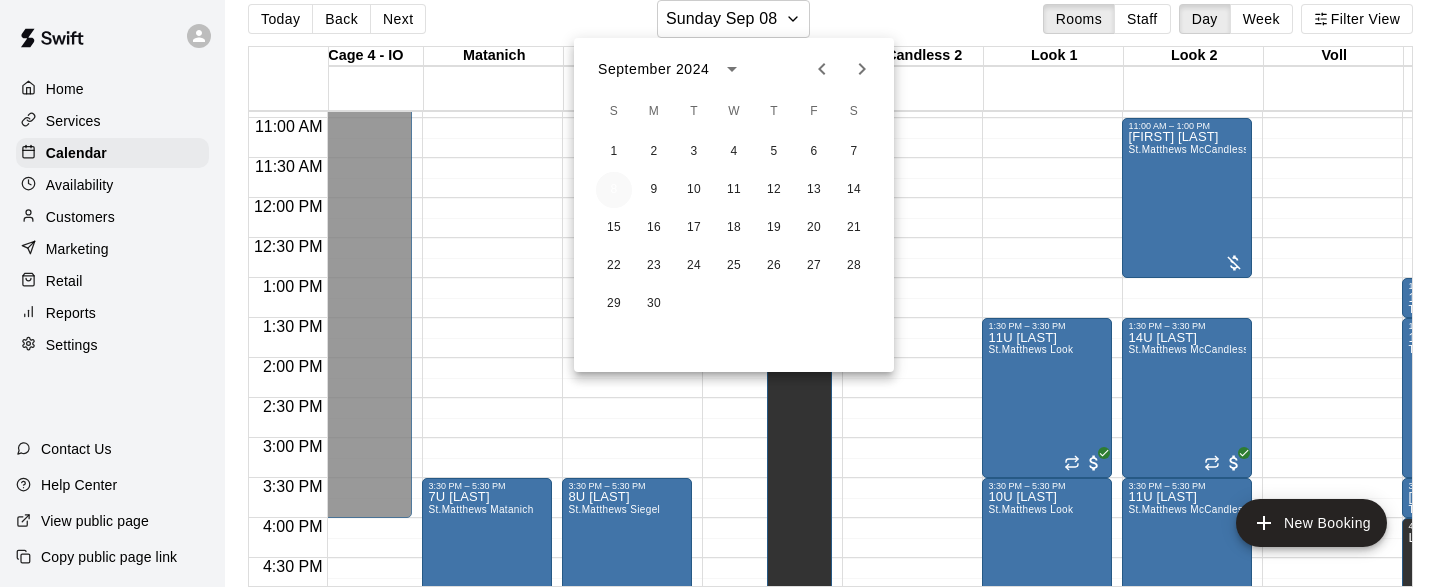 click on "8" at bounding box center (614, 190) 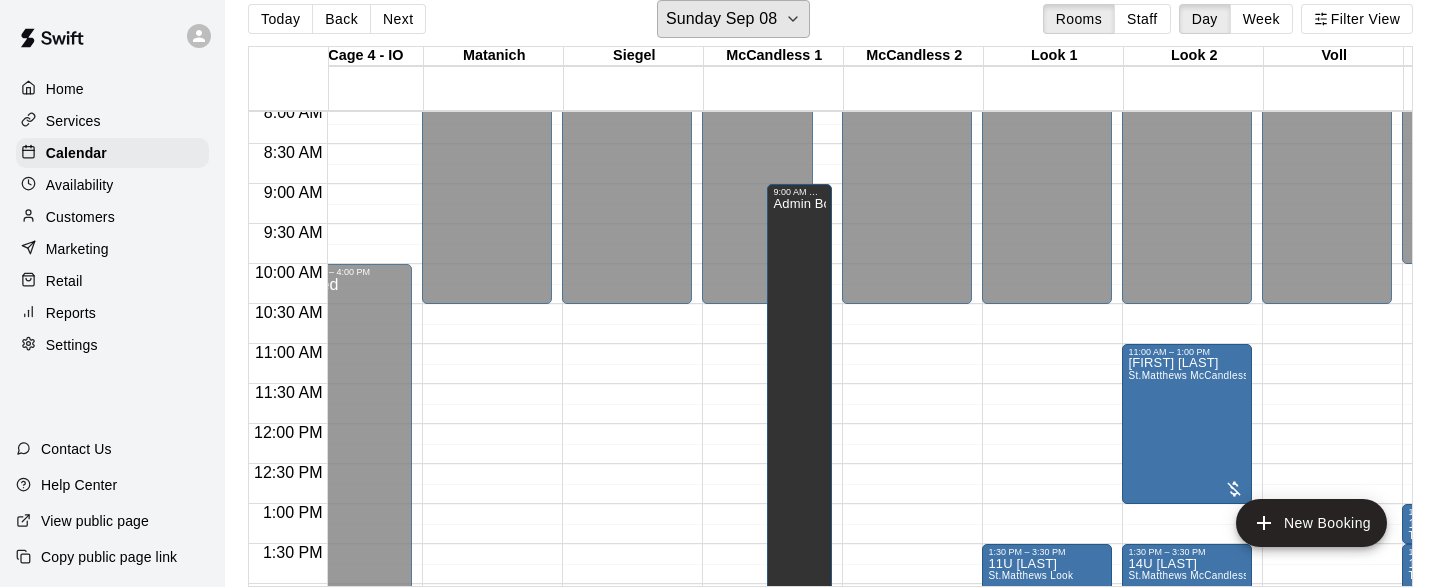 scroll, scrollTop: 645, scrollLeft: 4945, axis: both 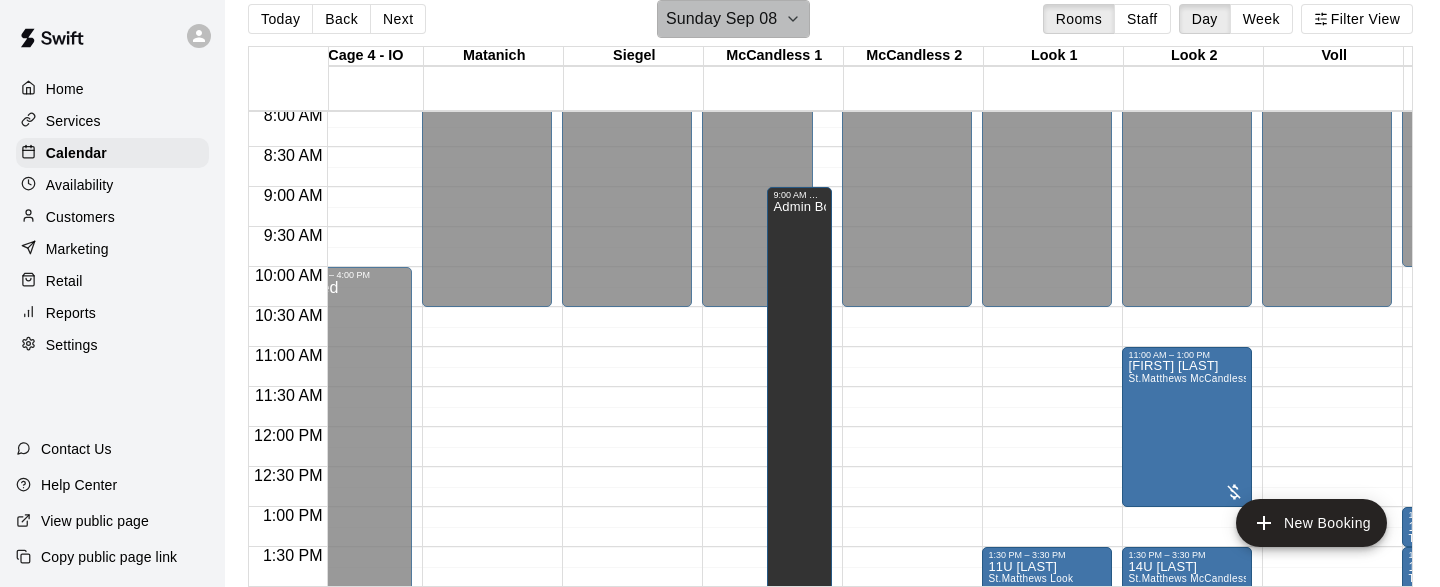click 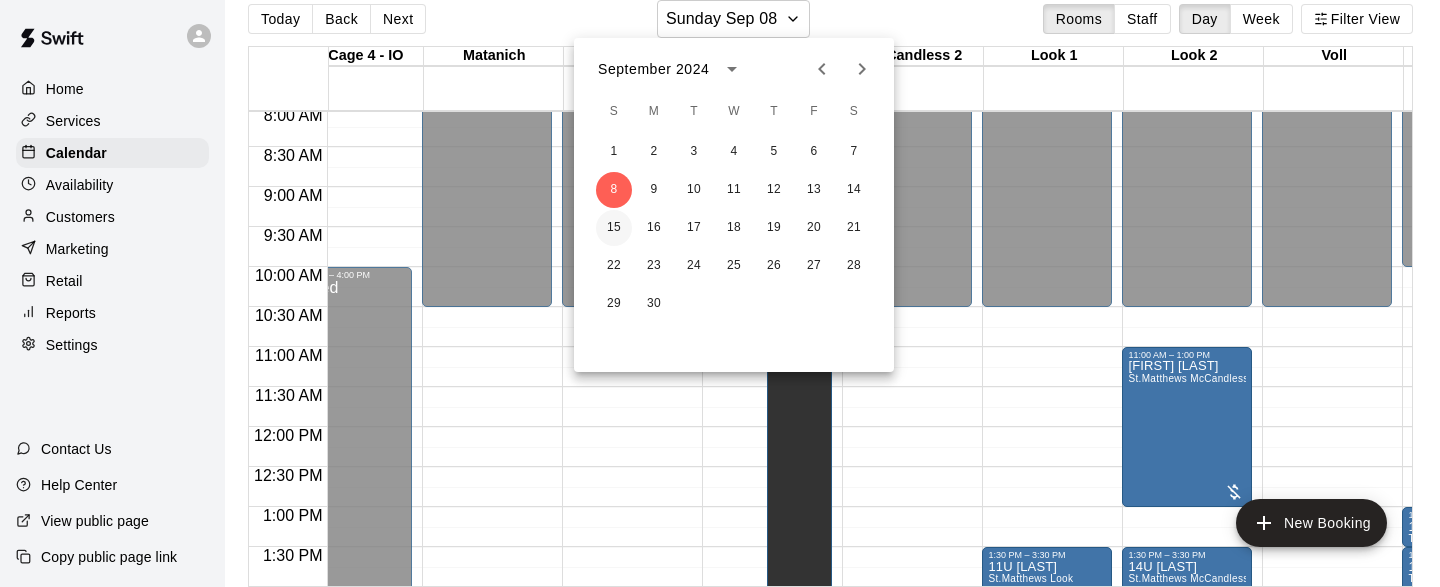 click on "15" at bounding box center [614, 228] 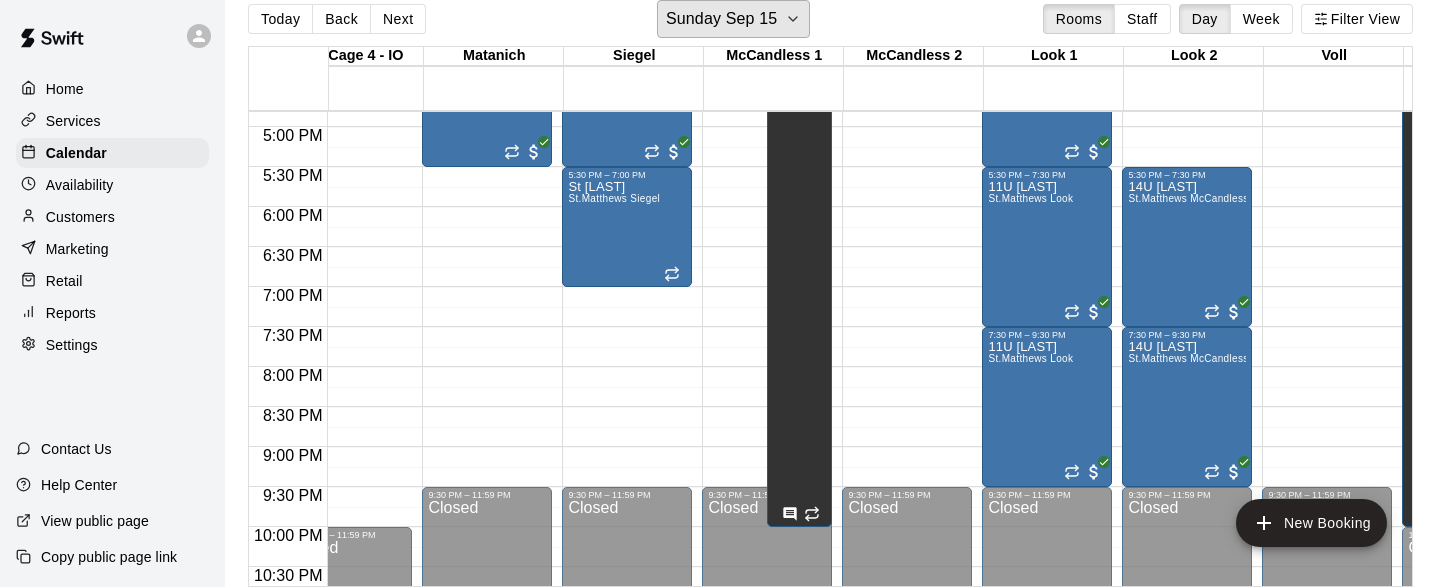scroll, scrollTop: 1365, scrollLeft: 4945, axis: both 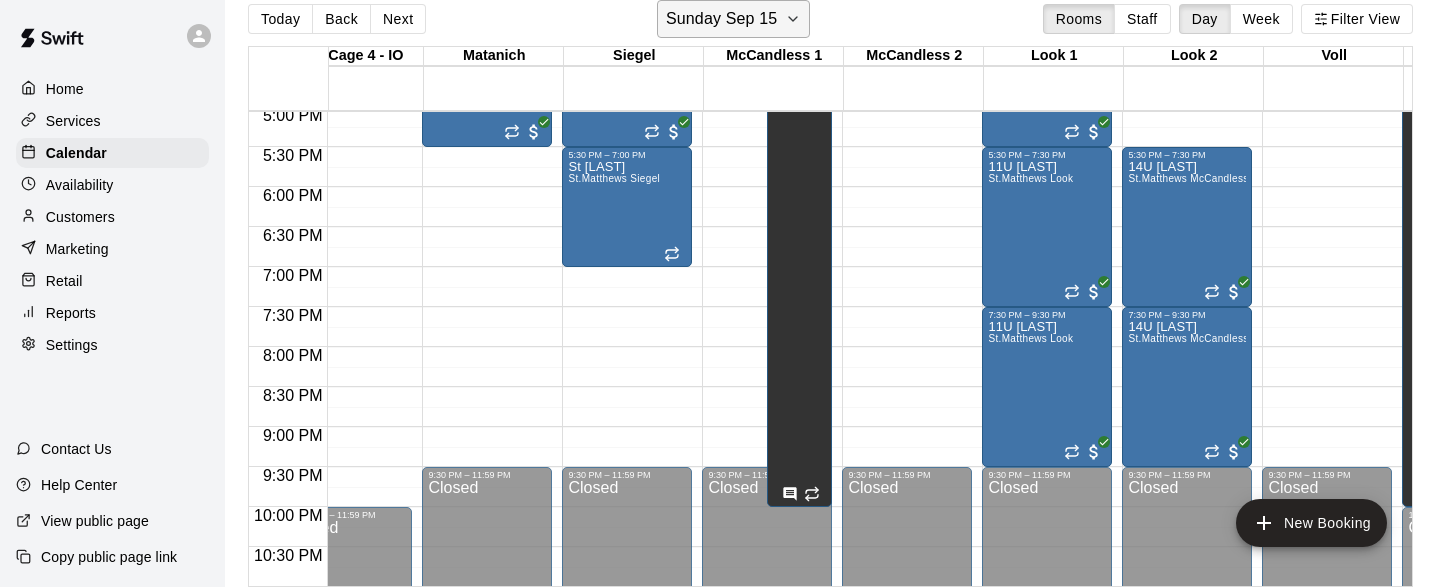 click 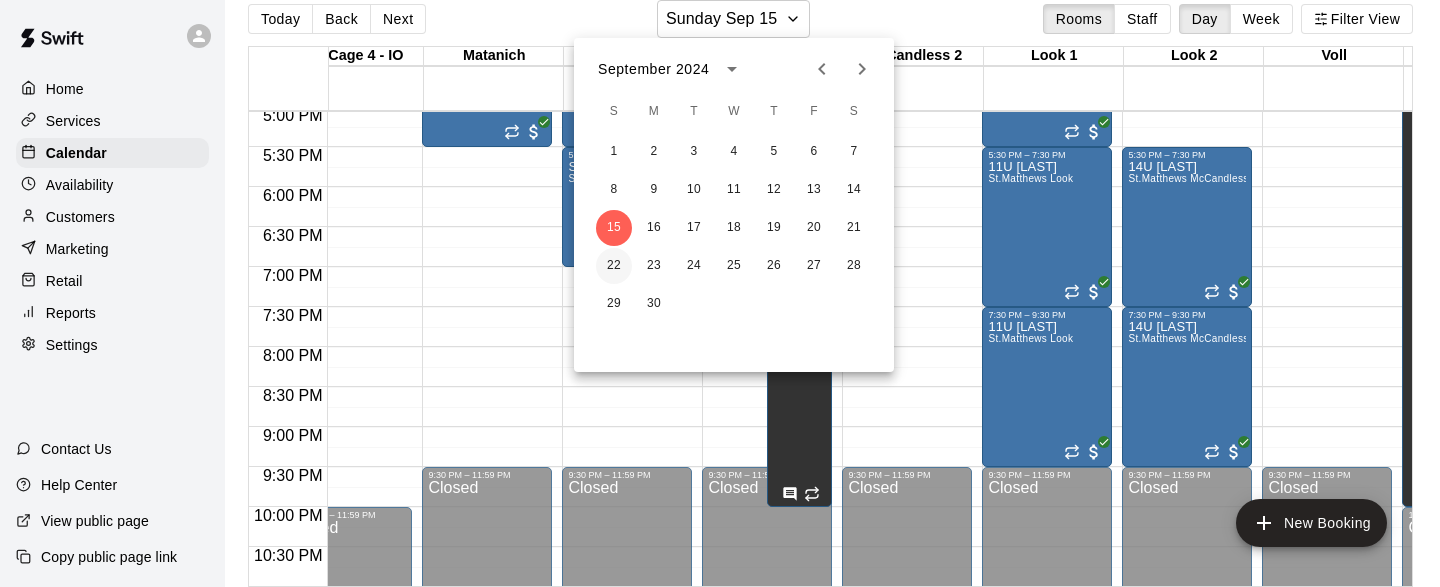 click on "22" at bounding box center [614, 266] 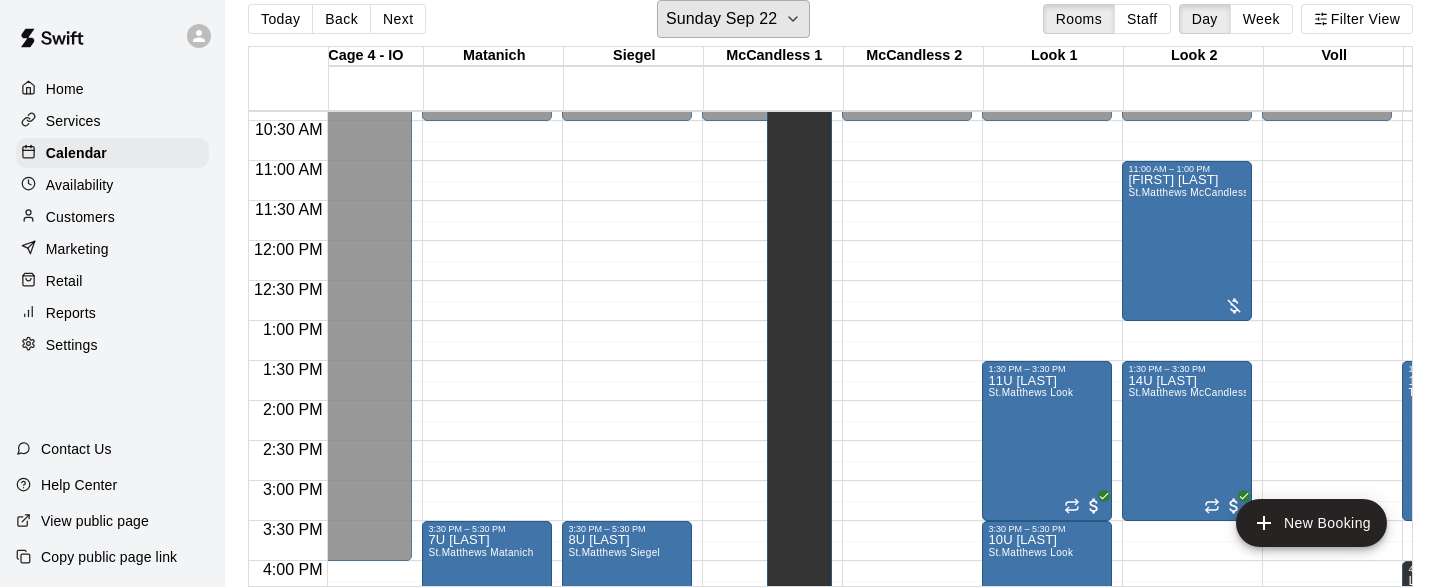 scroll, scrollTop: 833, scrollLeft: 4945, axis: both 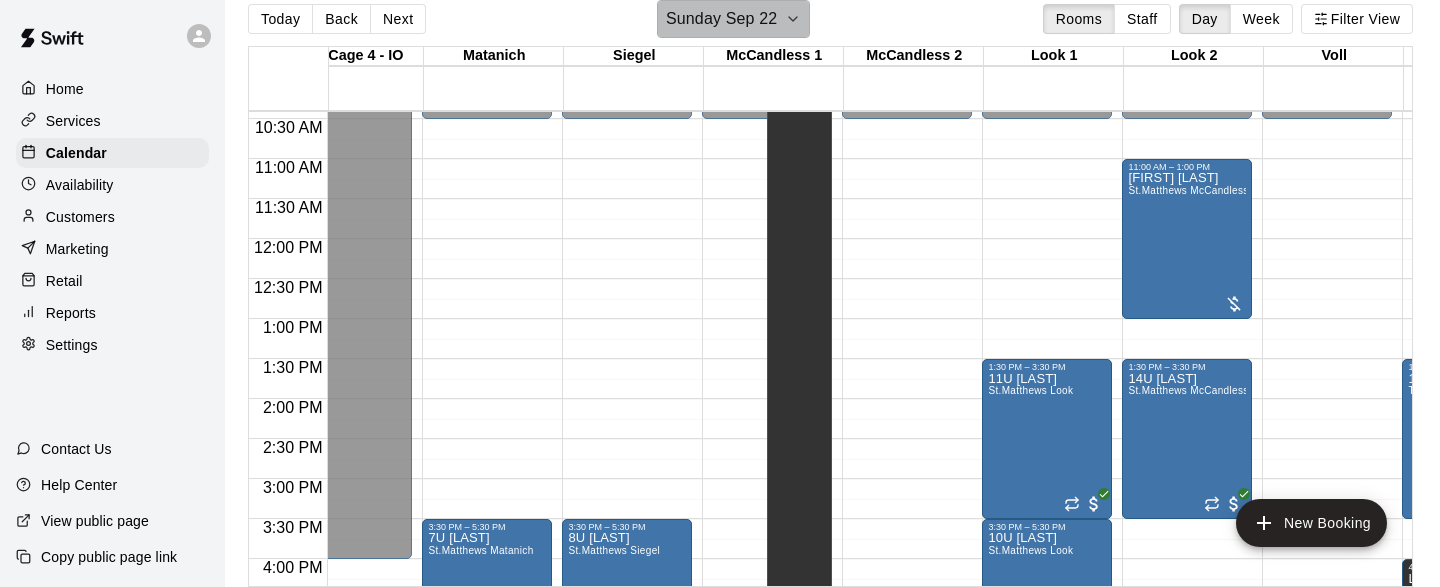 click 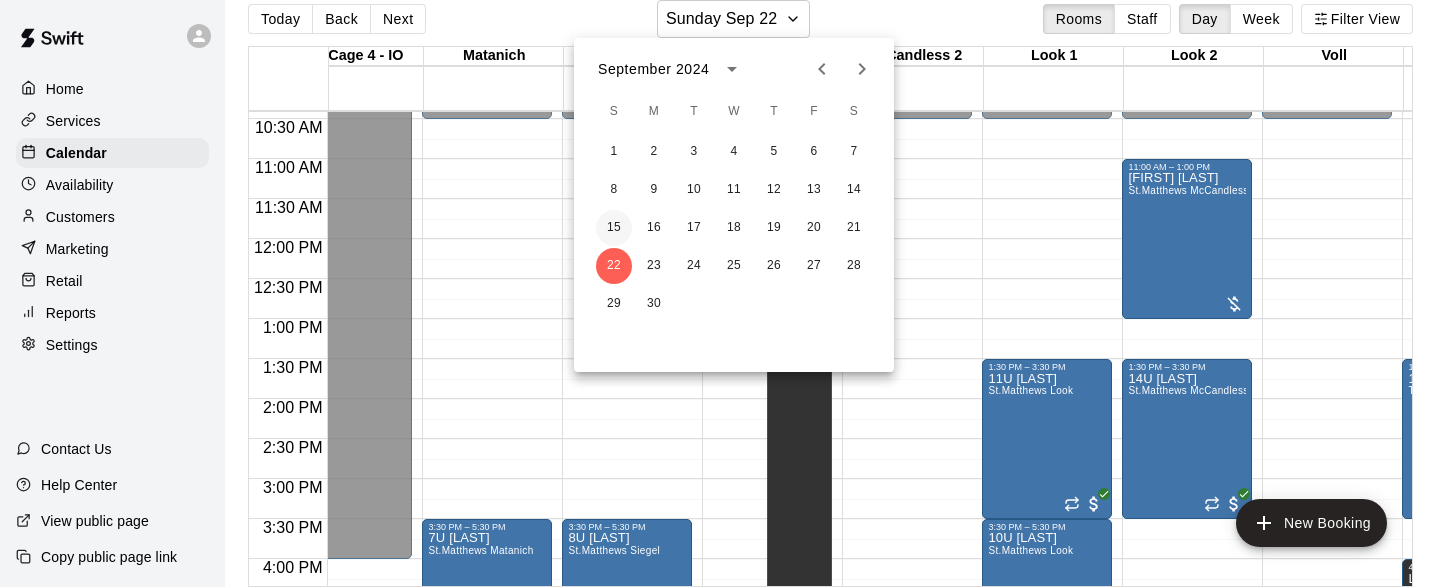 click on "15" at bounding box center (614, 228) 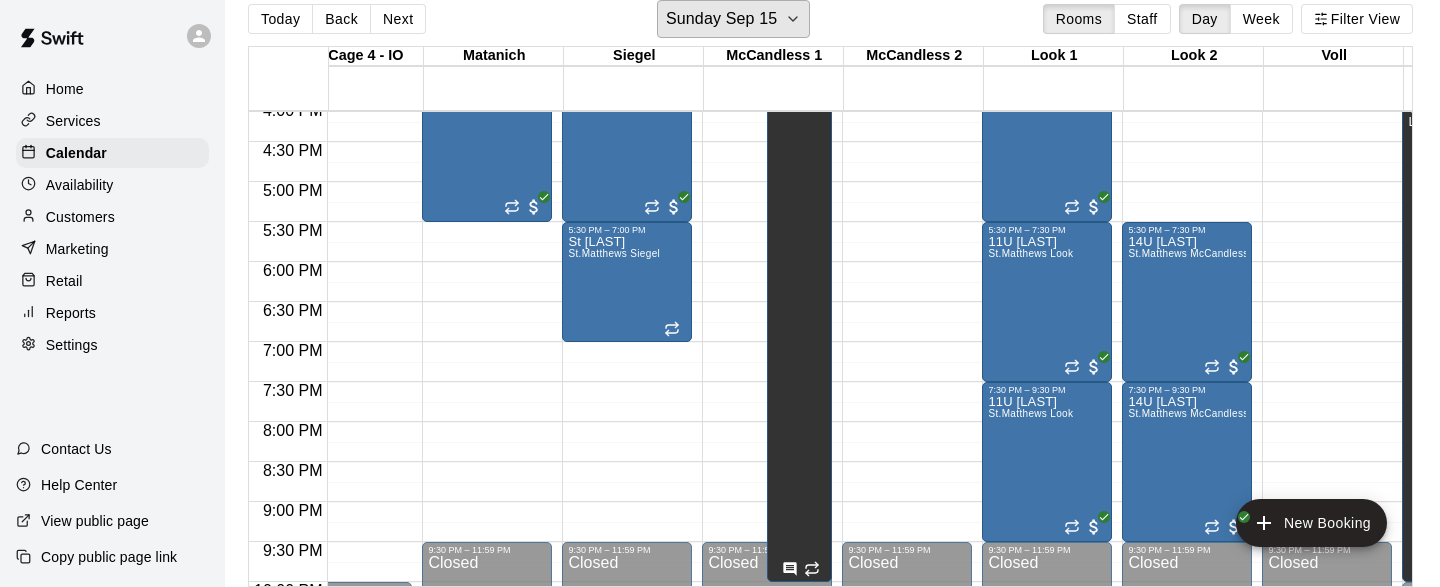 scroll, scrollTop: 1294, scrollLeft: 4945, axis: both 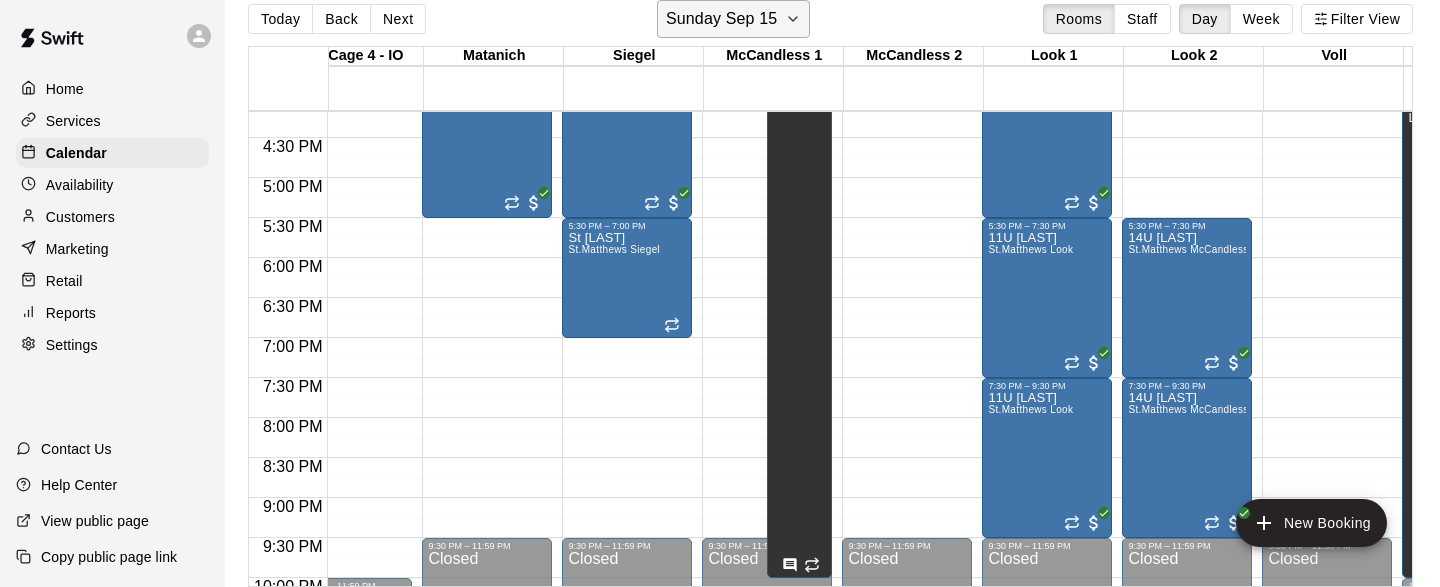 click 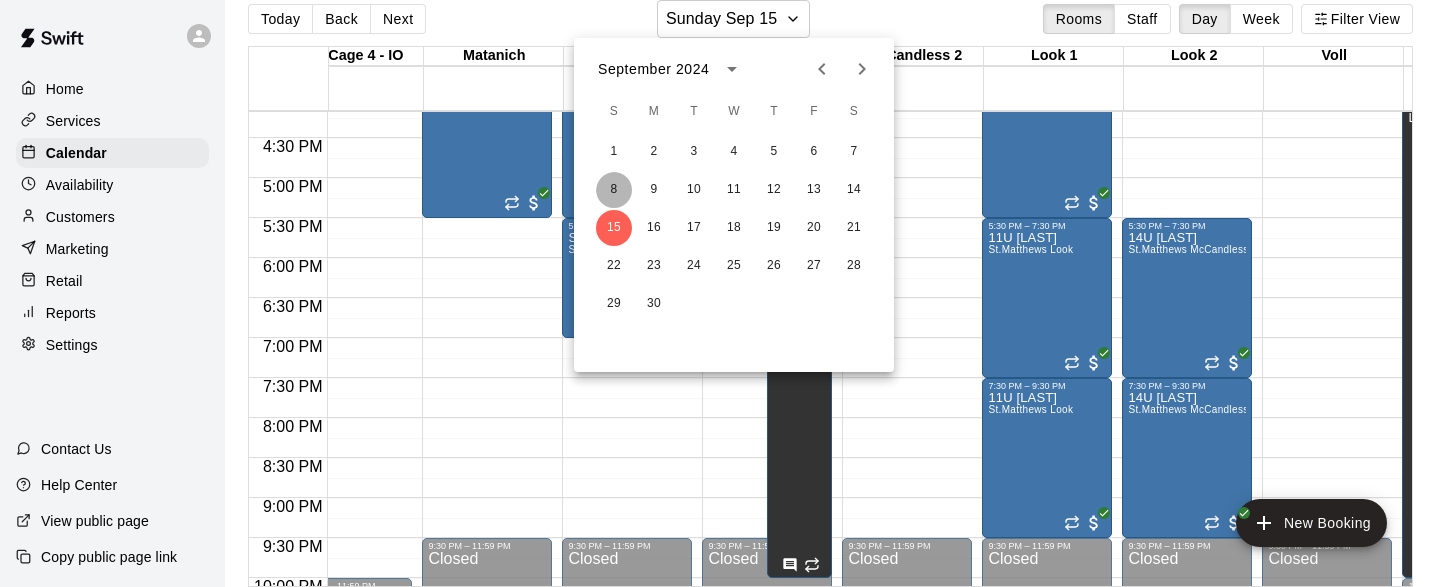 click on "8" at bounding box center (614, 190) 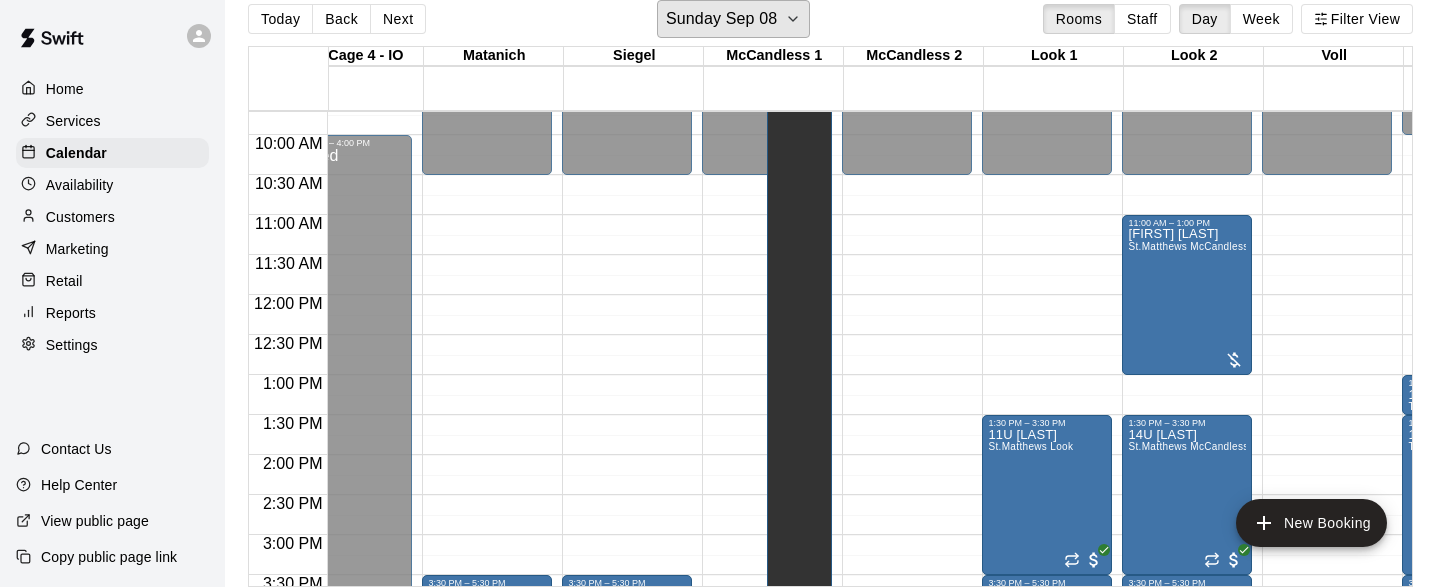 scroll, scrollTop: 773, scrollLeft: 4945, axis: both 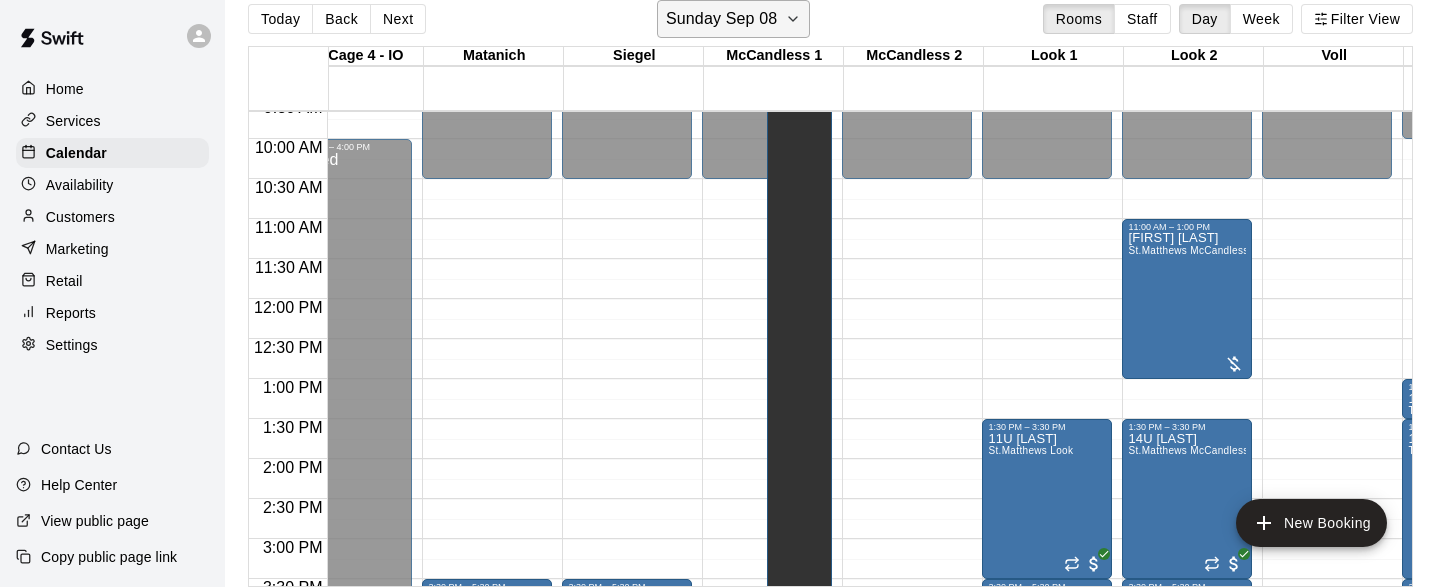 click on "Sunday Sep 08" at bounding box center (733, 19) 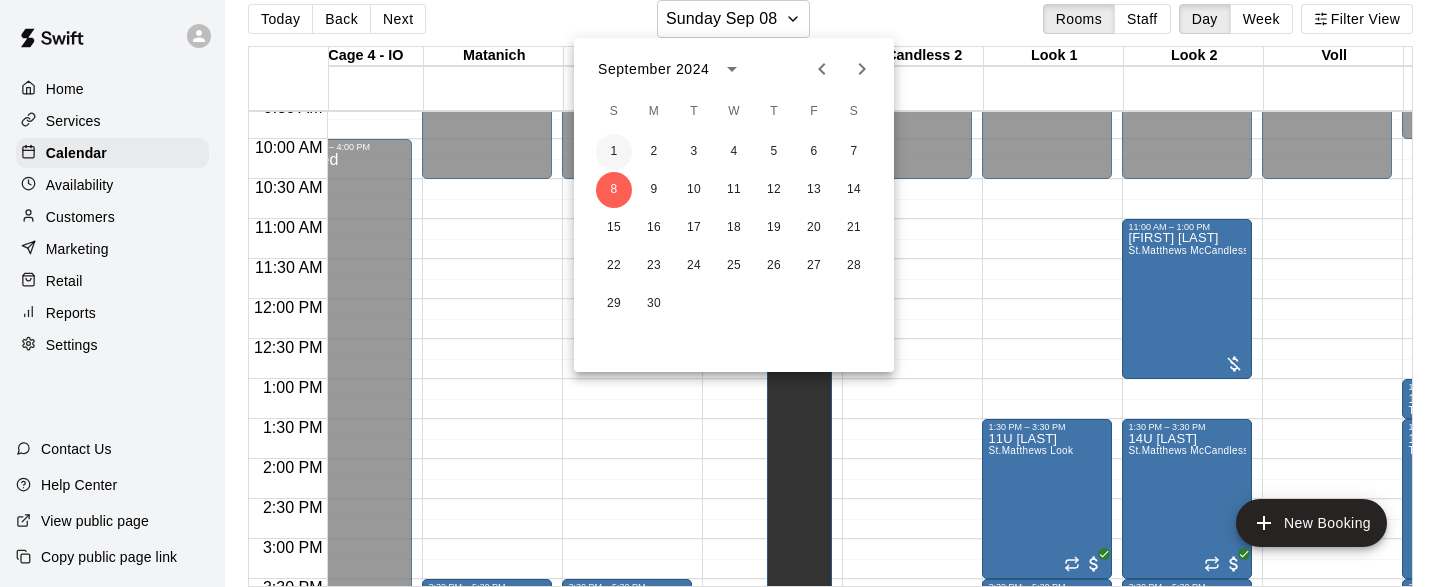 click on "1" at bounding box center [614, 152] 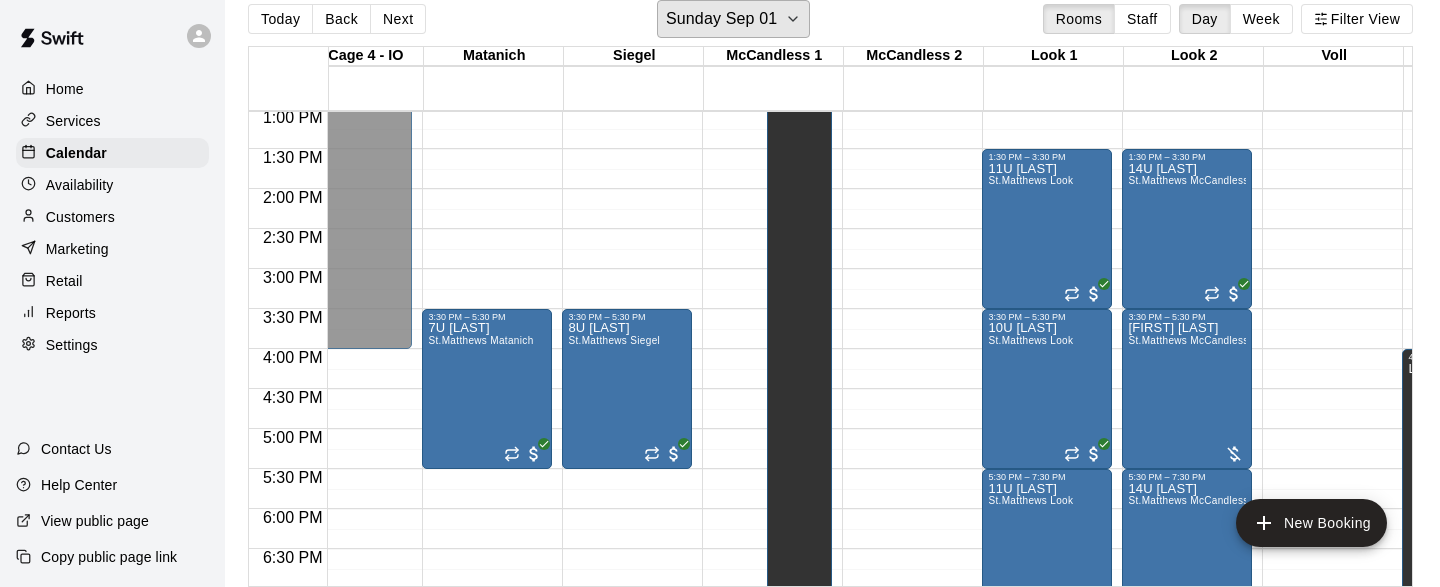 scroll, scrollTop: 1039, scrollLeft: 4945, axis: both 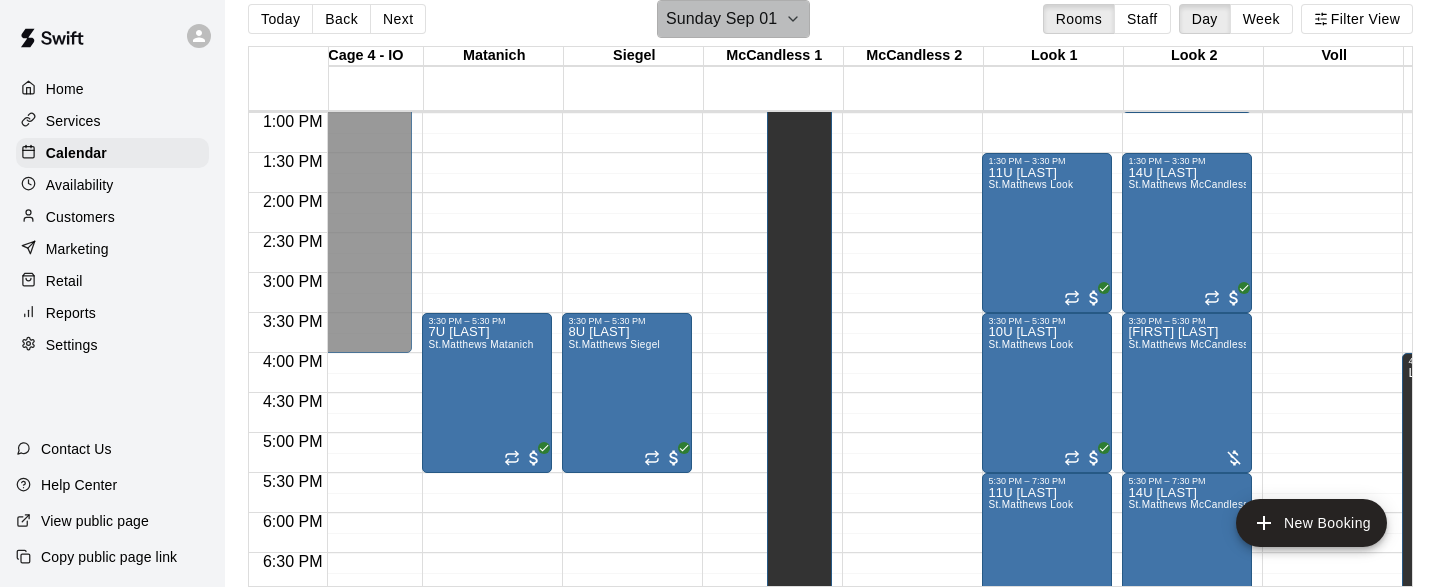 click 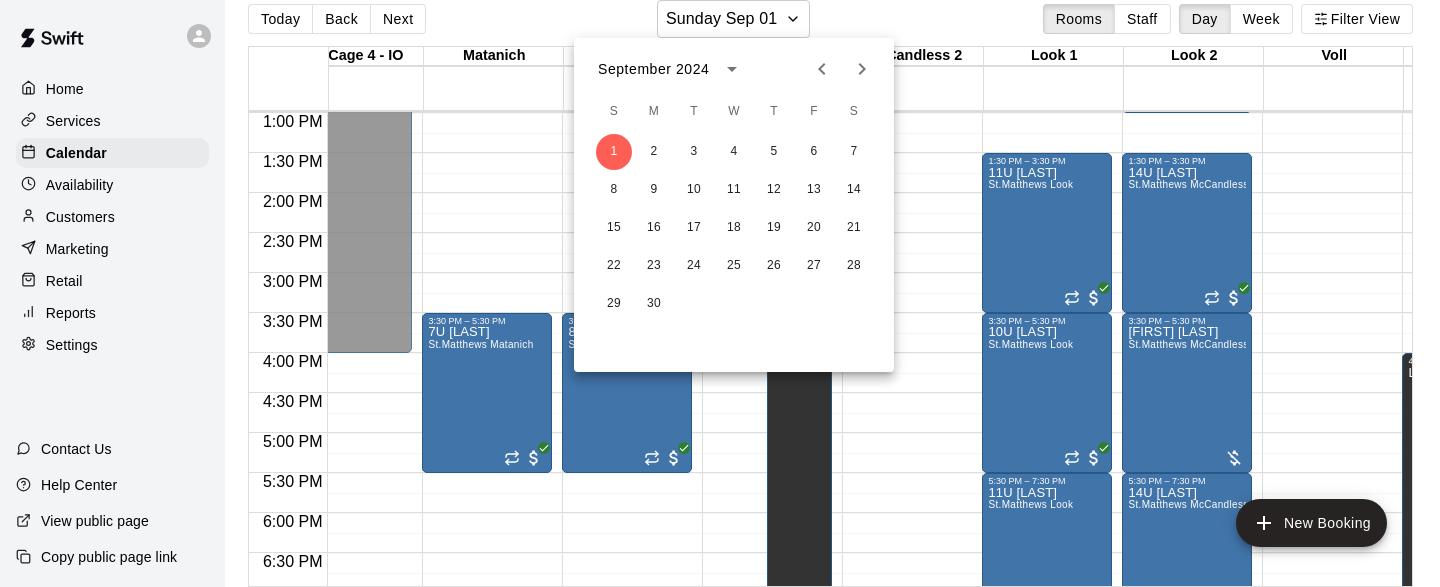 click 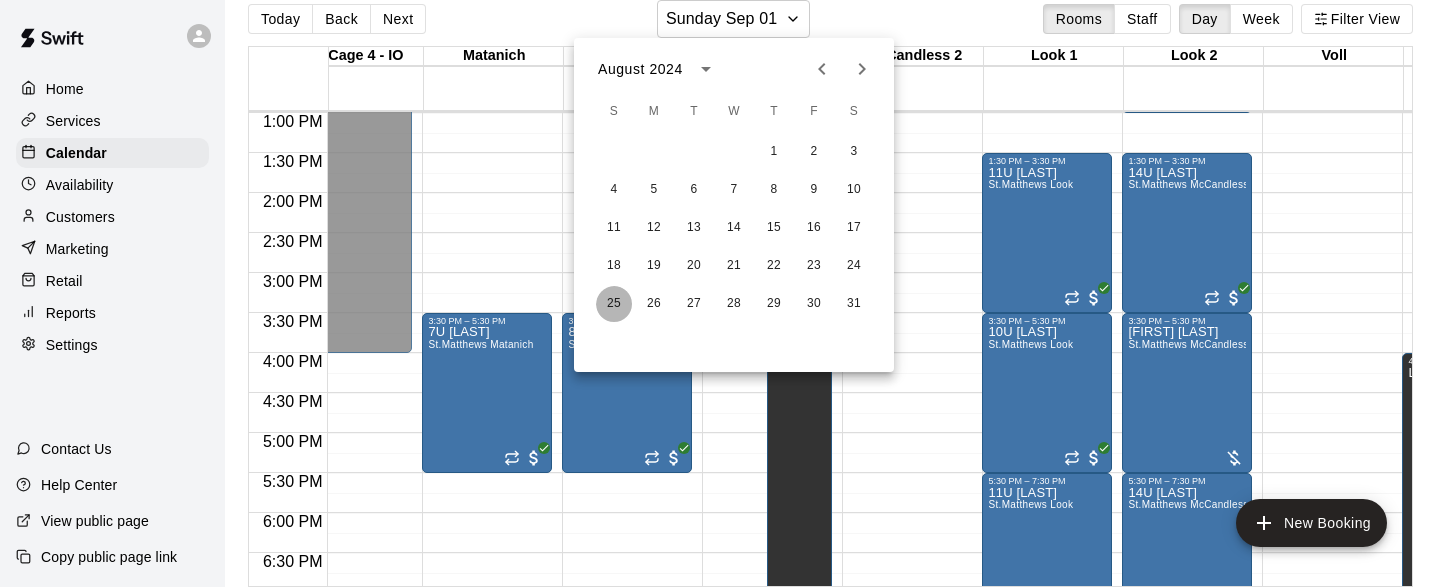 click on "25" at bounding box center [614, 304] 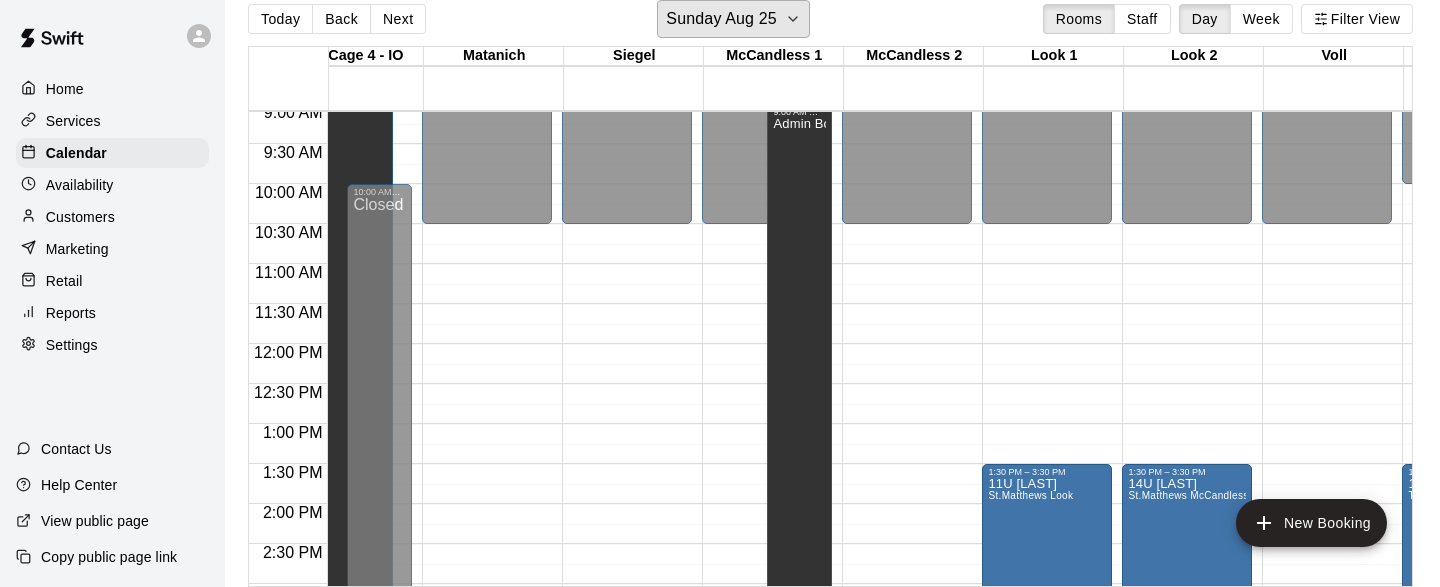 scroll, scrollTop: 781, scrollLeft: 4945, axis: both 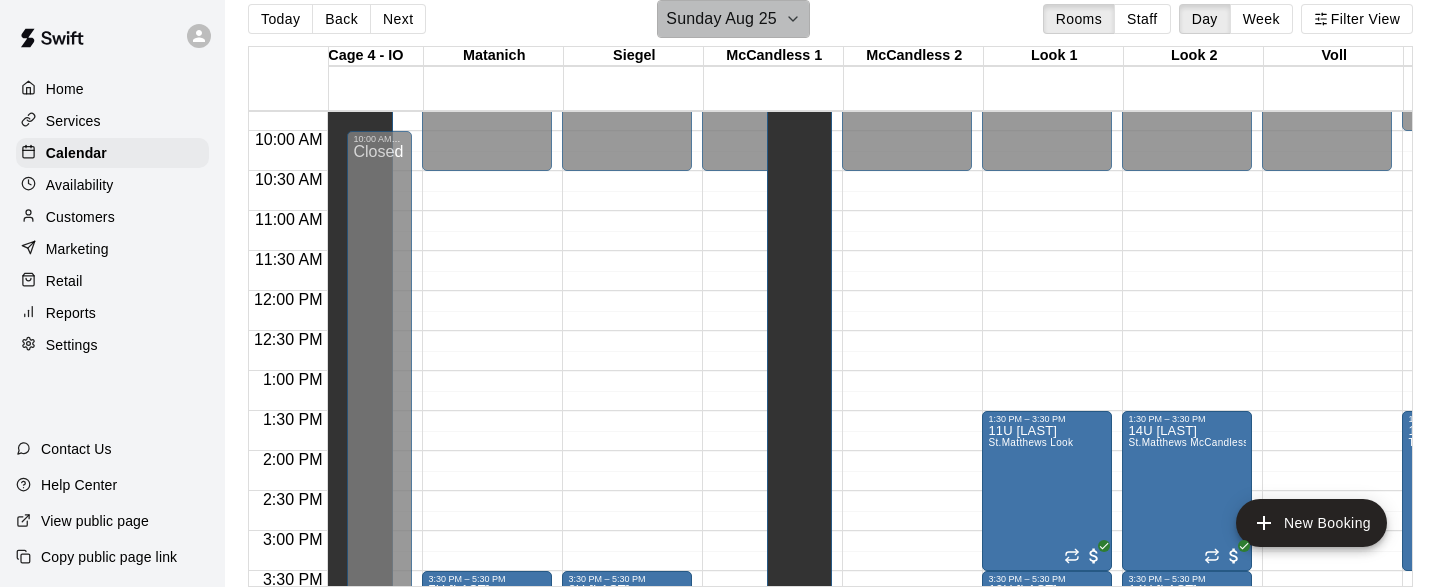 click 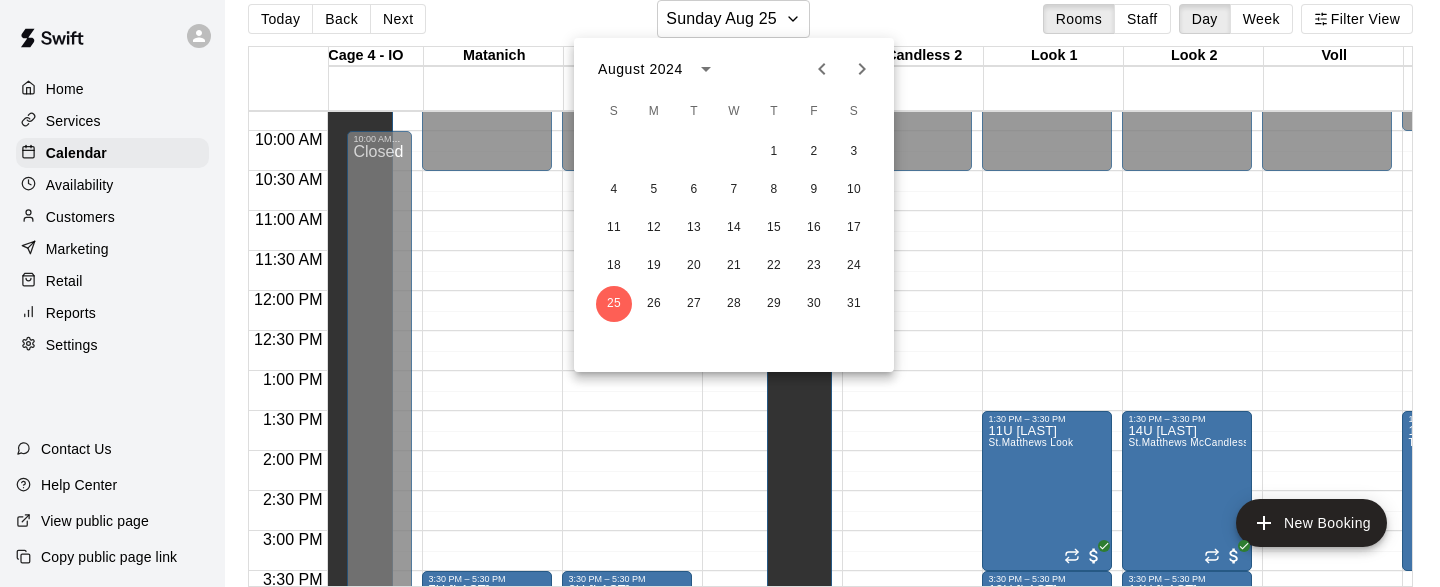 click 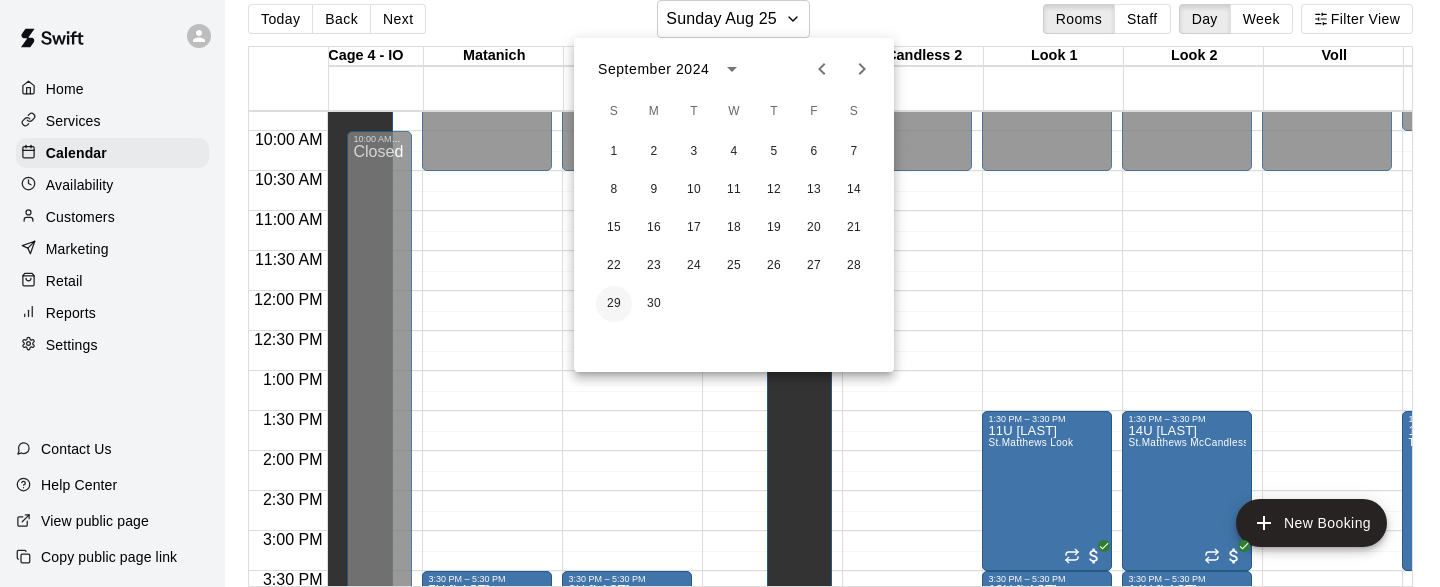 click on "29" at bounding box center [614, 304] 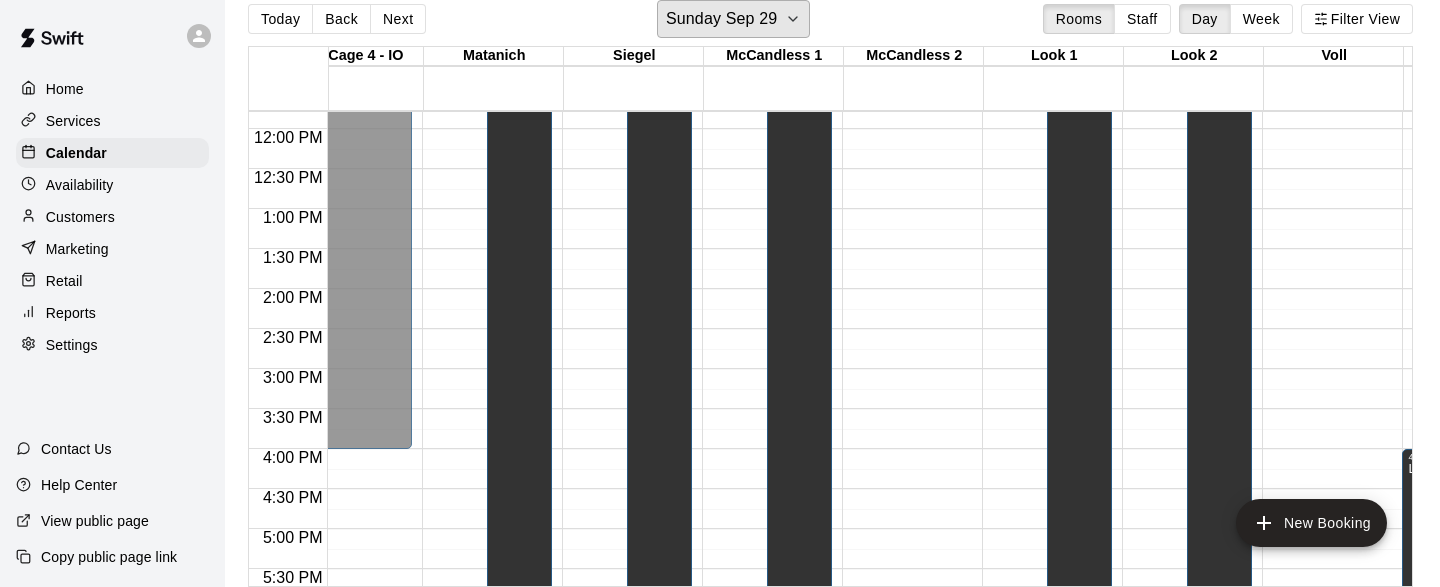 scroll, scrollTop: 911, scrollLeft: 4945, axis: both 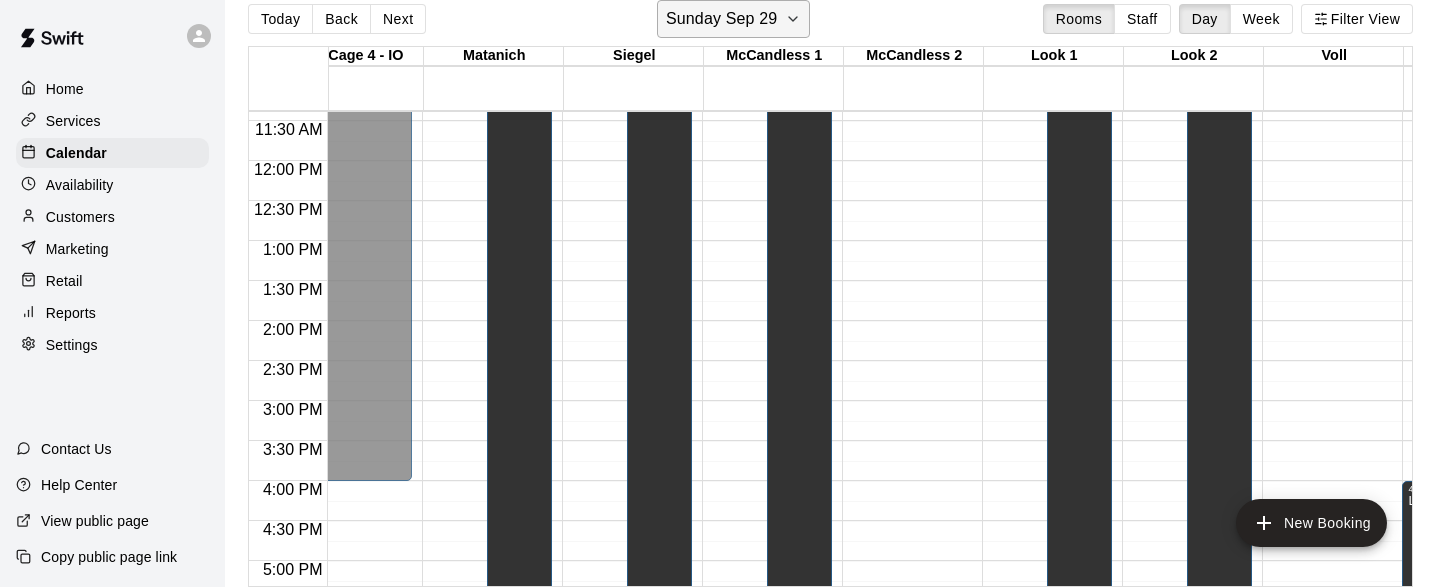 click 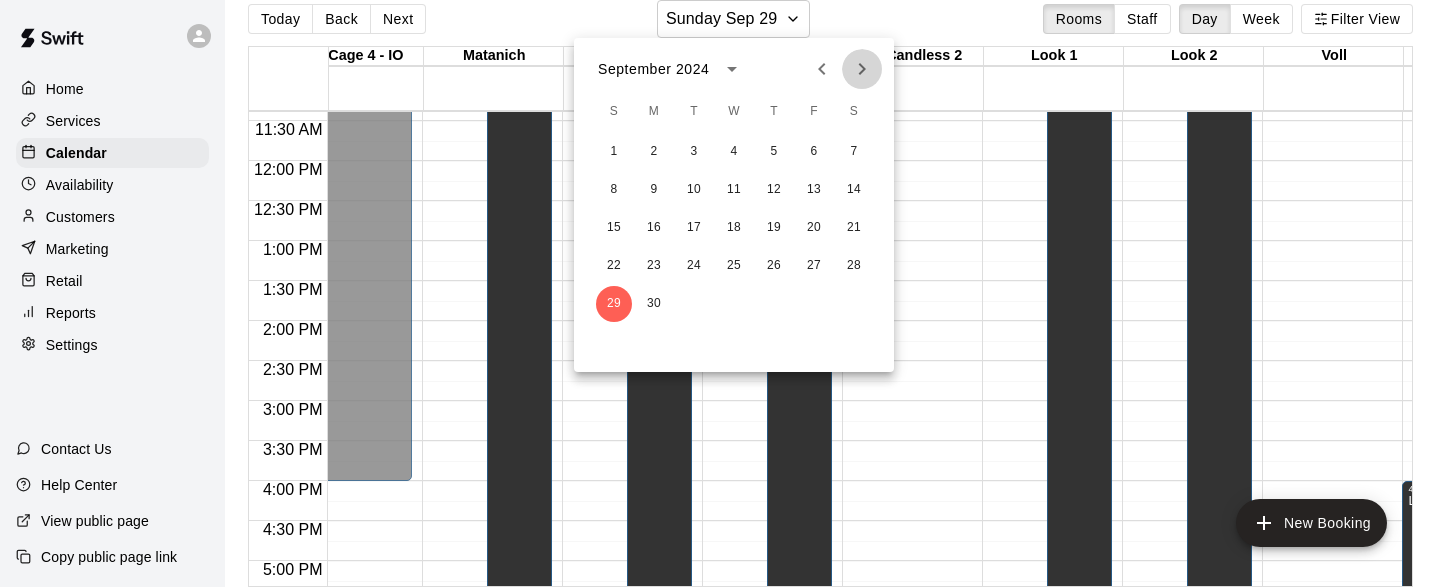 click 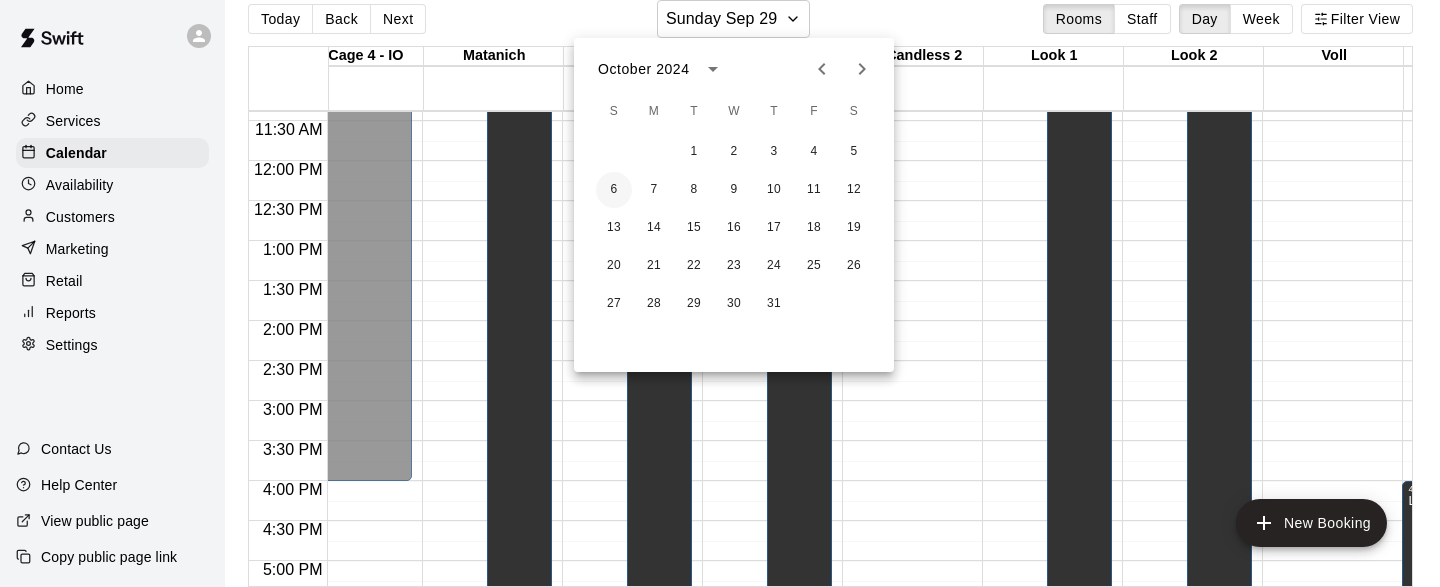 click on "6" at bounding box center [614, 190] 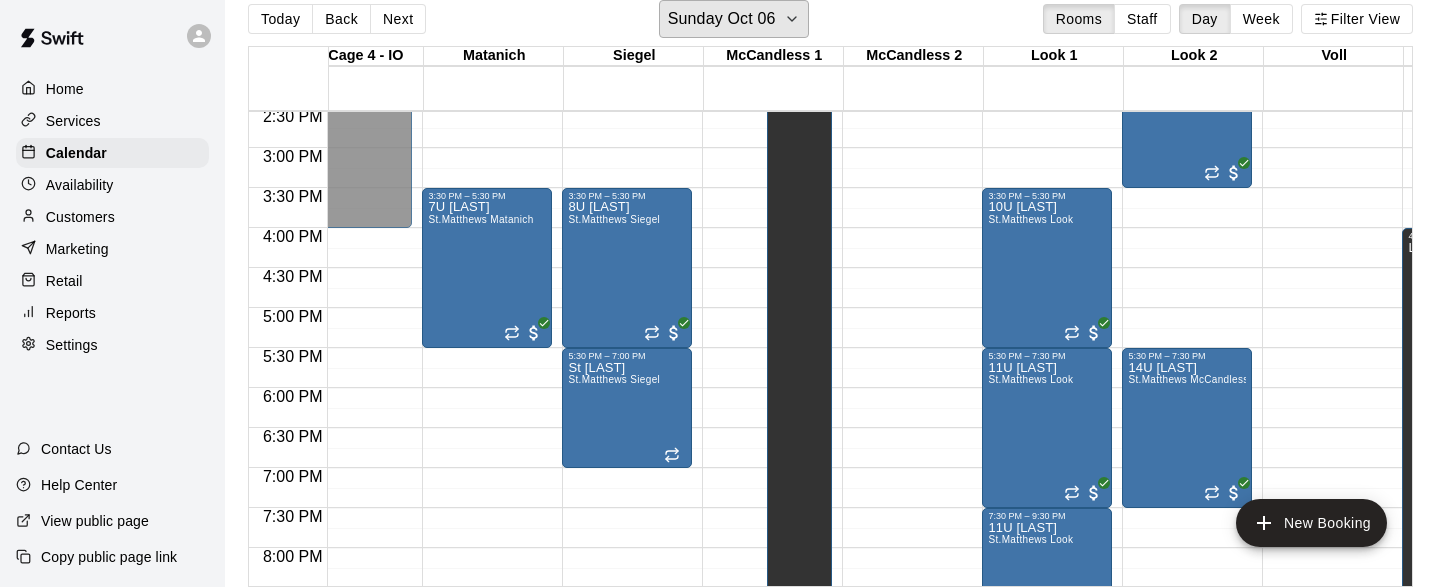 scroll, scrollTop: 1002, scrollLeft: 4945, axis: both 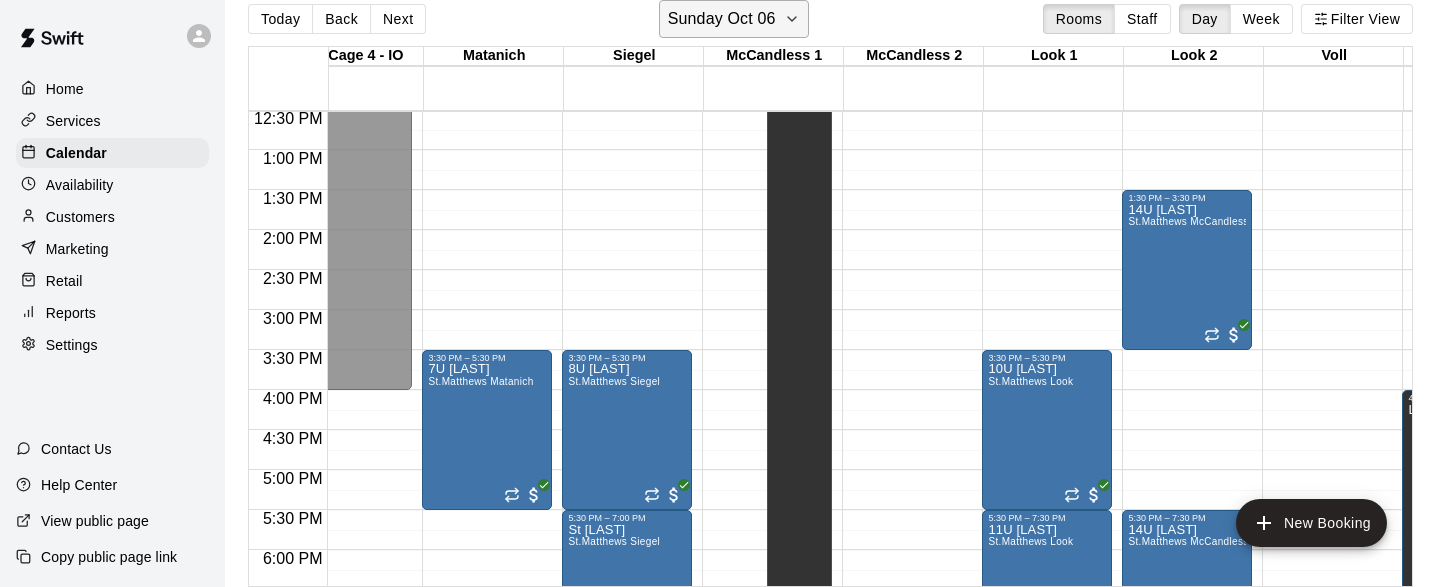 click 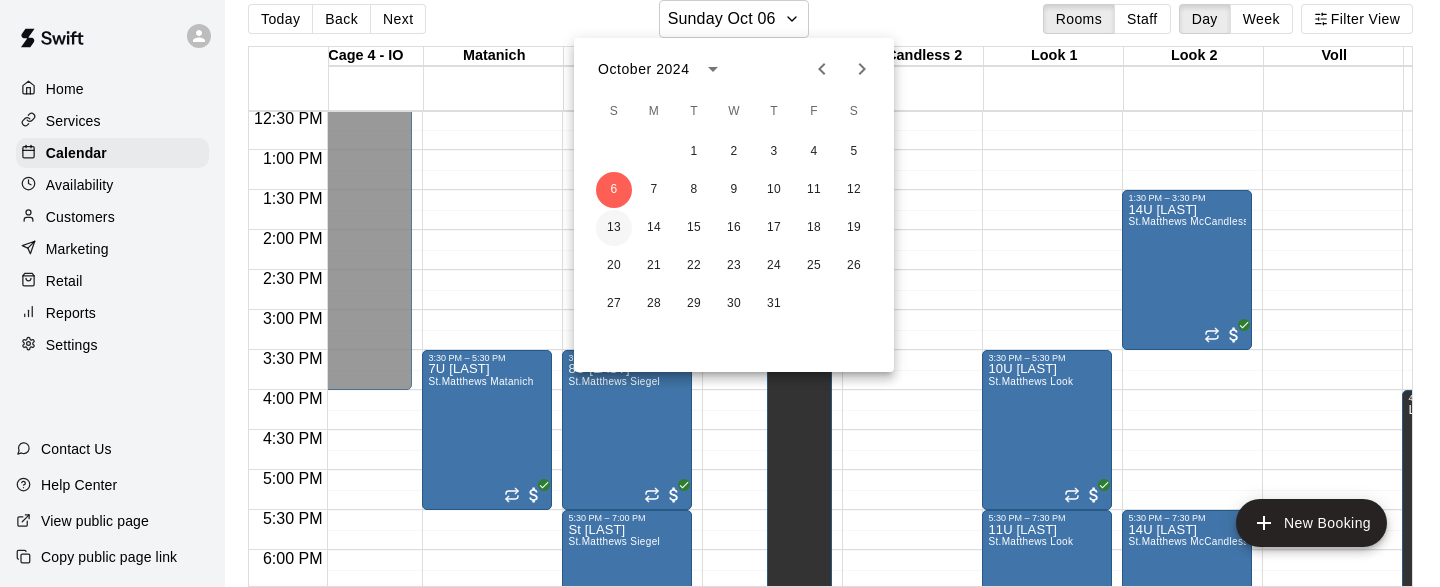 click on "13" at bounding box center (614, 228) 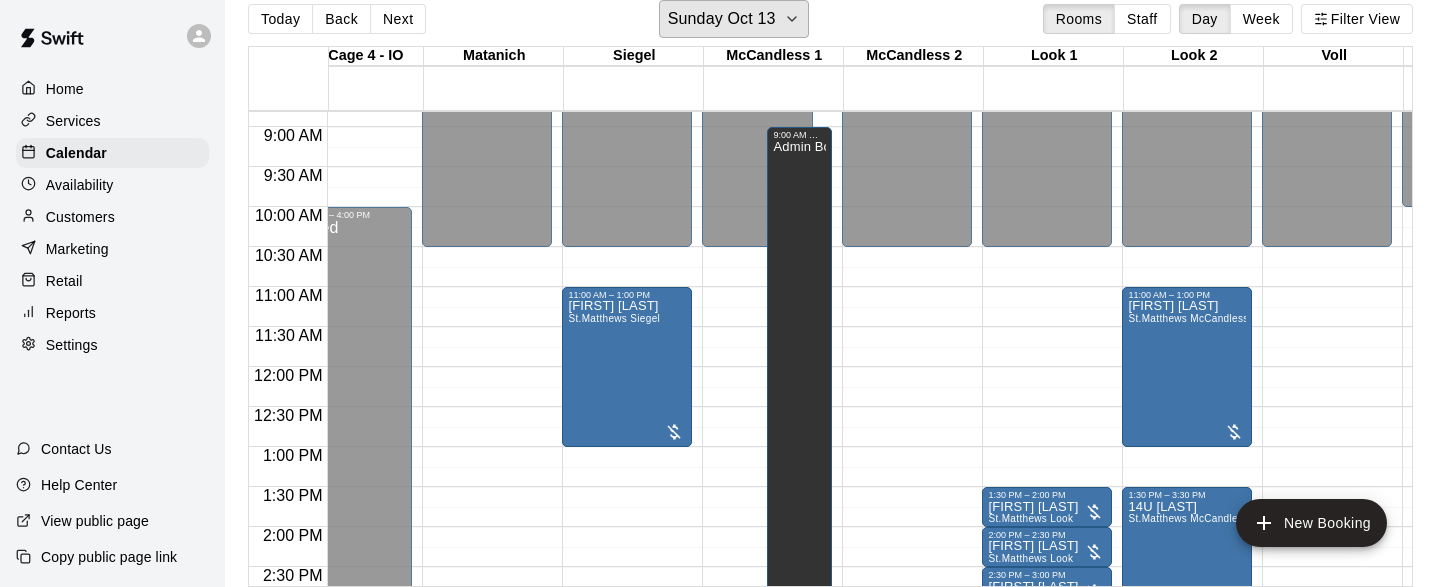 scroll, scrollTop: 705, scrollLeft: 4946, axis: both 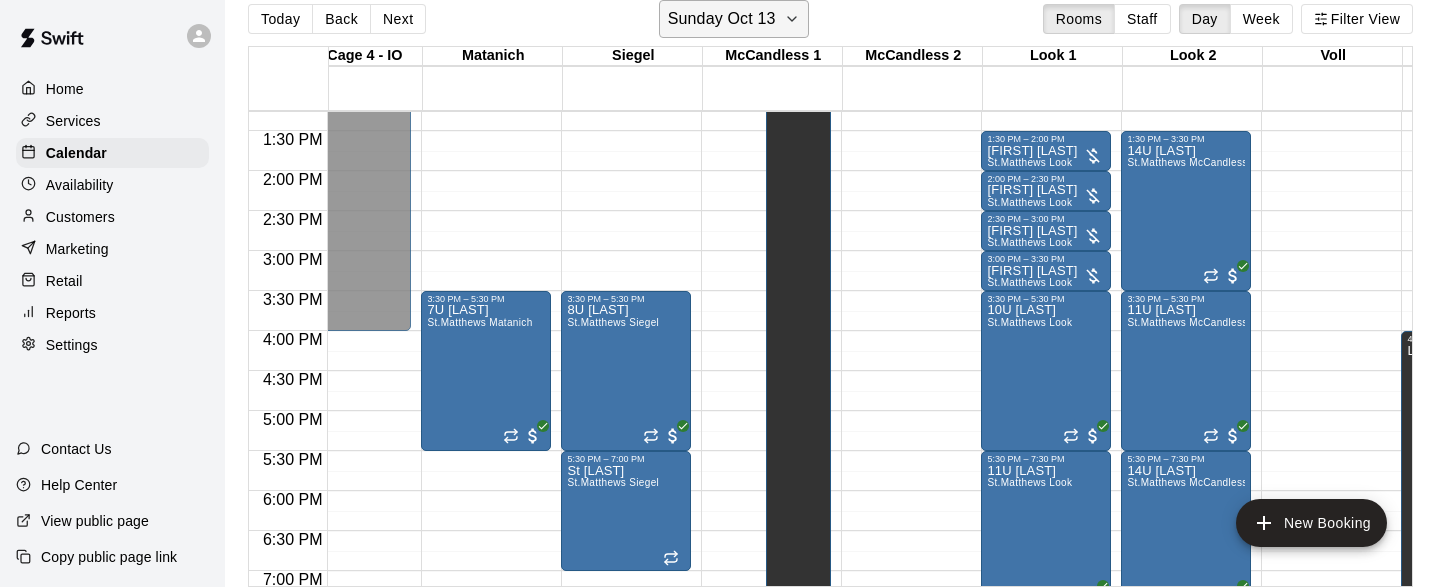 click 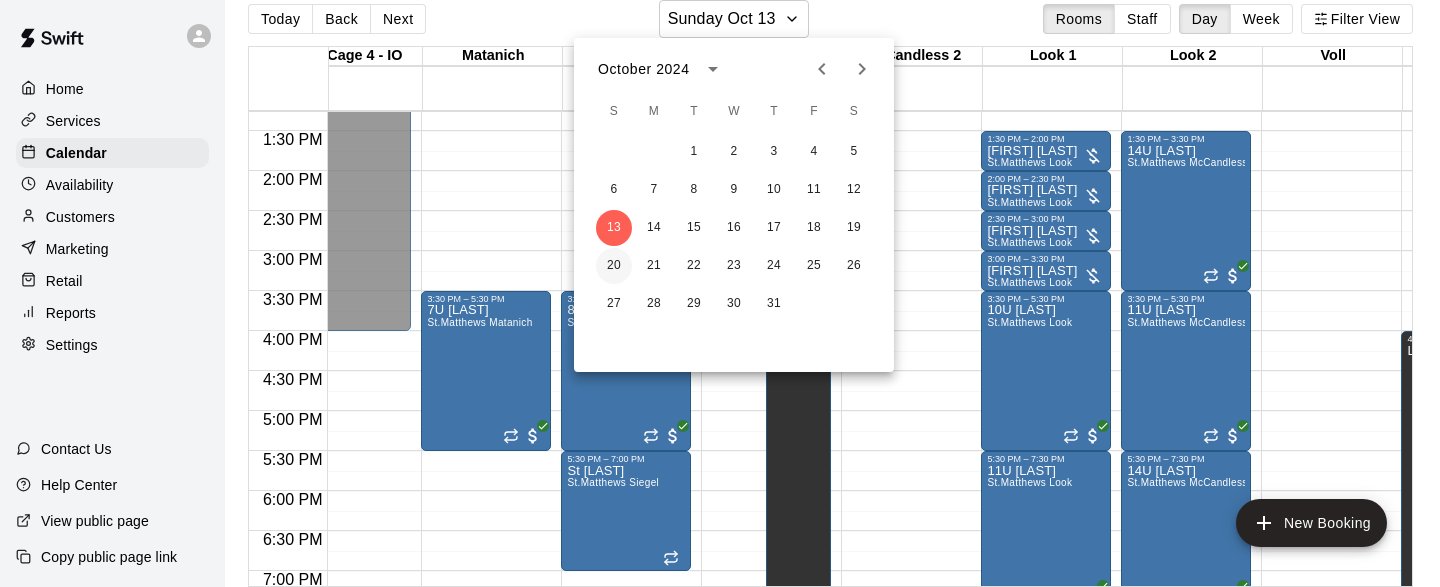click on "20" at bounding box center (614, 266) 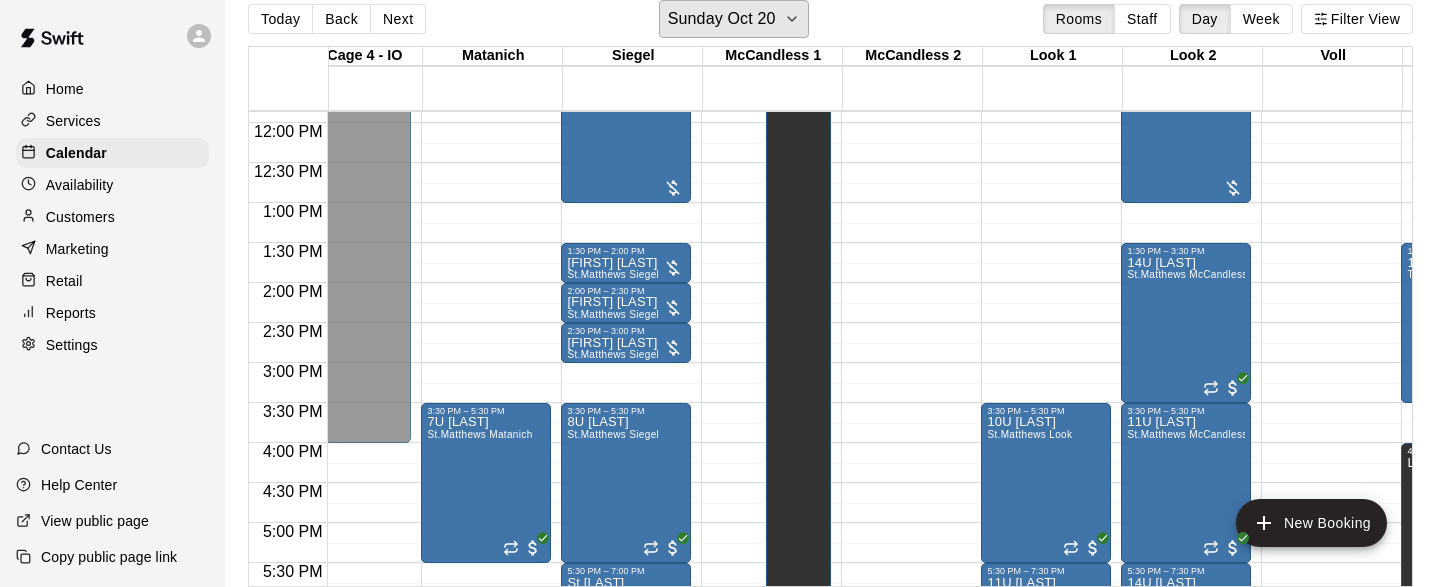 scroll, scrollTop: 942, scrollLeft: 4943, axis: both 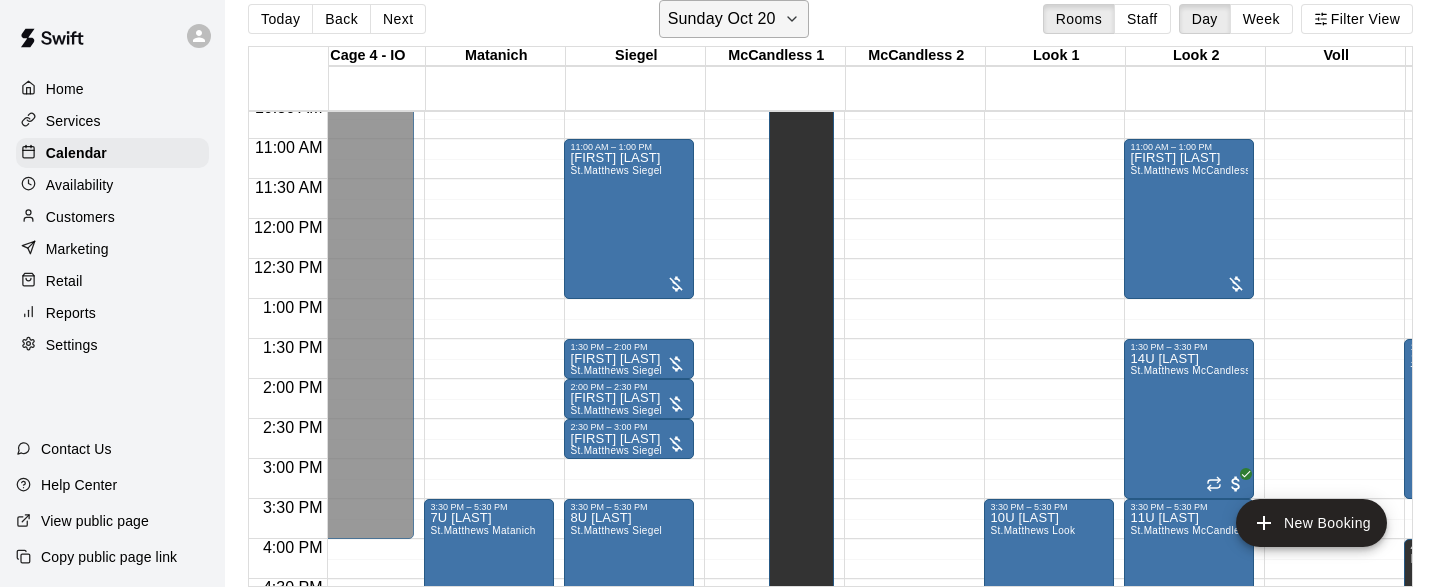 click 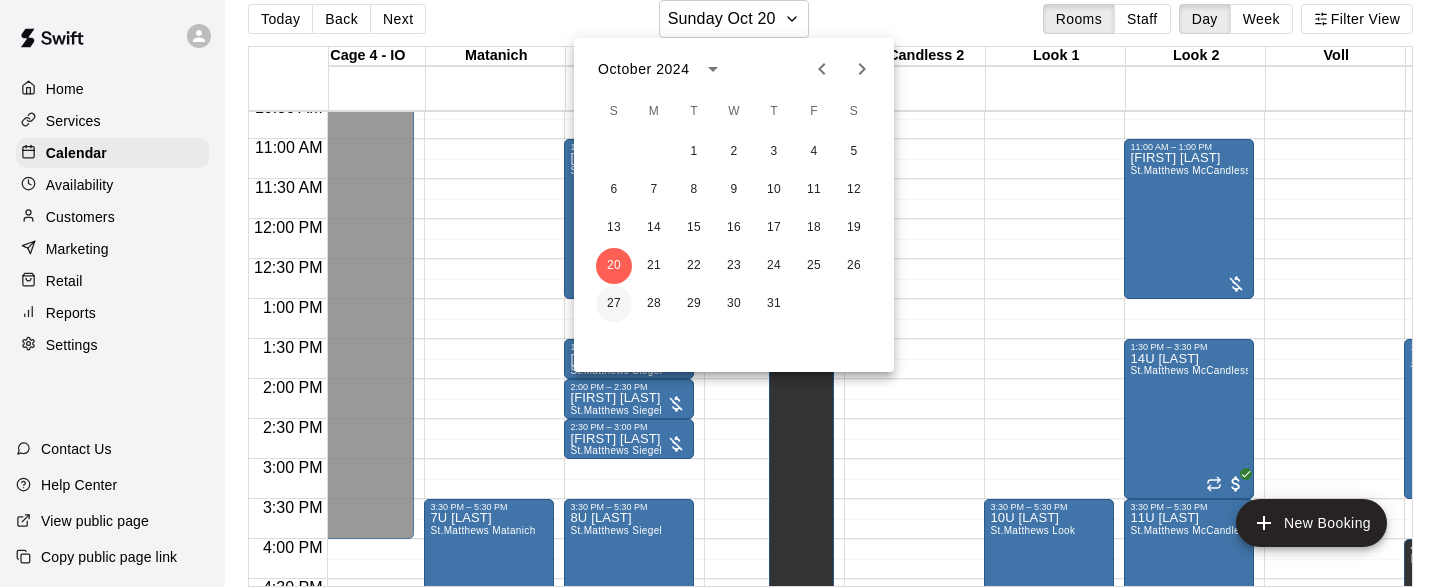 click on "27" at bounding box center [614, 304] 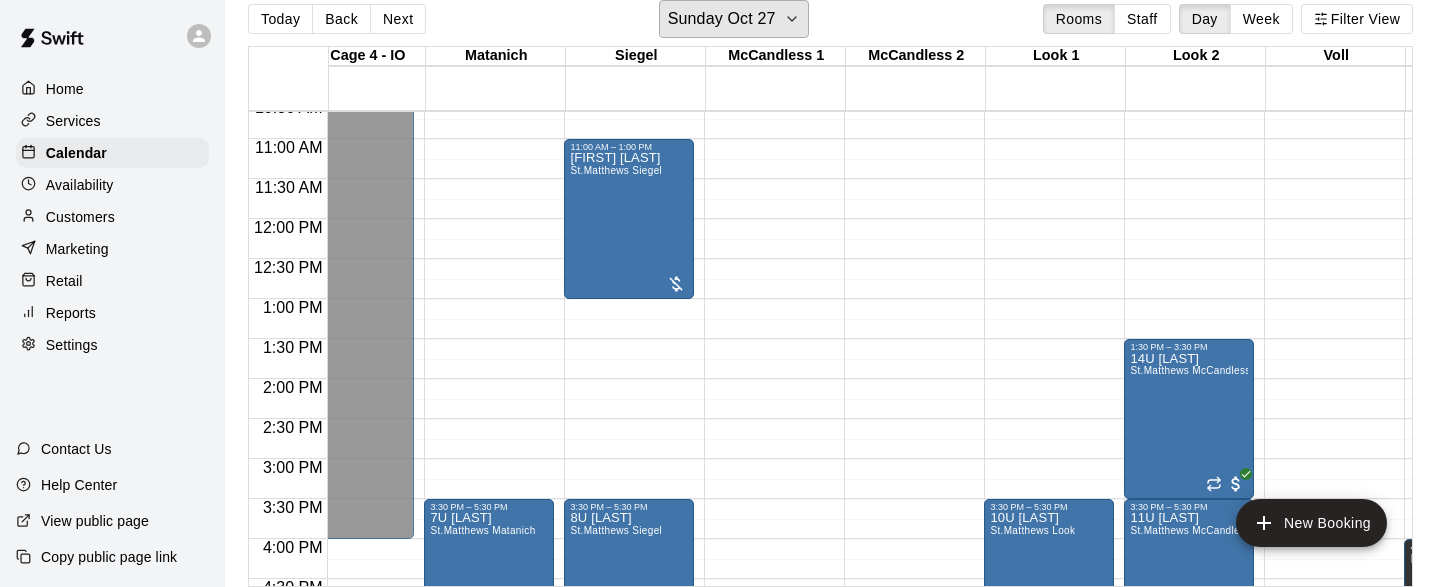 scroll, scrollTop: 1220, scrollLeft: 4945, axis: both 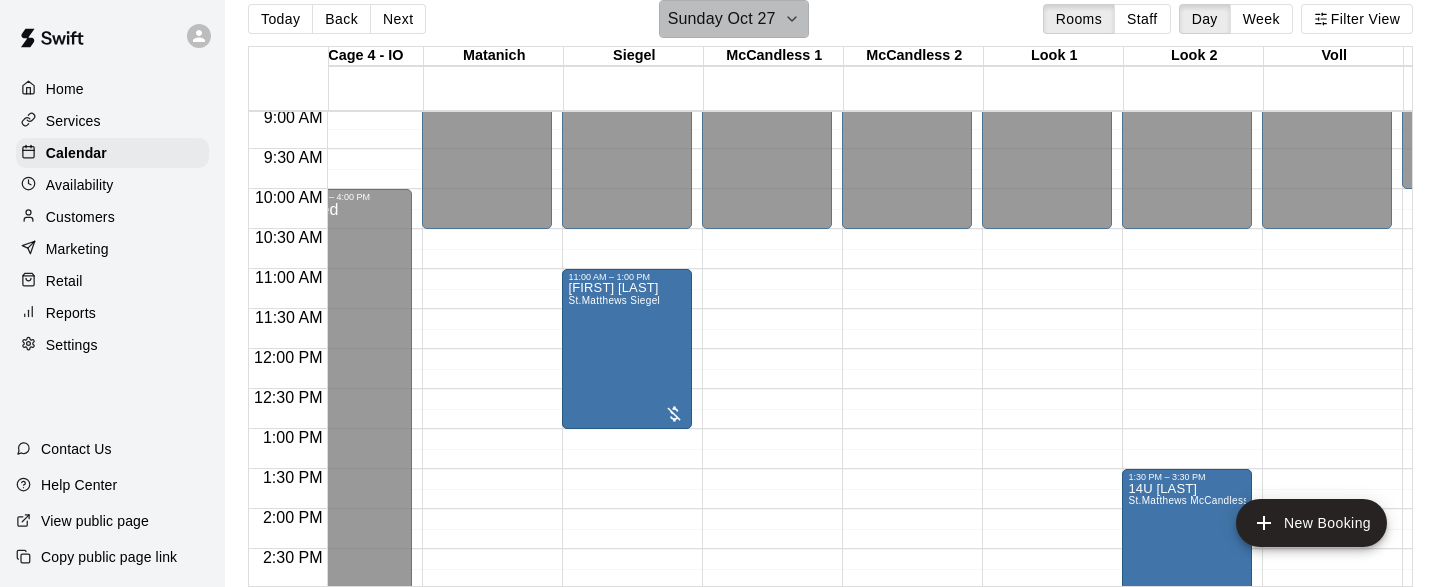 click 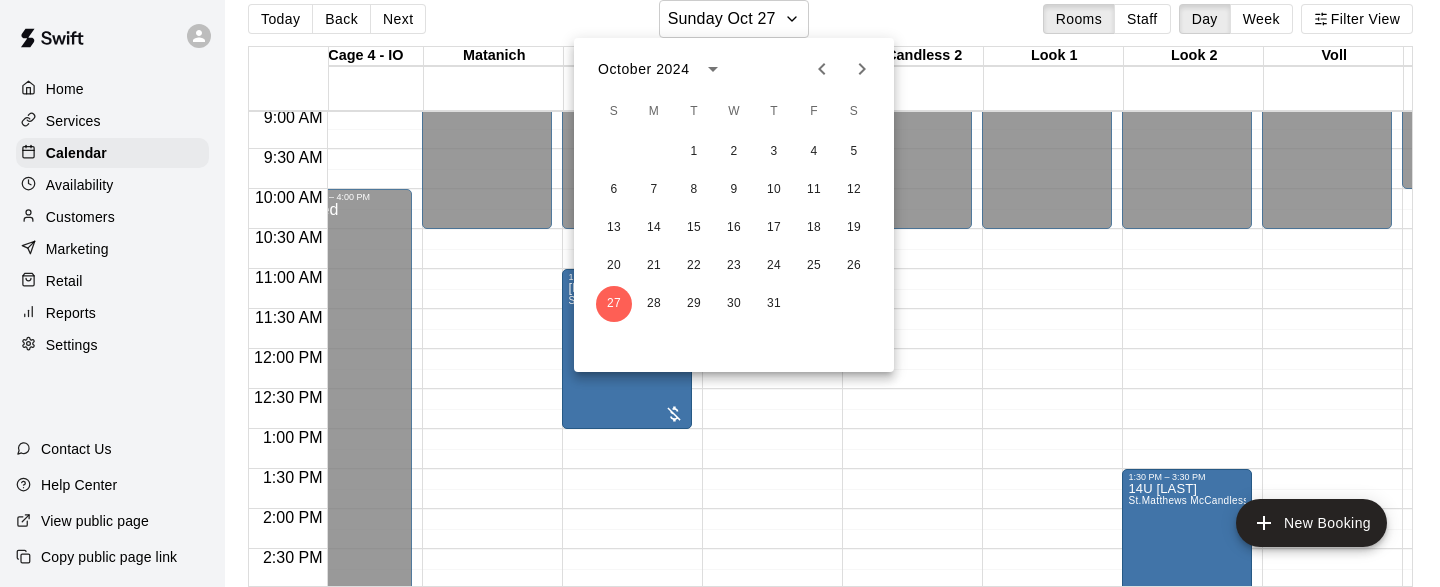 click 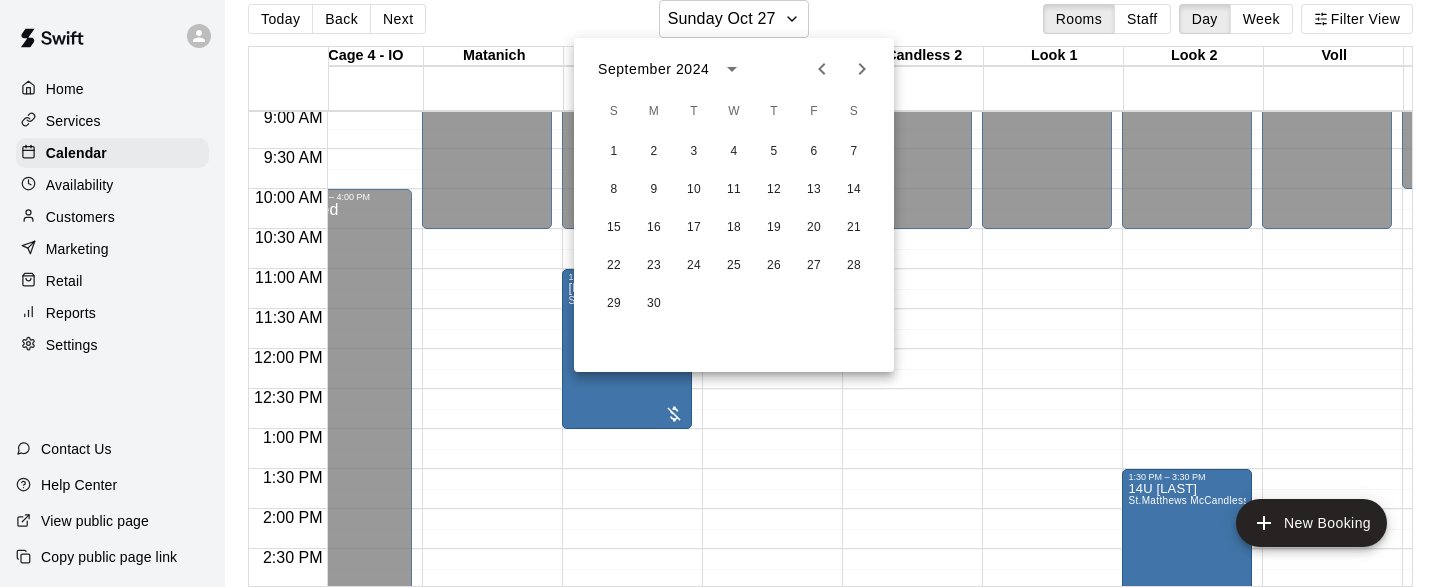 click 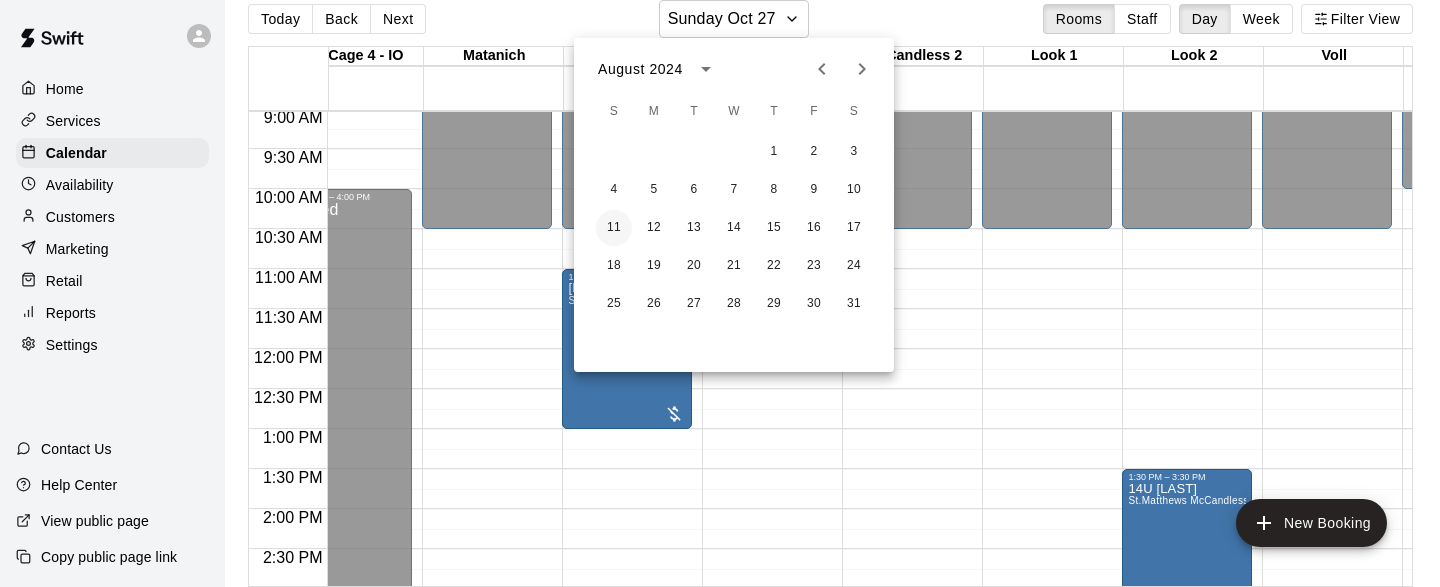 click on "11" at bounding box center [614, 228] 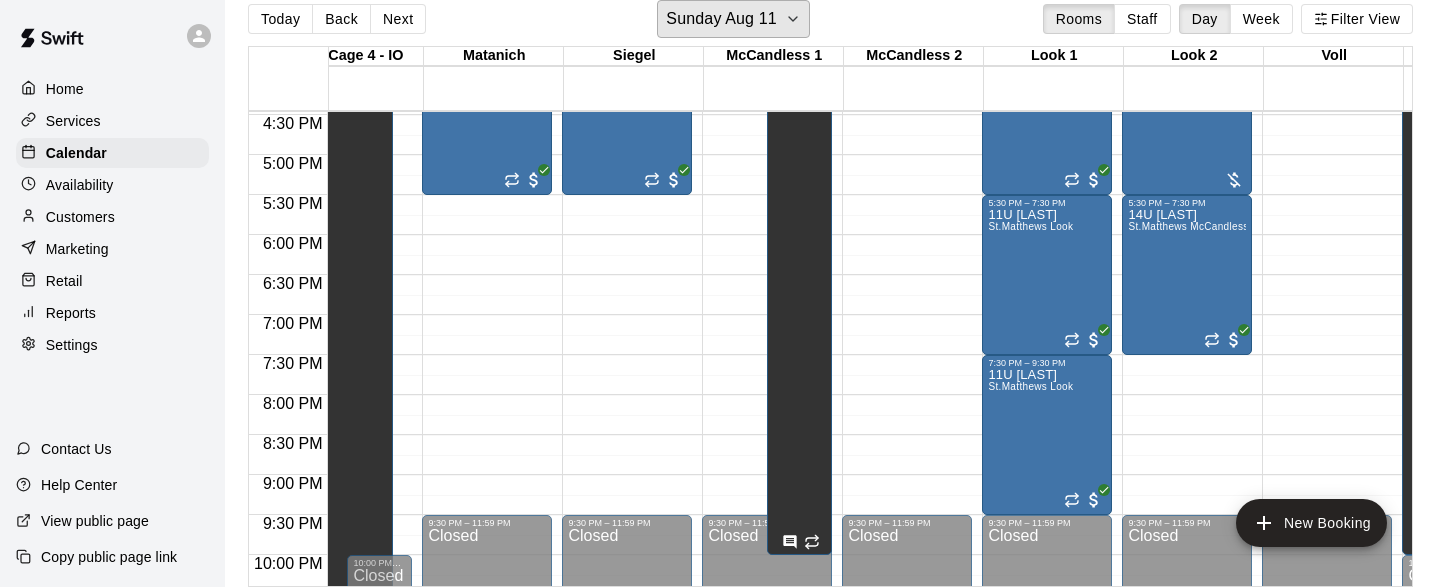 scroll, scrollTop: 1296, scrollLeft: 4945, axis: both 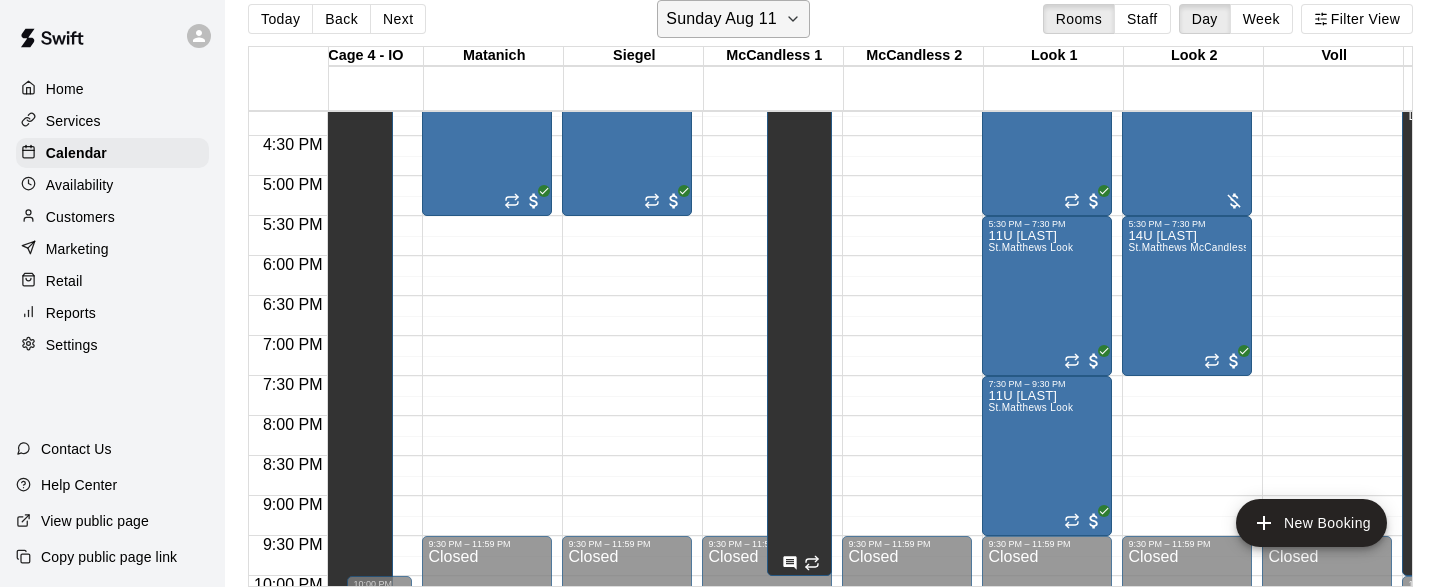 click 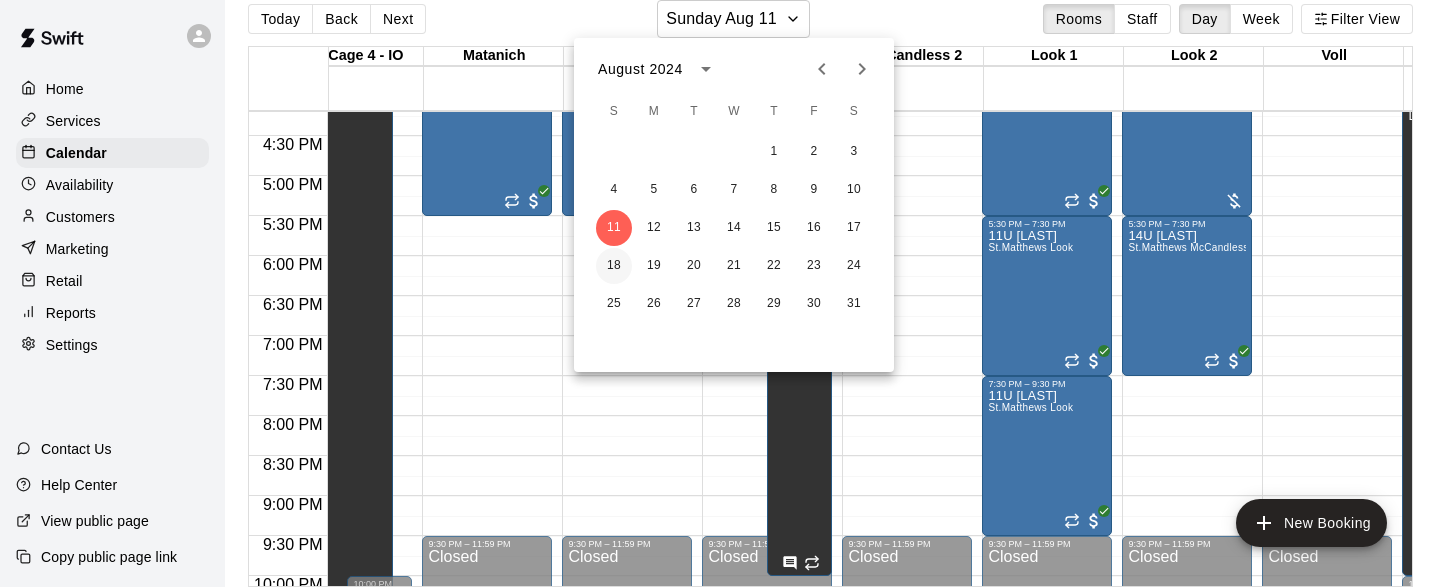 click on "18" at bounding box center [614, 266] 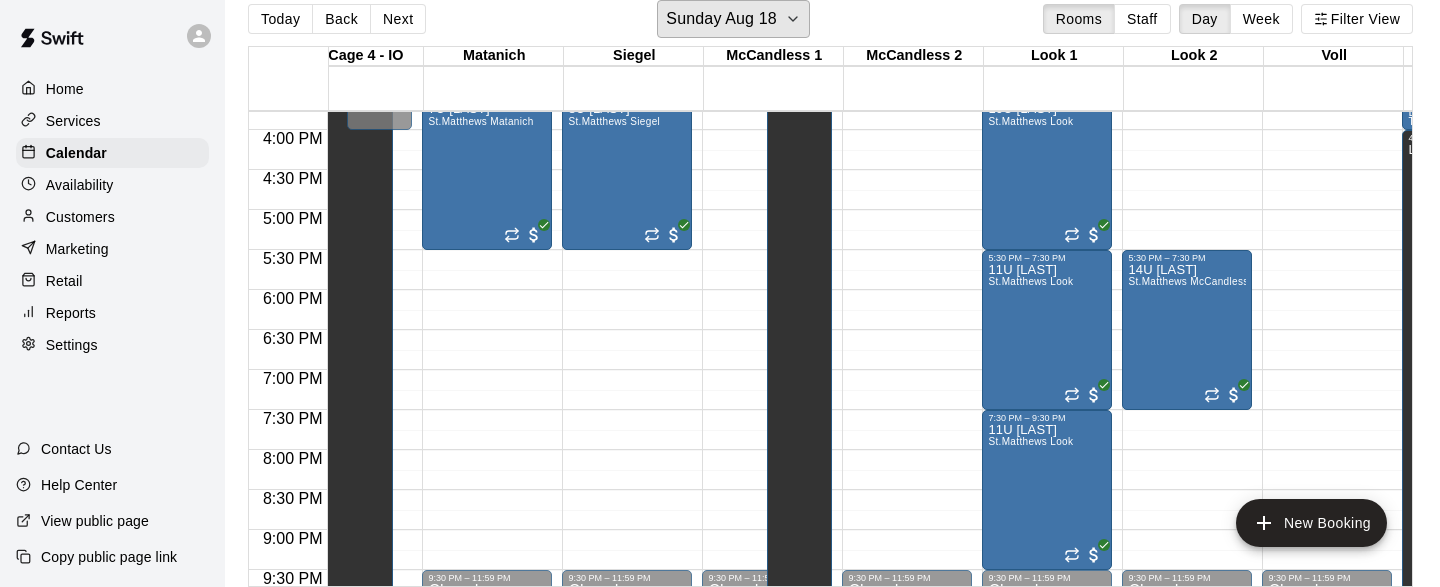 scroll, scrollTop: 1261, scrollLeft: 4945, axis: both 